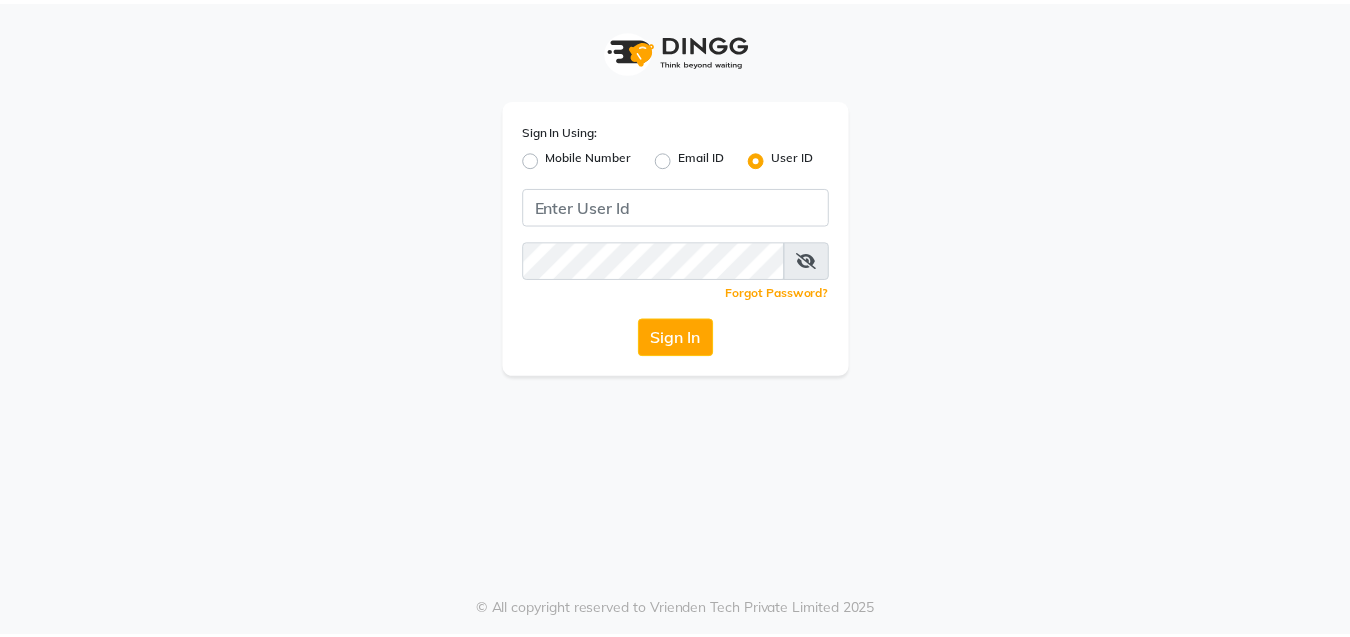 scroll, scrollTop: 0, scrollLeft: 0, axis: both 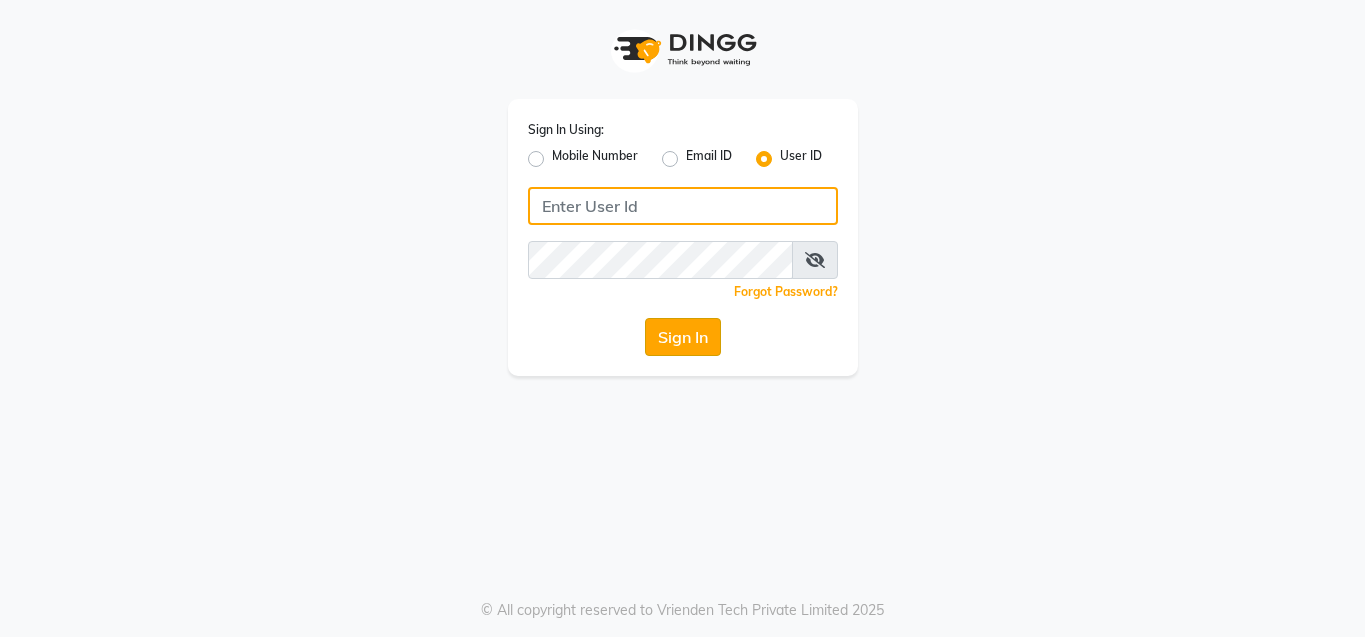 type on "e1935-26" 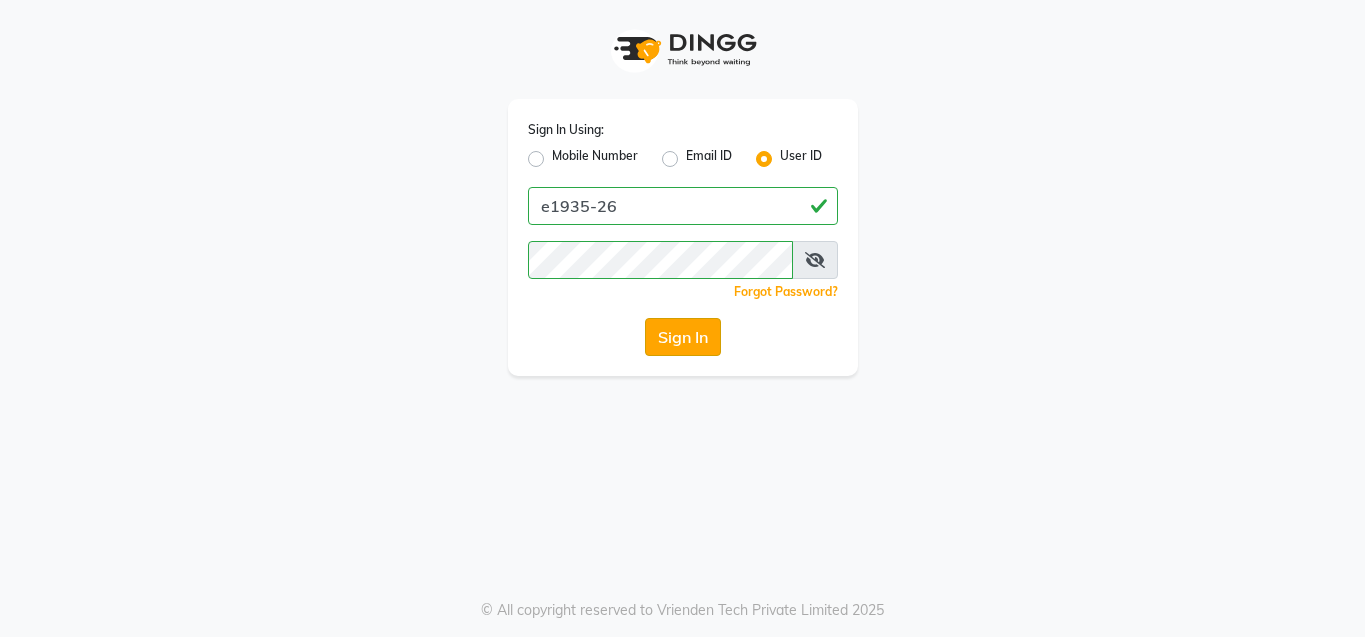 click on "Sign In" 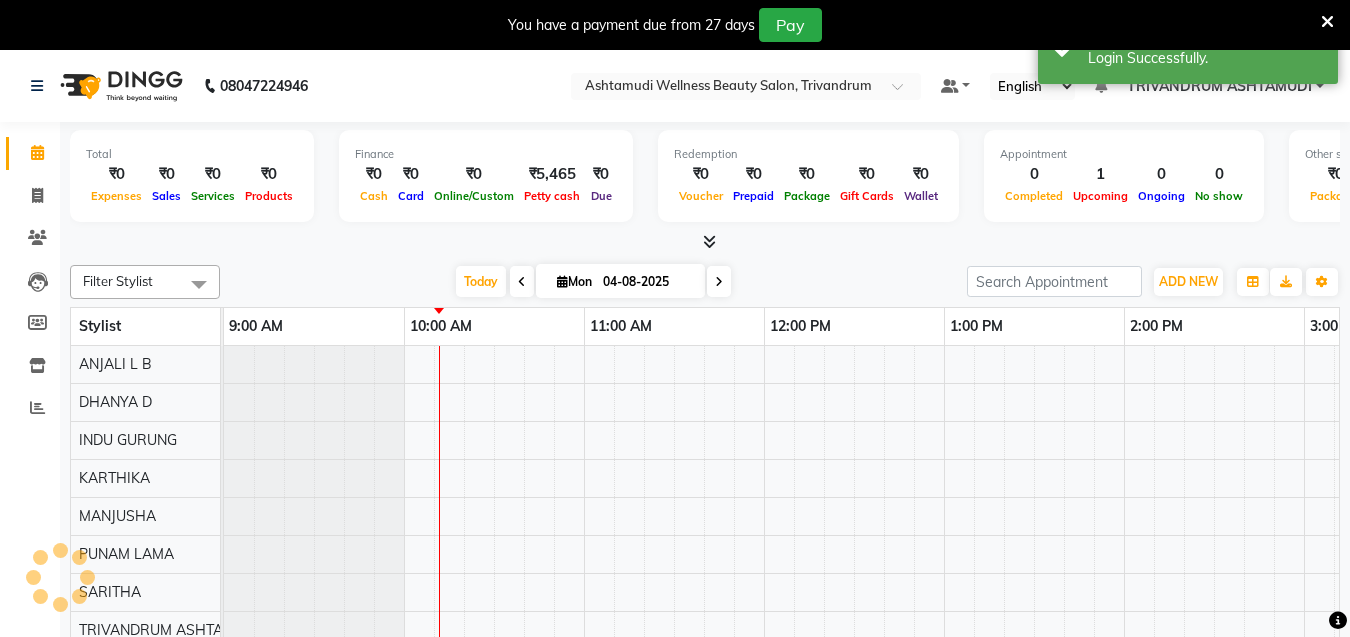 scroll, scrollTop: 0, scrollLeft: 0, axis: both 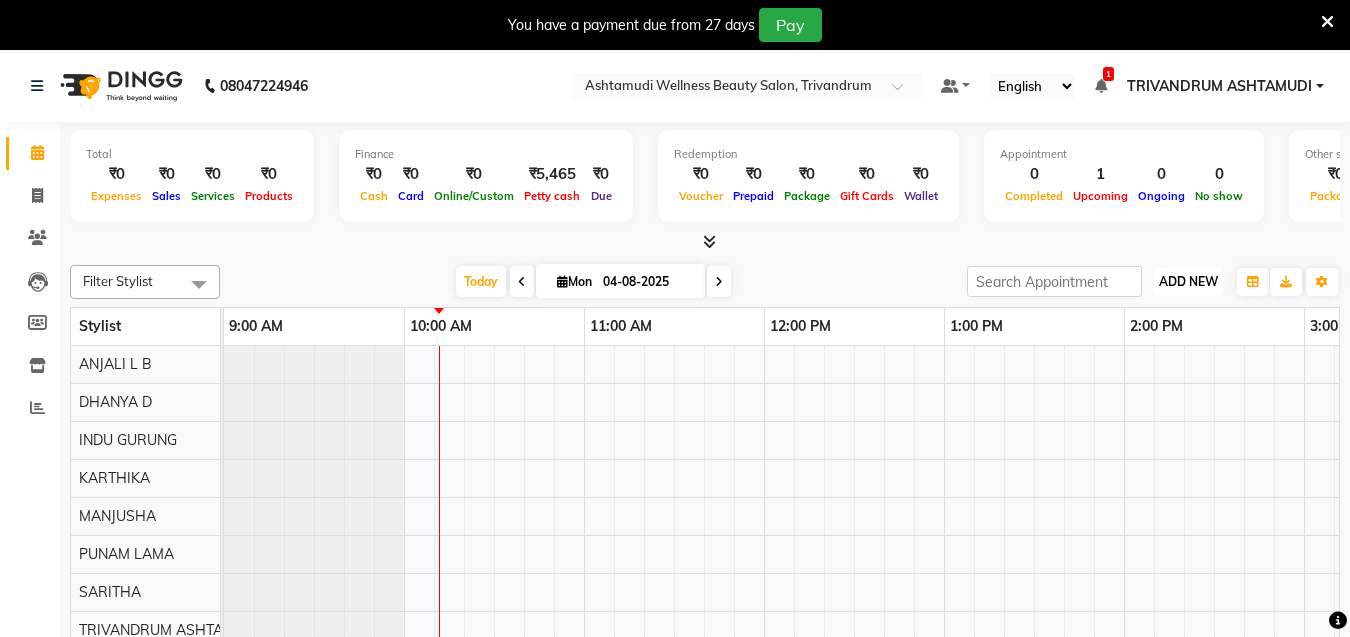 click on "ADD NEW" at bounding box center (1188, 281) 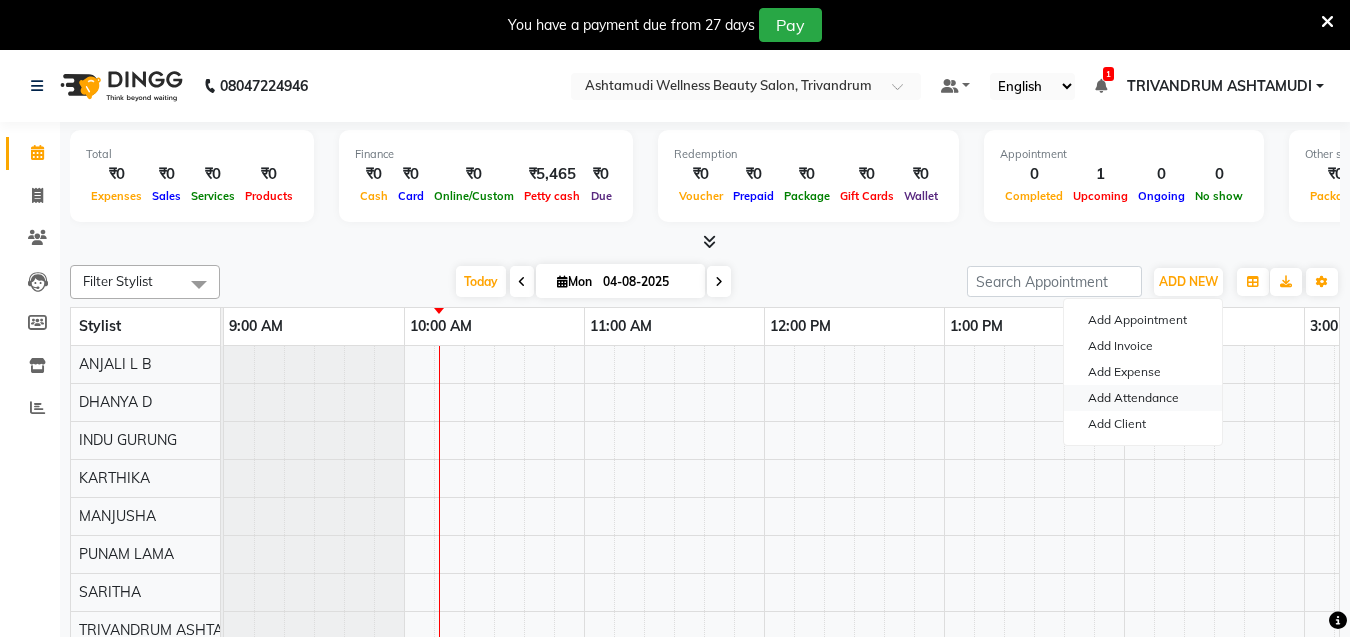 click on "Add Attendance" at bounding box center (1143, 398) 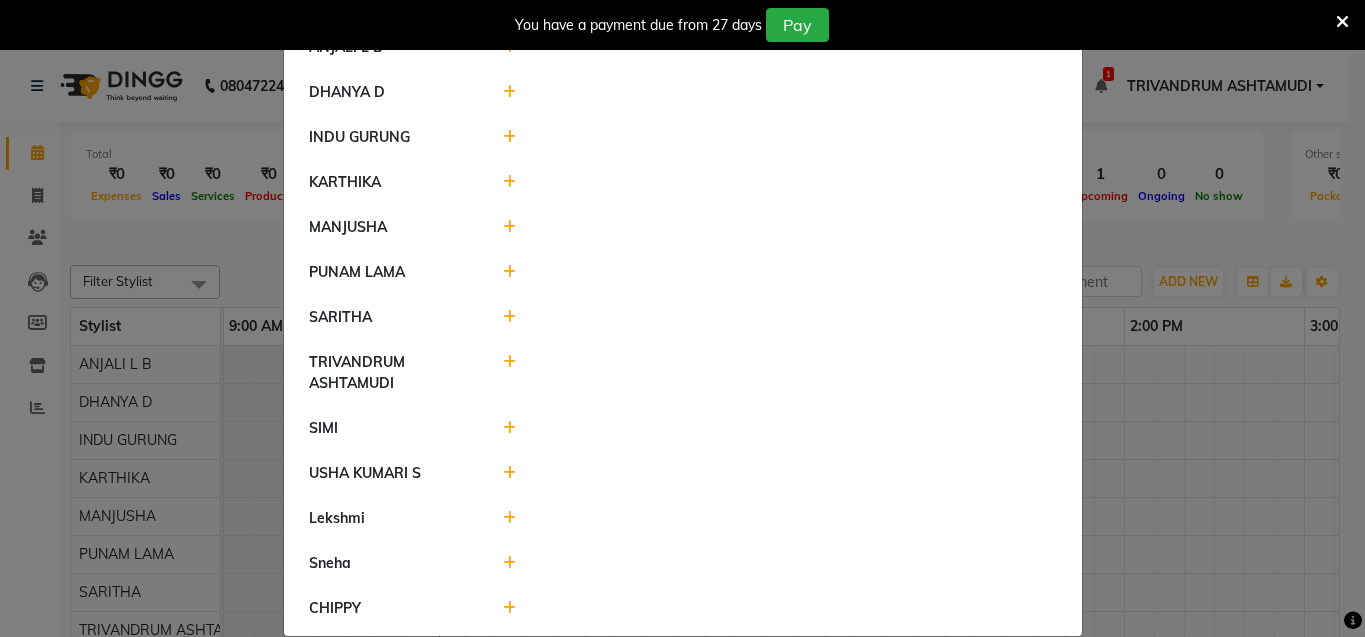scroll, scrollTop: 78, scrollLeft: 0, axis: vertical 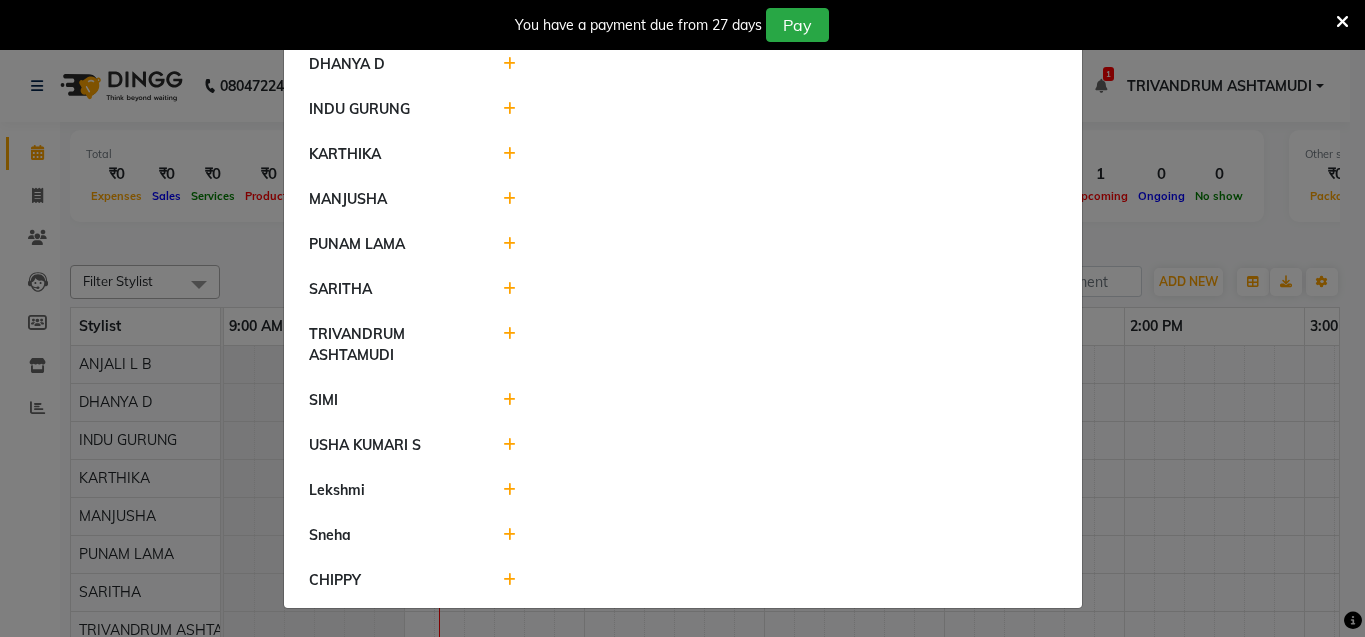 click 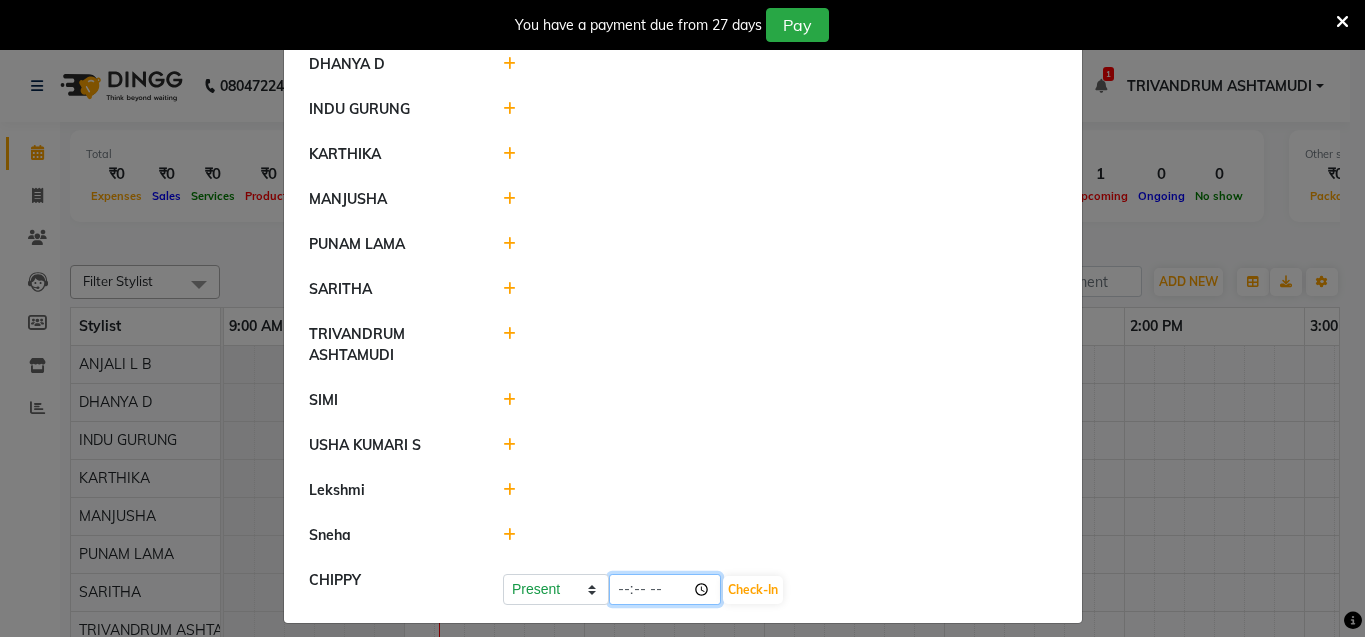 click on "[TIME]" 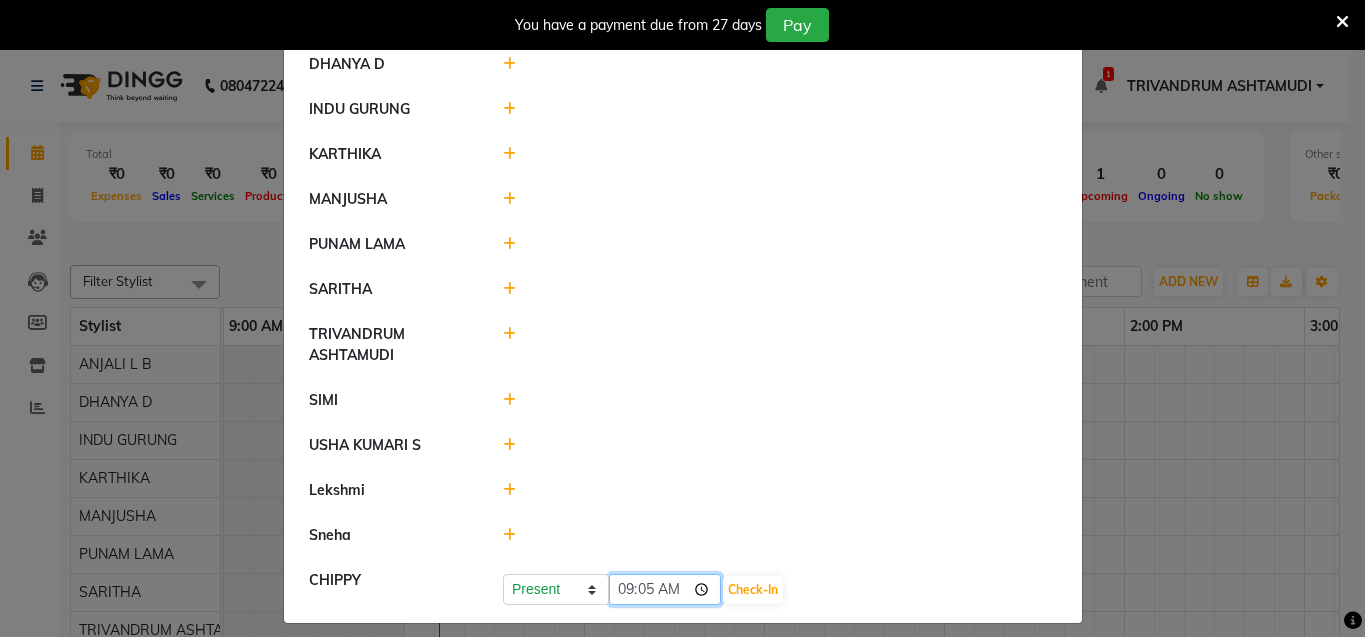 type on "09:50" 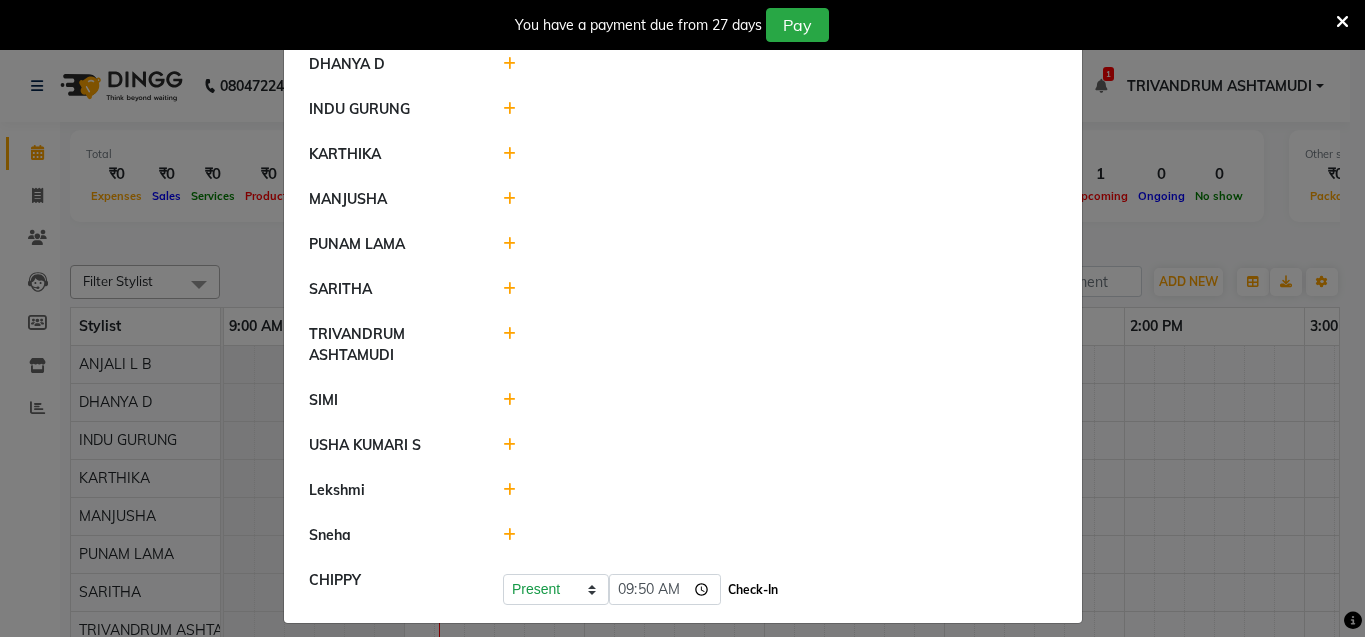click on "Check-In" 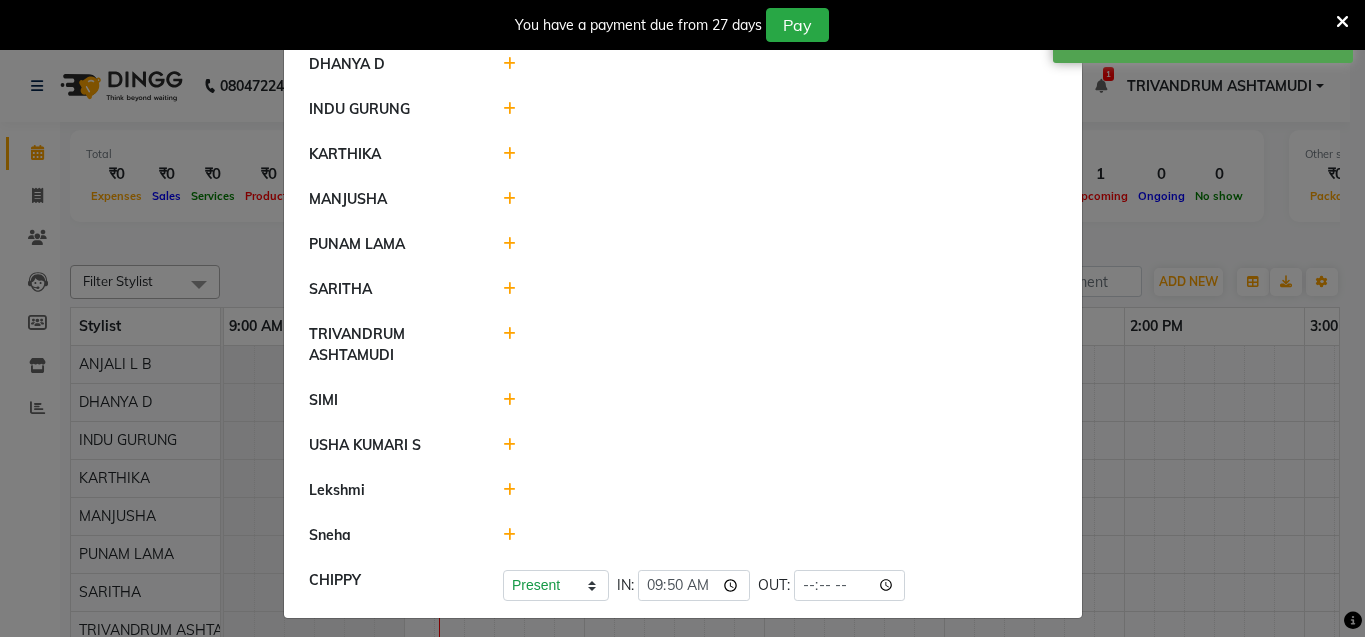 click 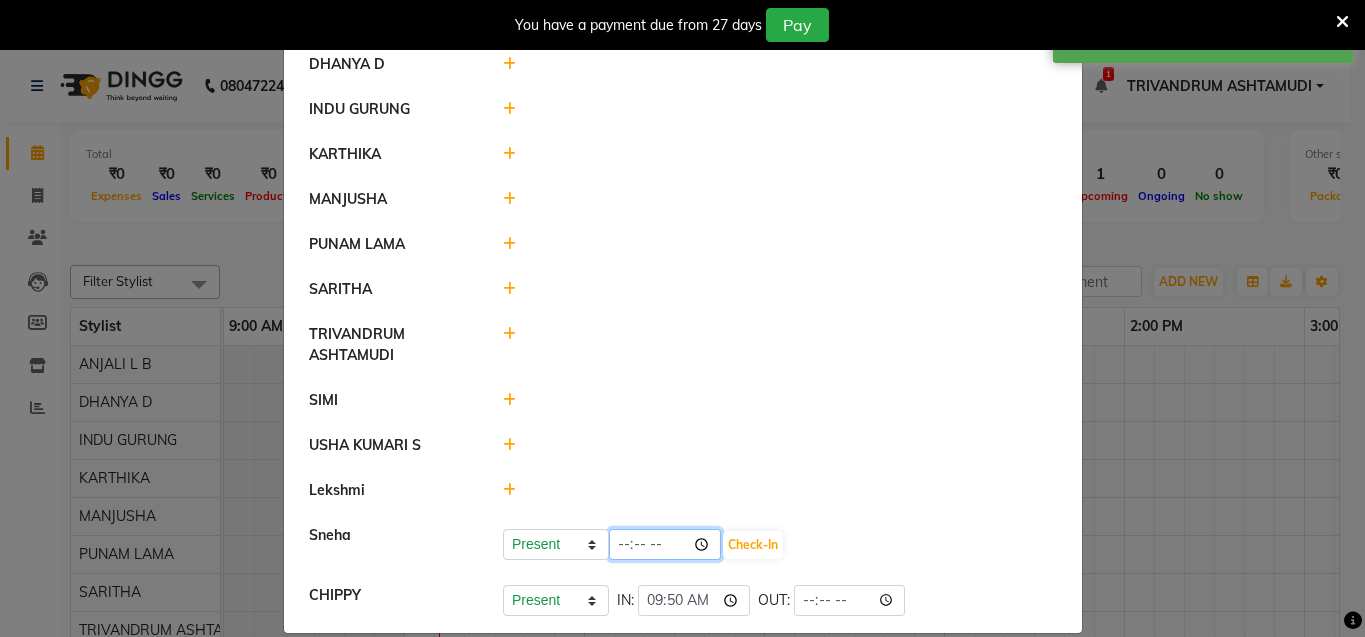 click on "[TIME]" 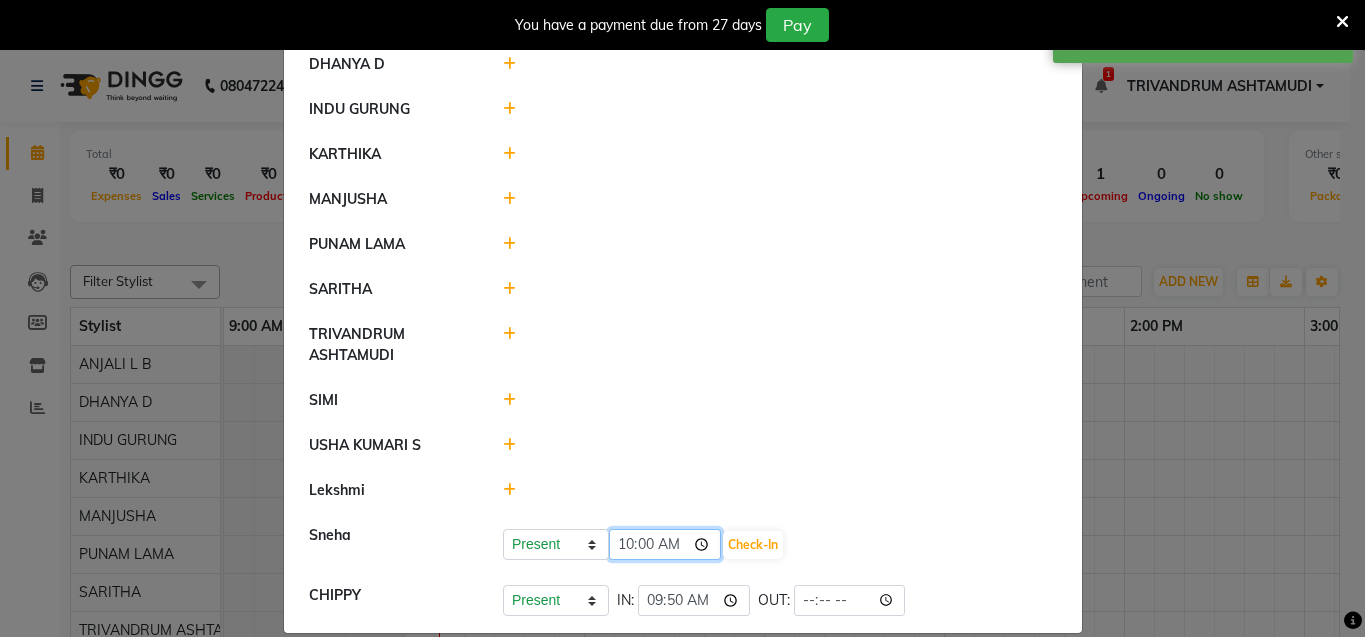 type on "10:05" 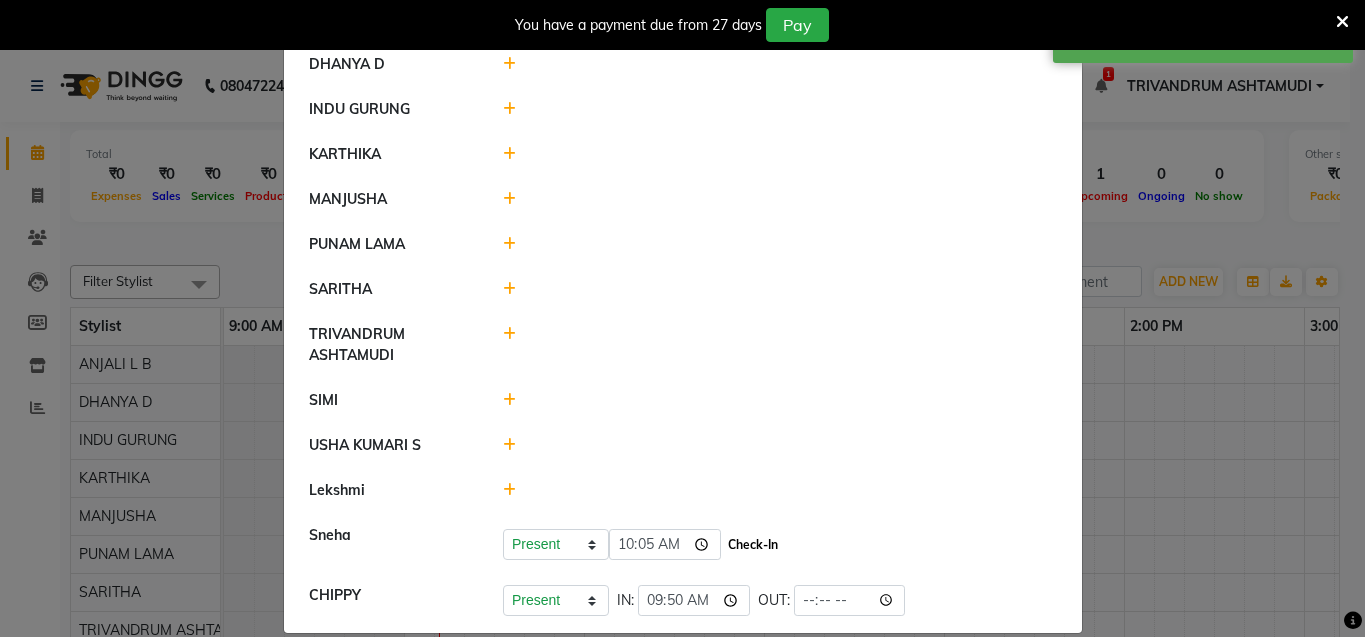 click on "Check-In" 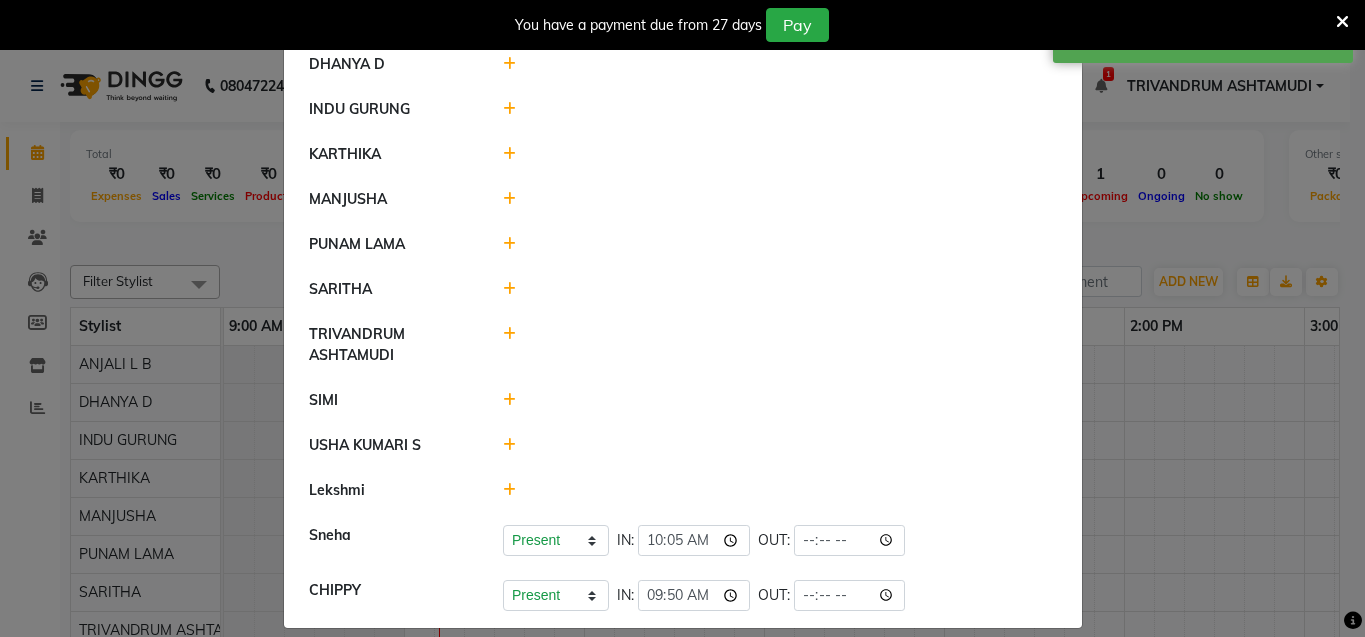 click 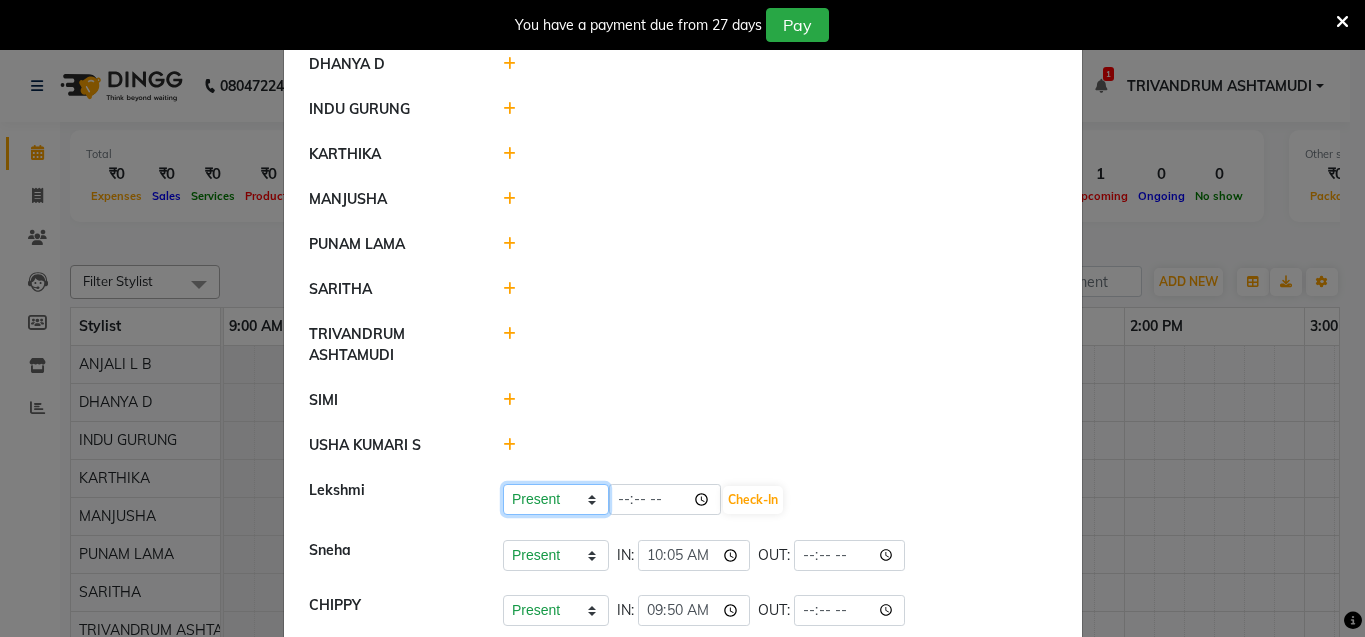 click on "Present Absent Late Half Day Weekly Off" 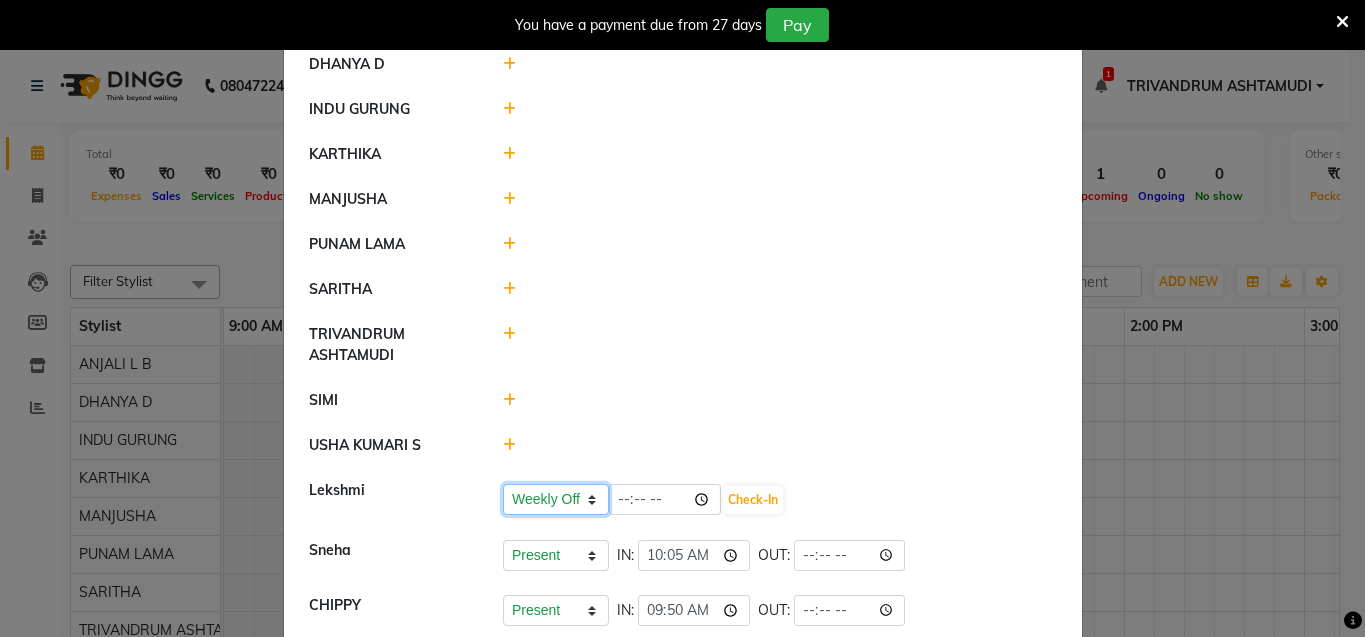 click on "Present Absent Late Half Day Weekly Off" 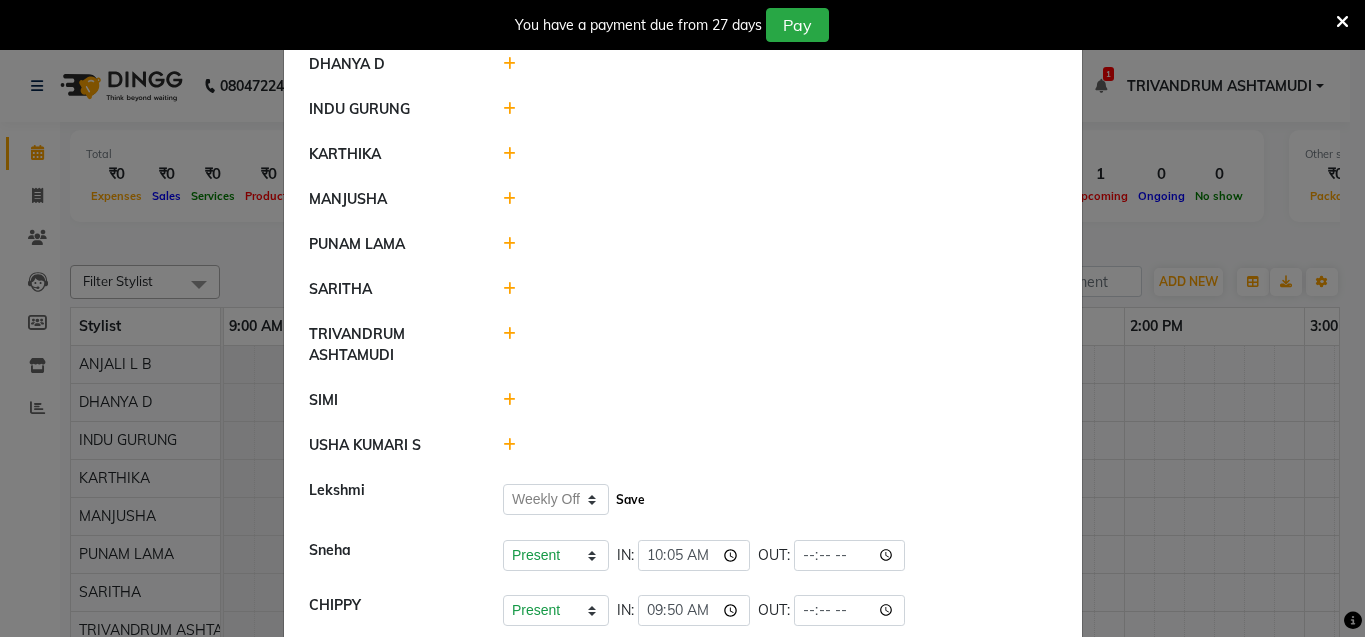 click on "Save" 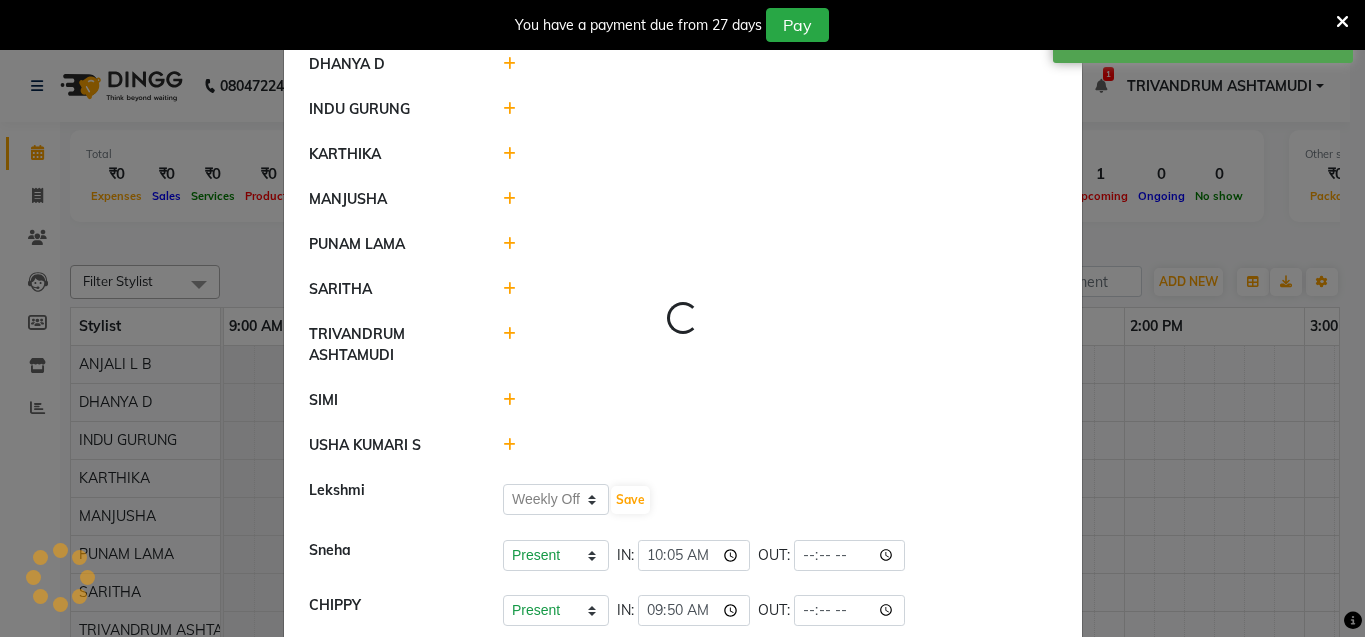 select on "W" 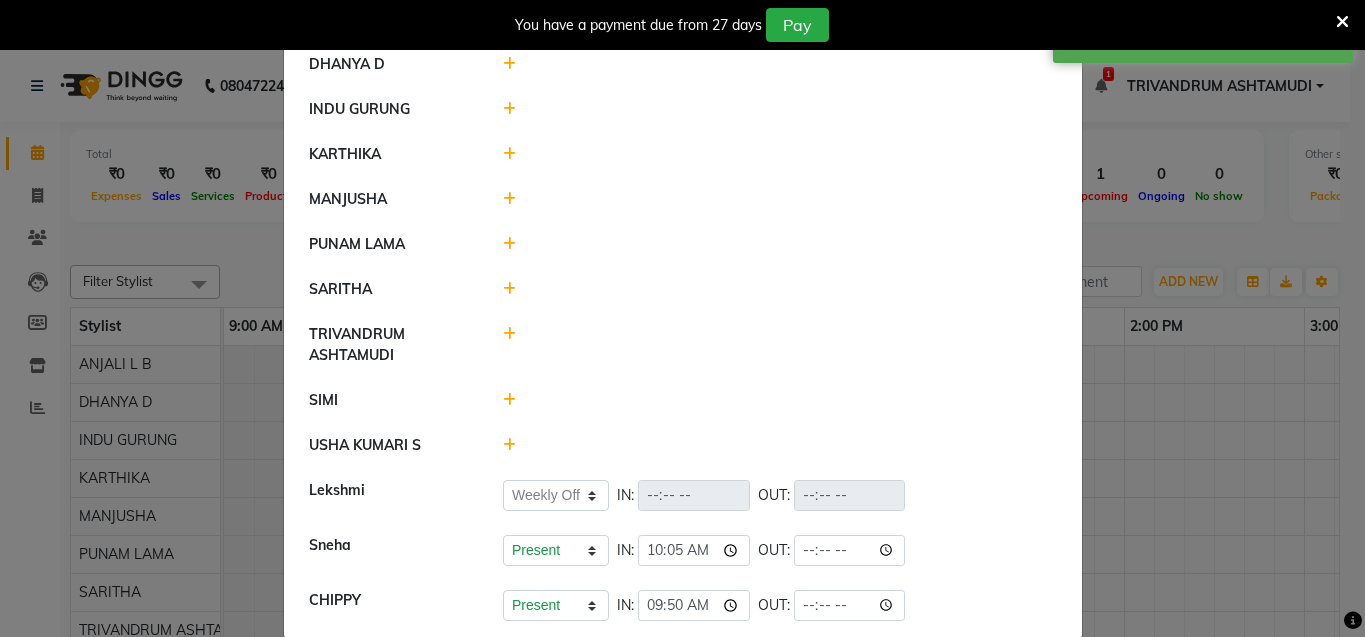 click 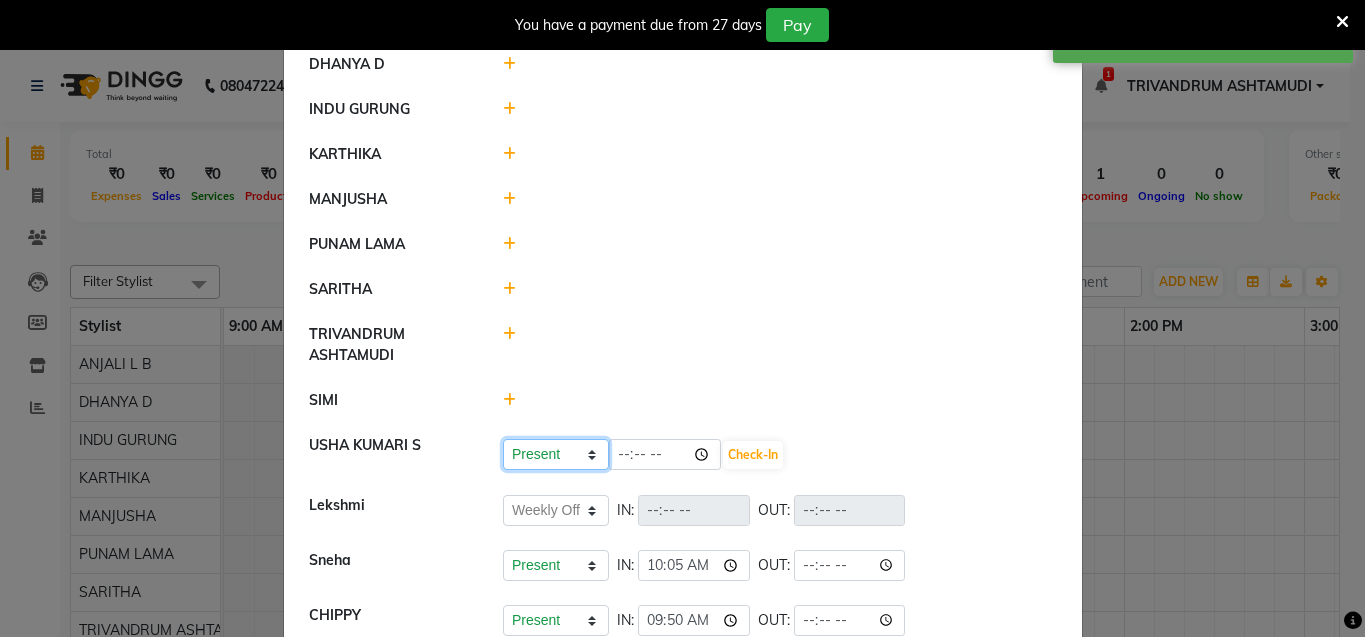 click on "Present Absent Late Half Day Weekly Off" 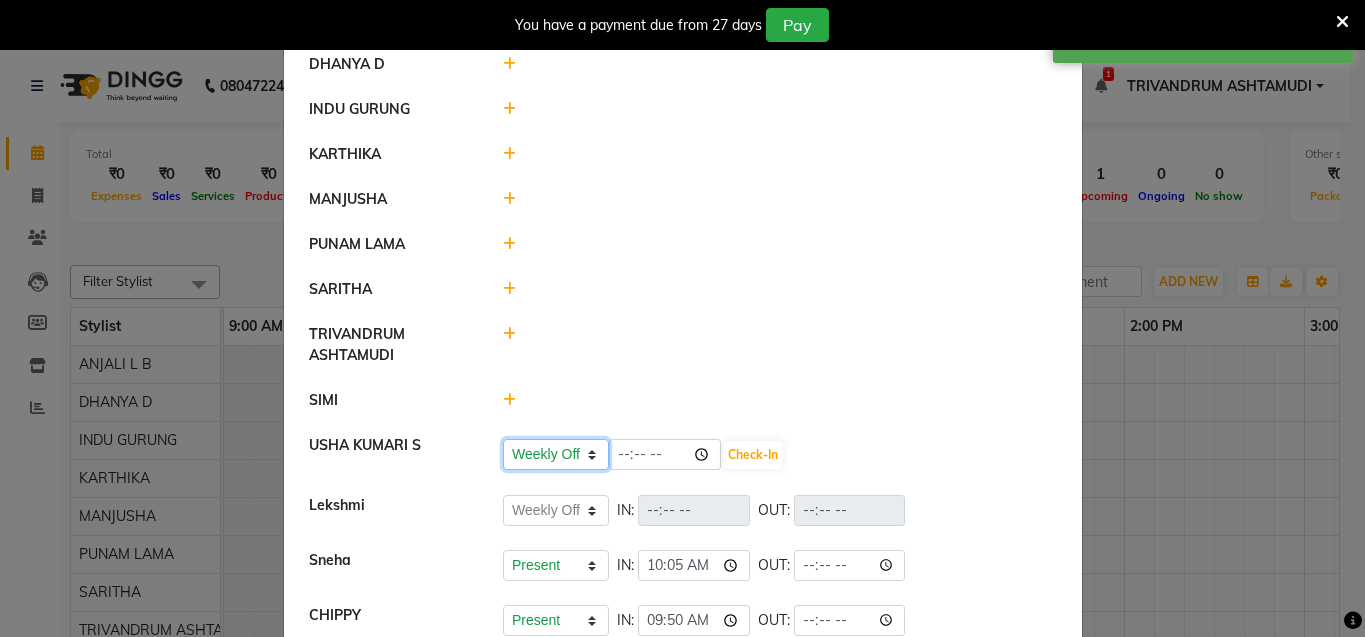click on "Present Absent Late Half Day Weekly Off" 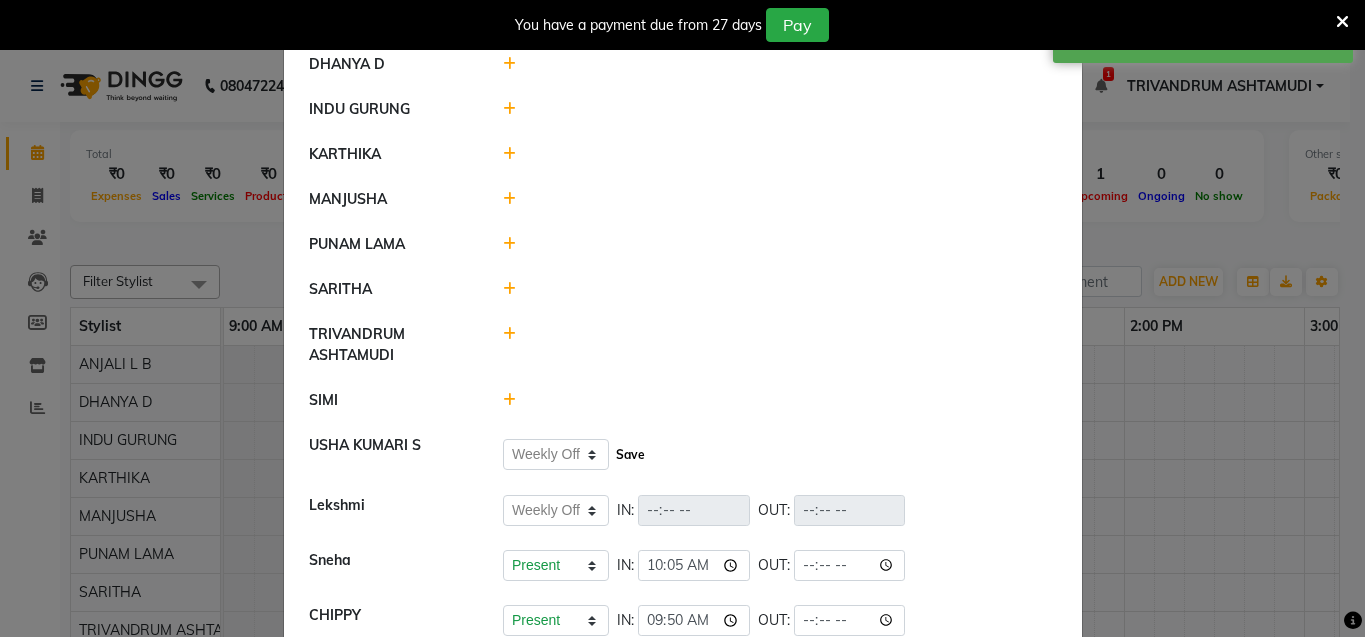 click on "Save" 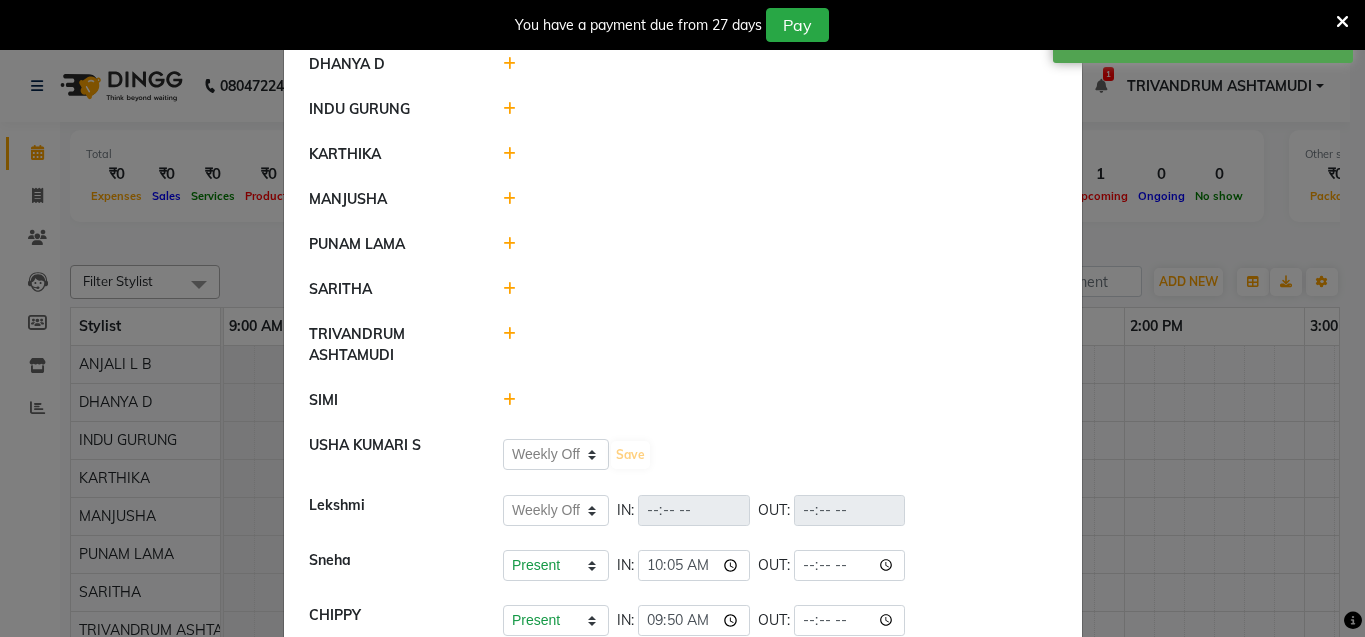 select on "W" 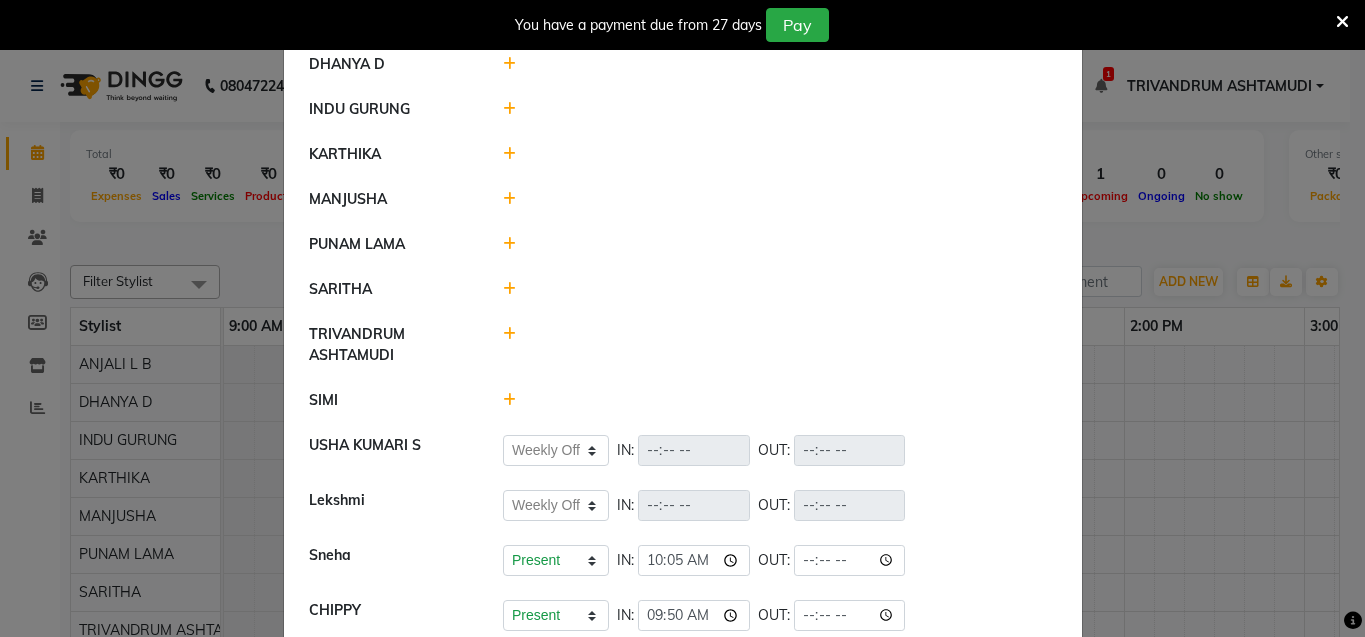 click 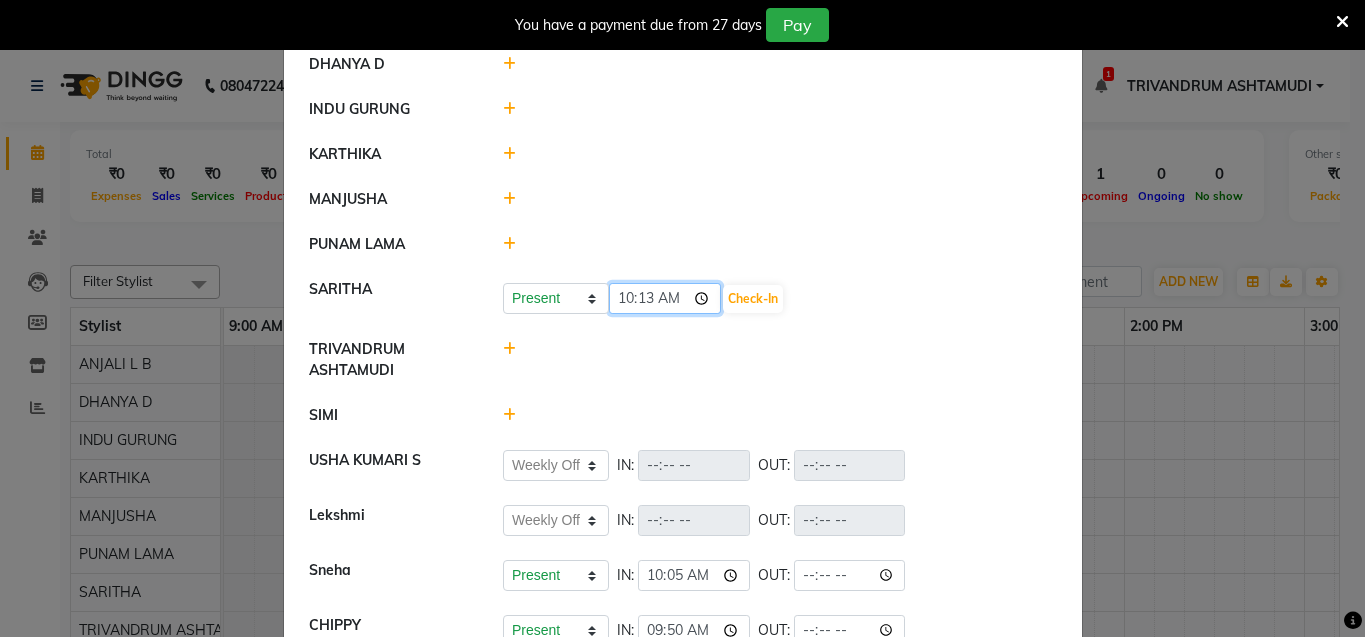 click on "10:13" 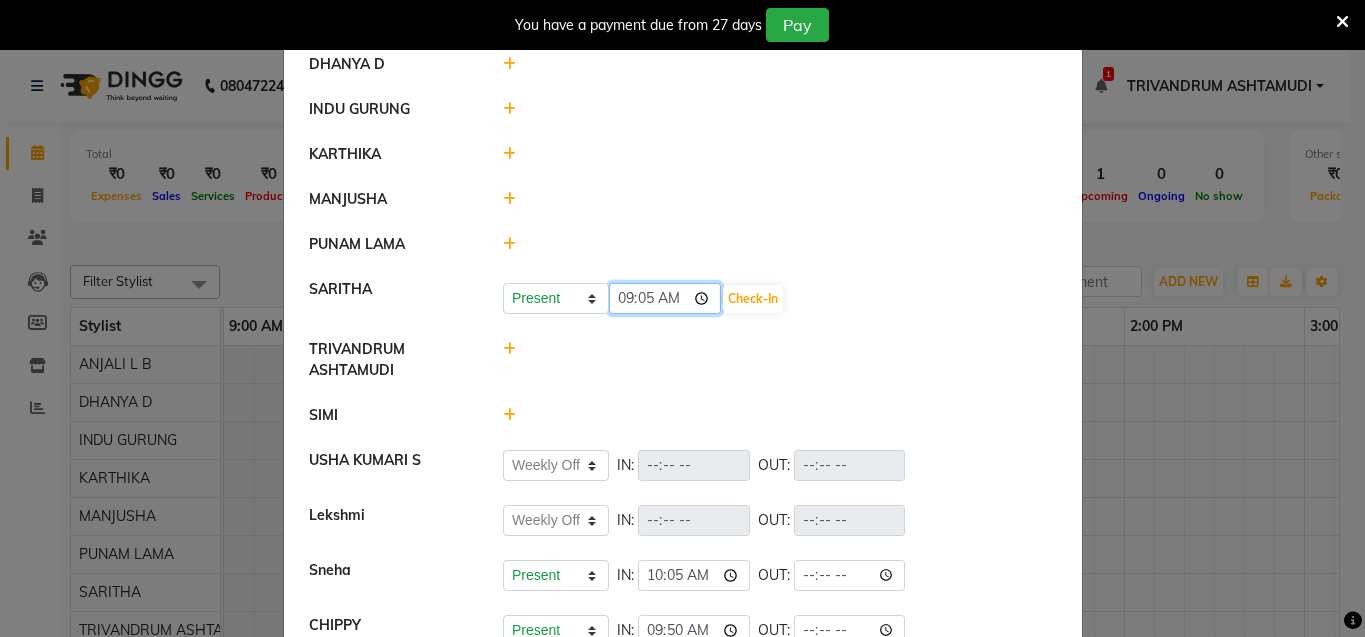type on "09:51" 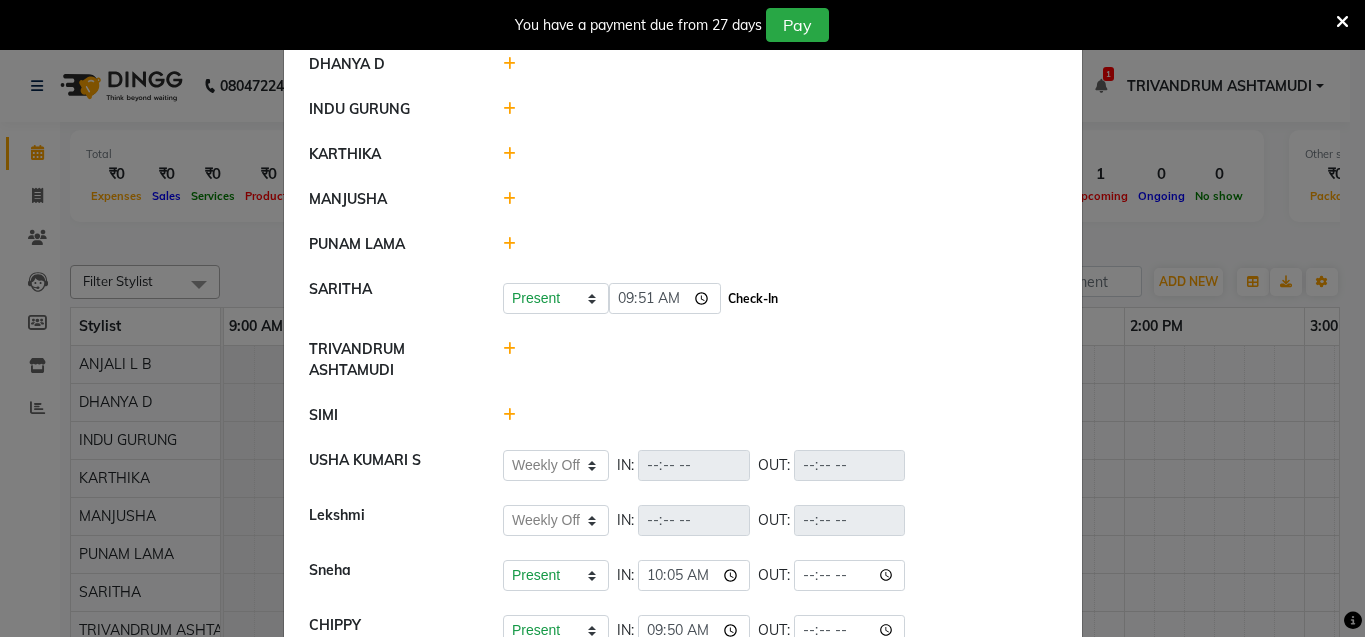 click on "Check-In" 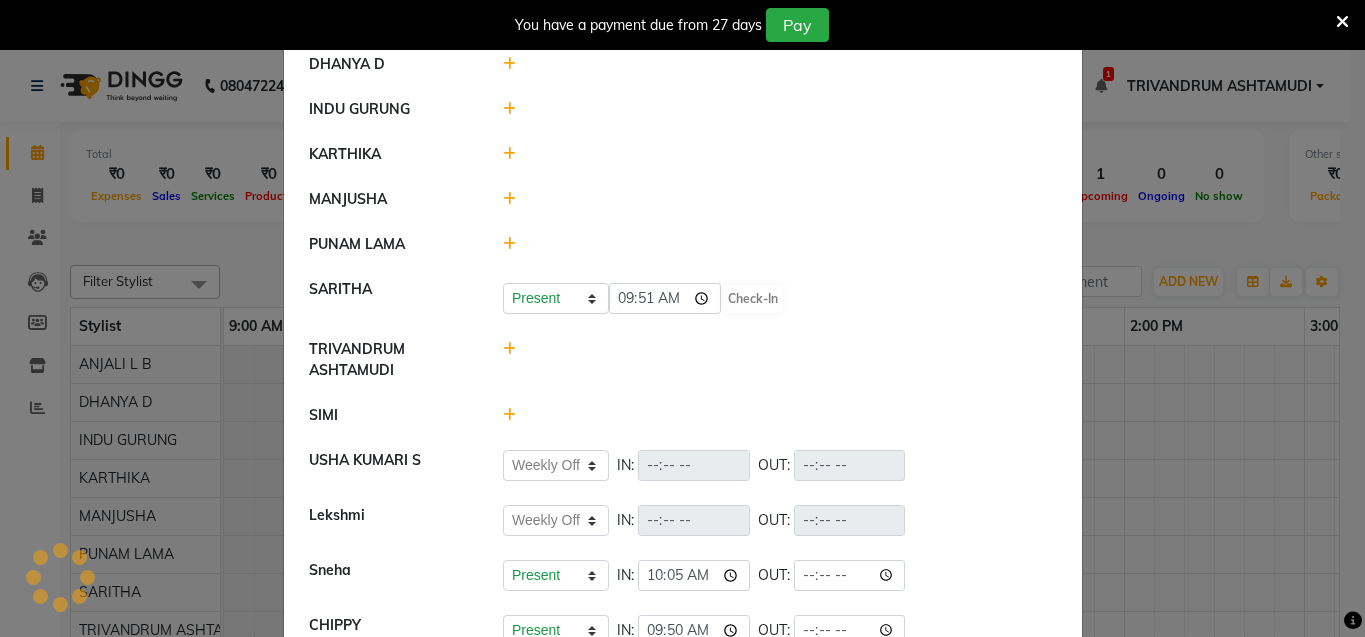 select on "W" 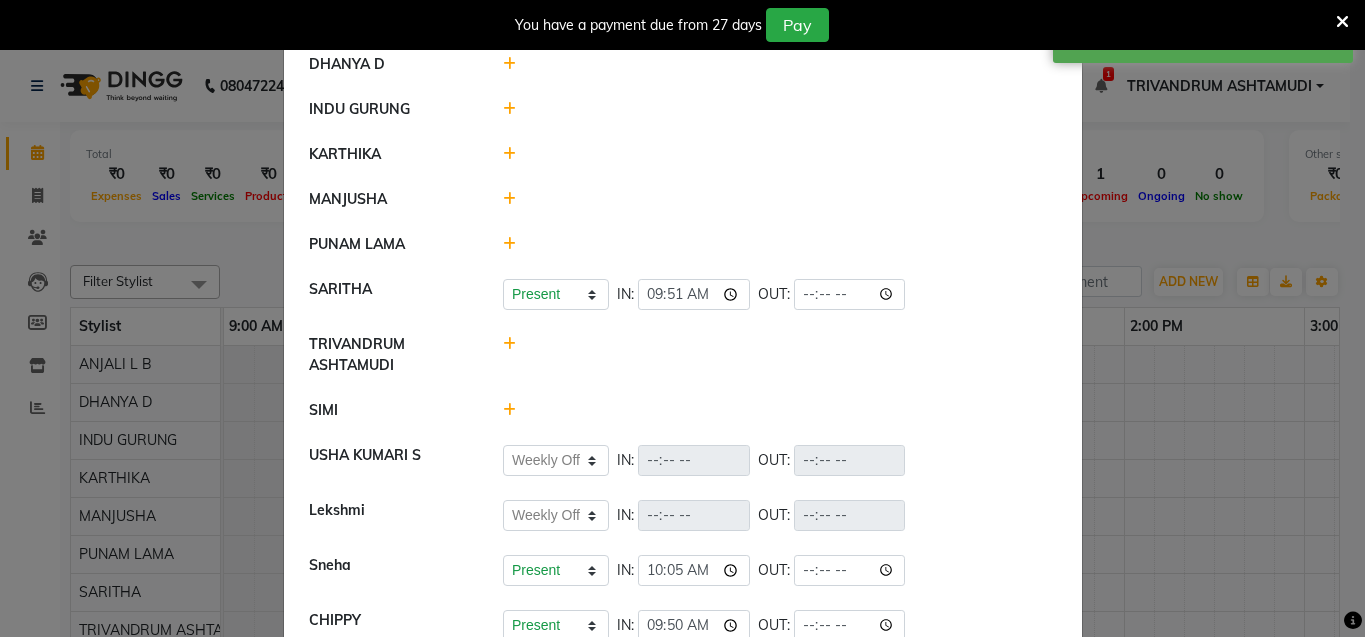 click 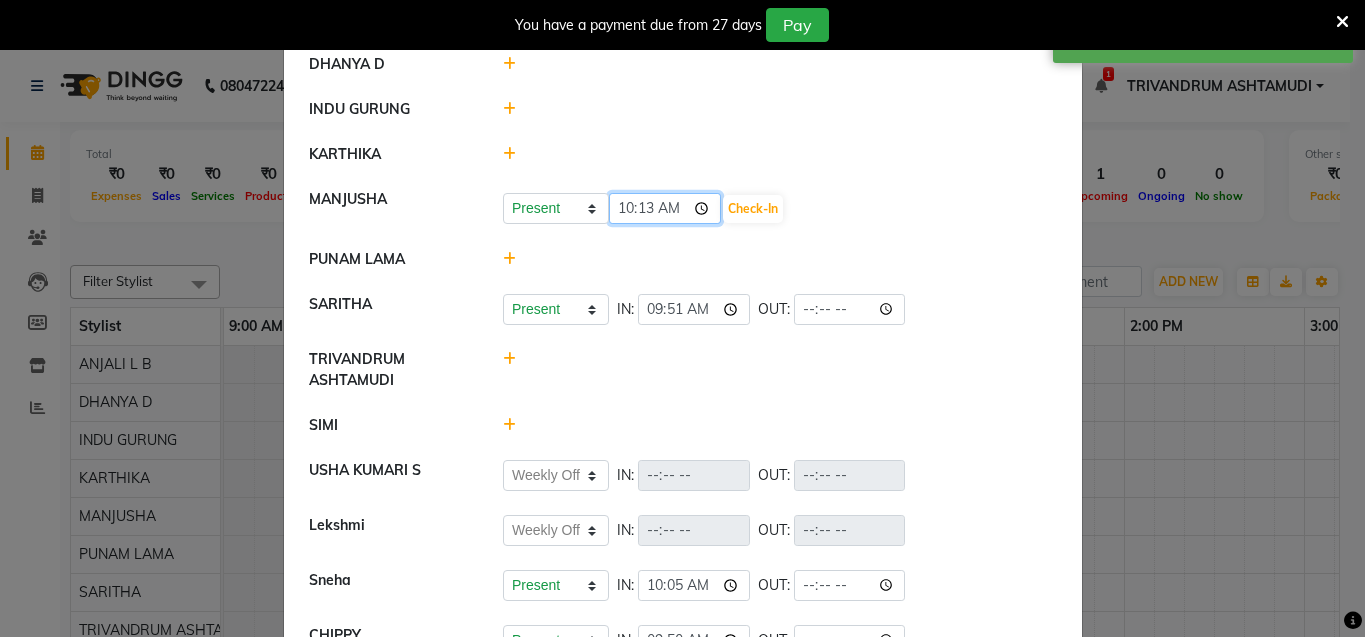 click on "10:13" 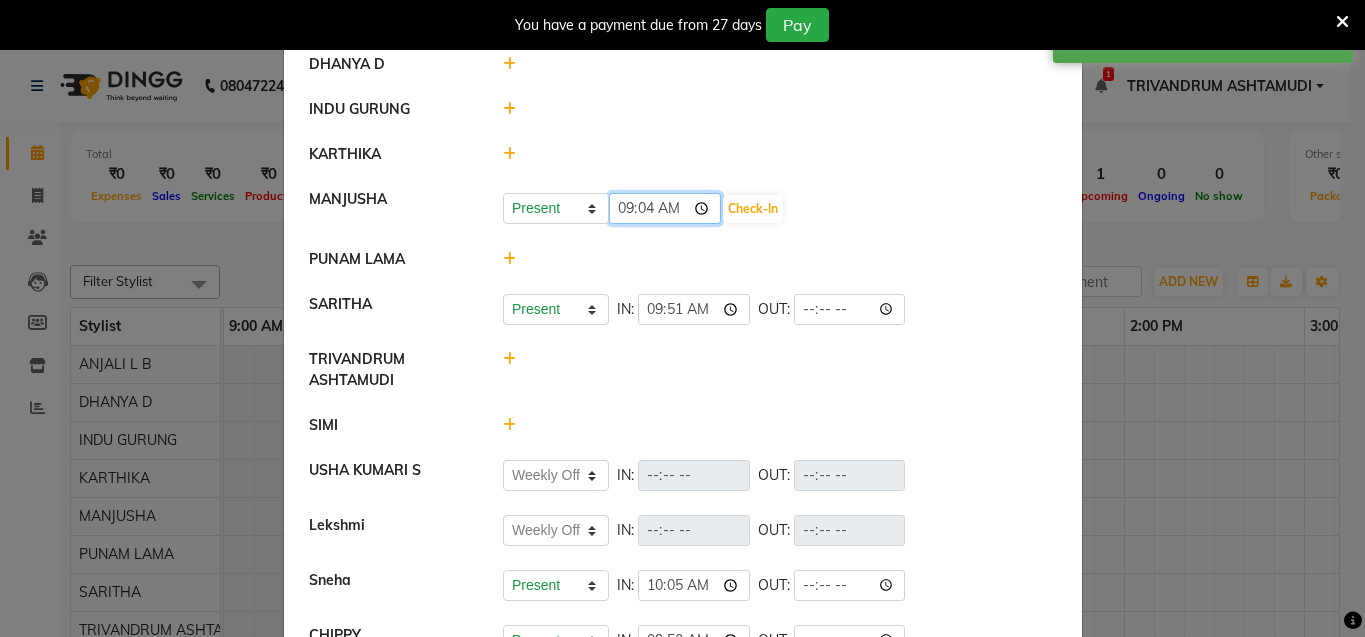 type on "09:47" 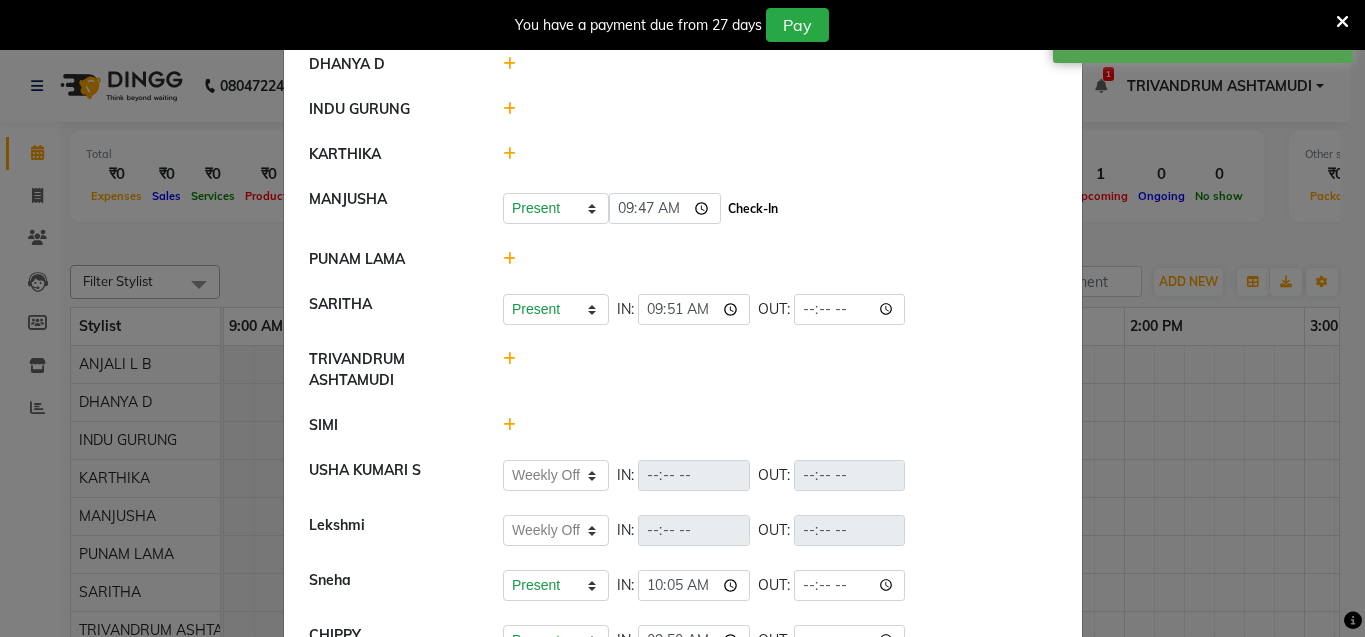 click on "Check-In" 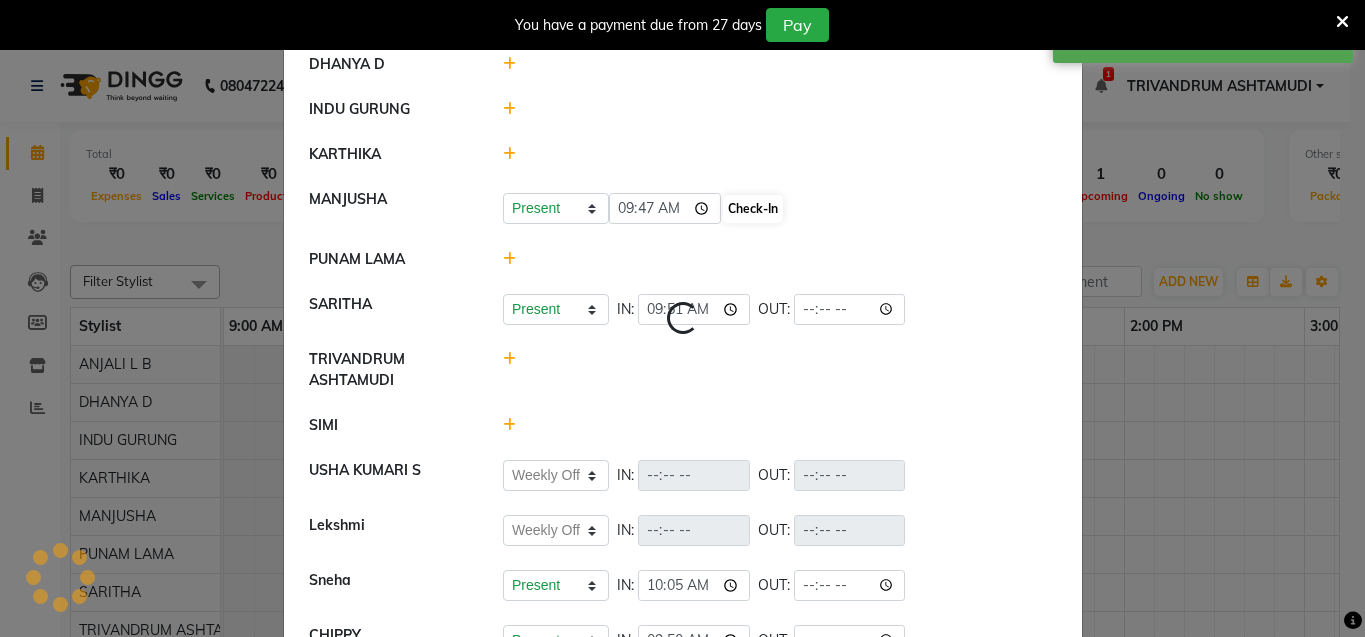select on "W" 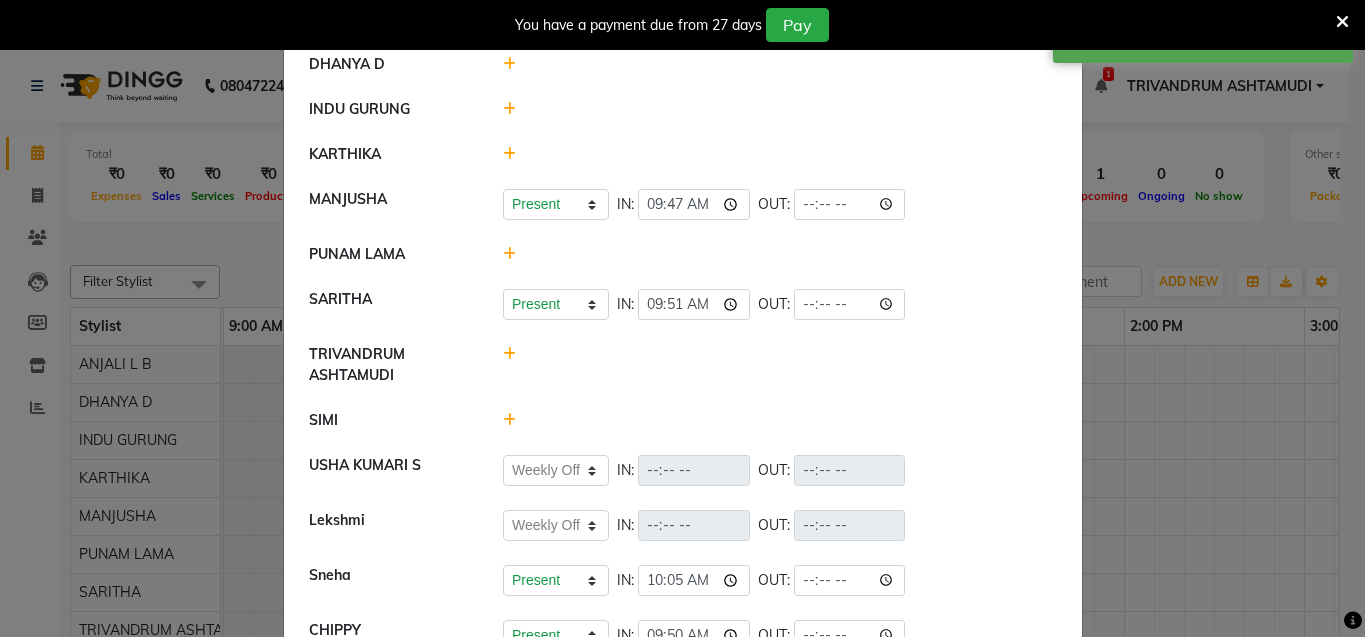click 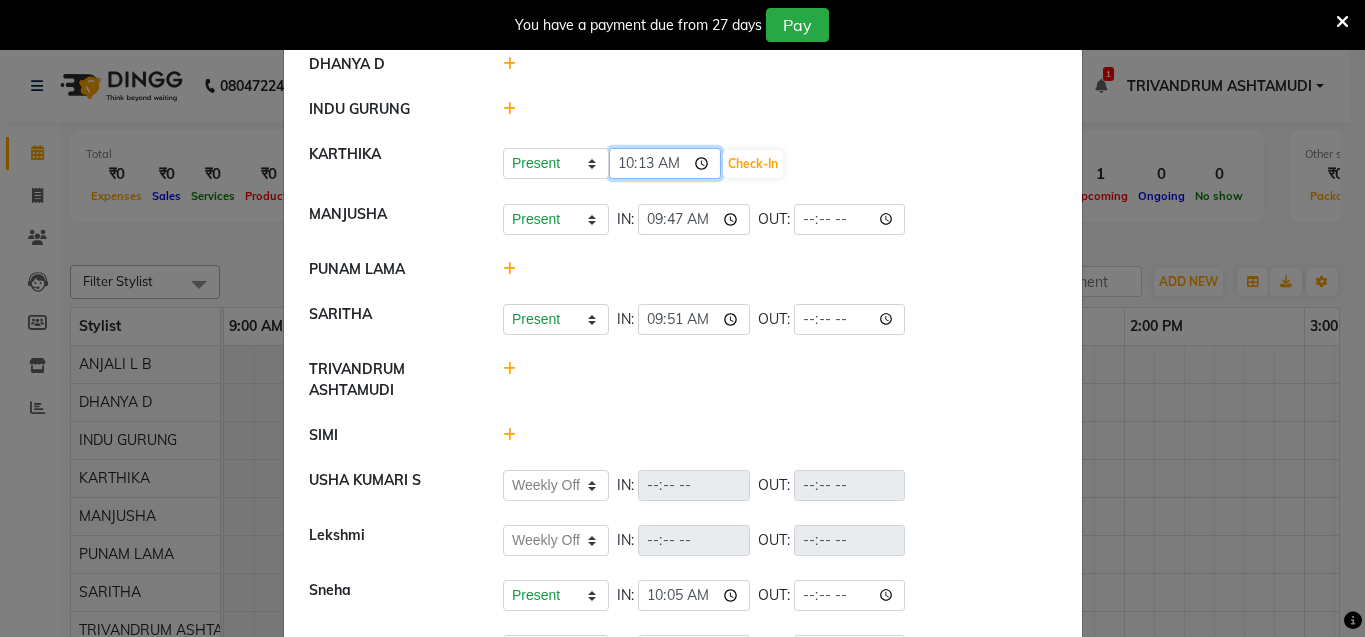 click on "10:13" 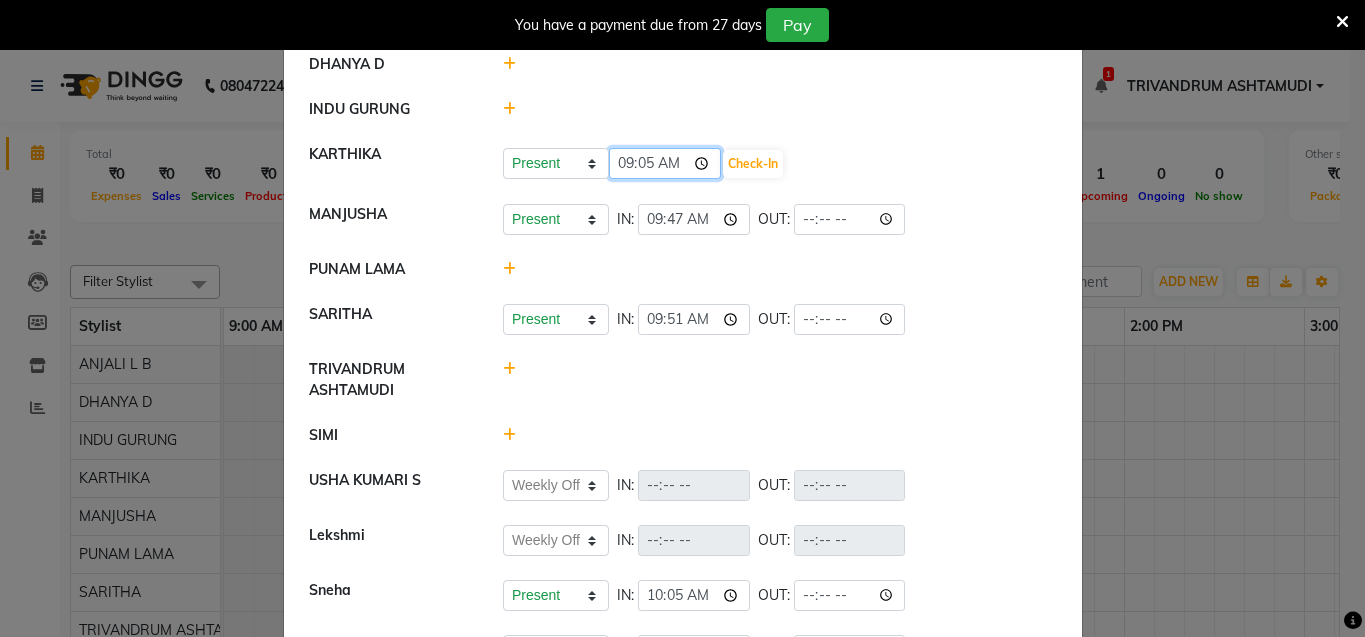type on "09:57" 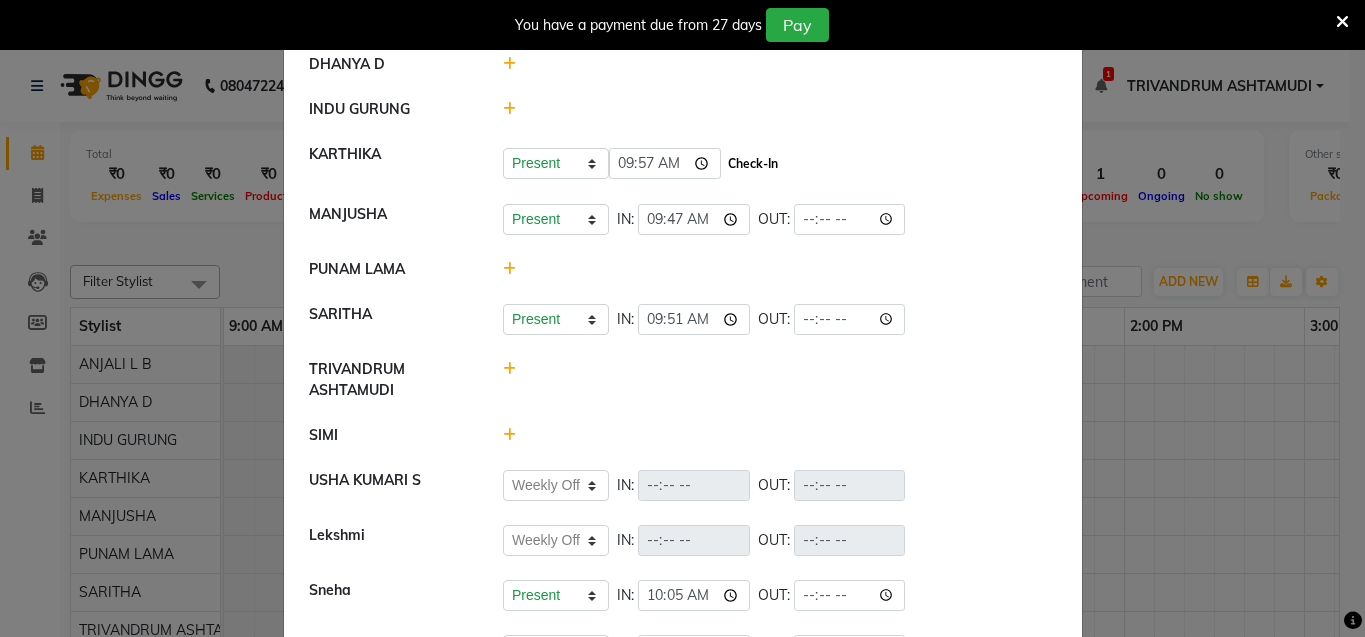 click on "Check-In" 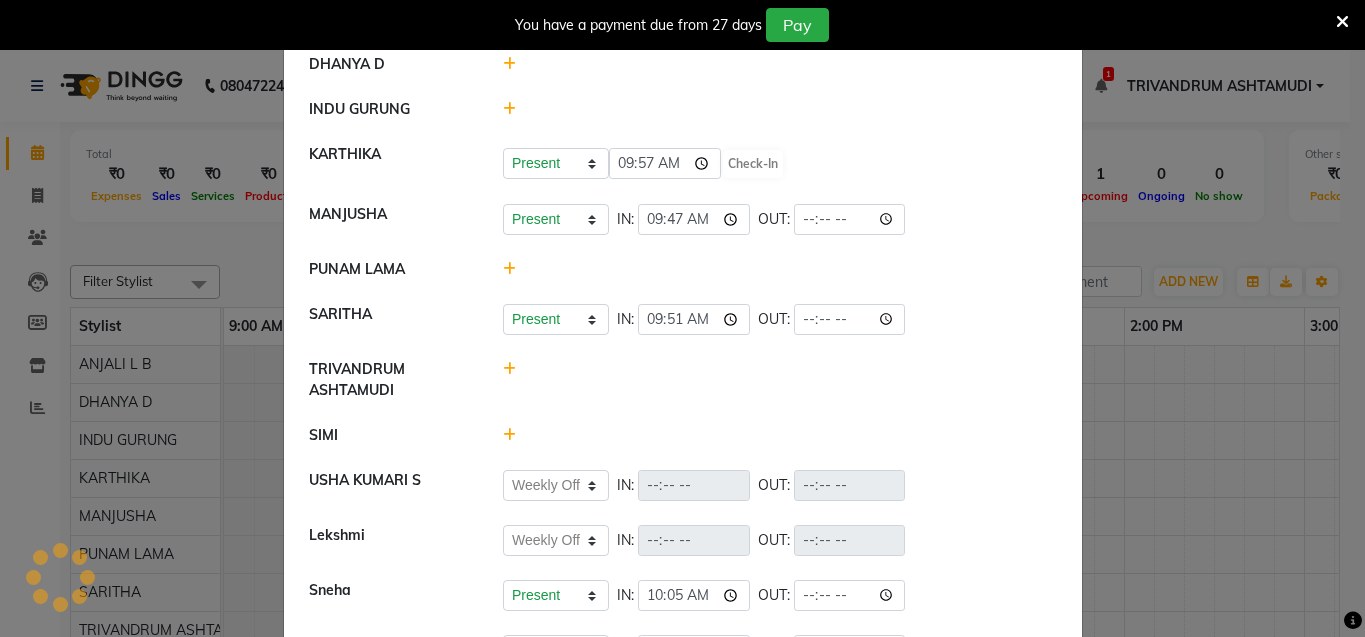 select on "W" 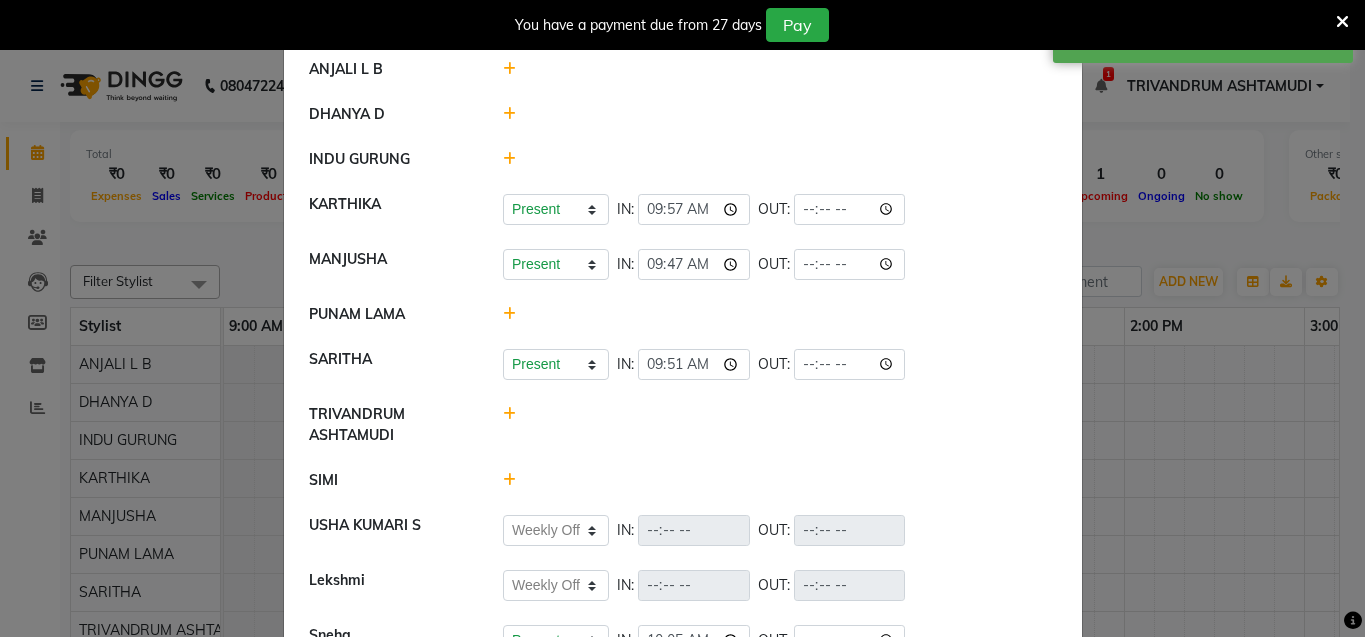 scroll, scrollTop: 0, scrollLeft: 0, axis: both 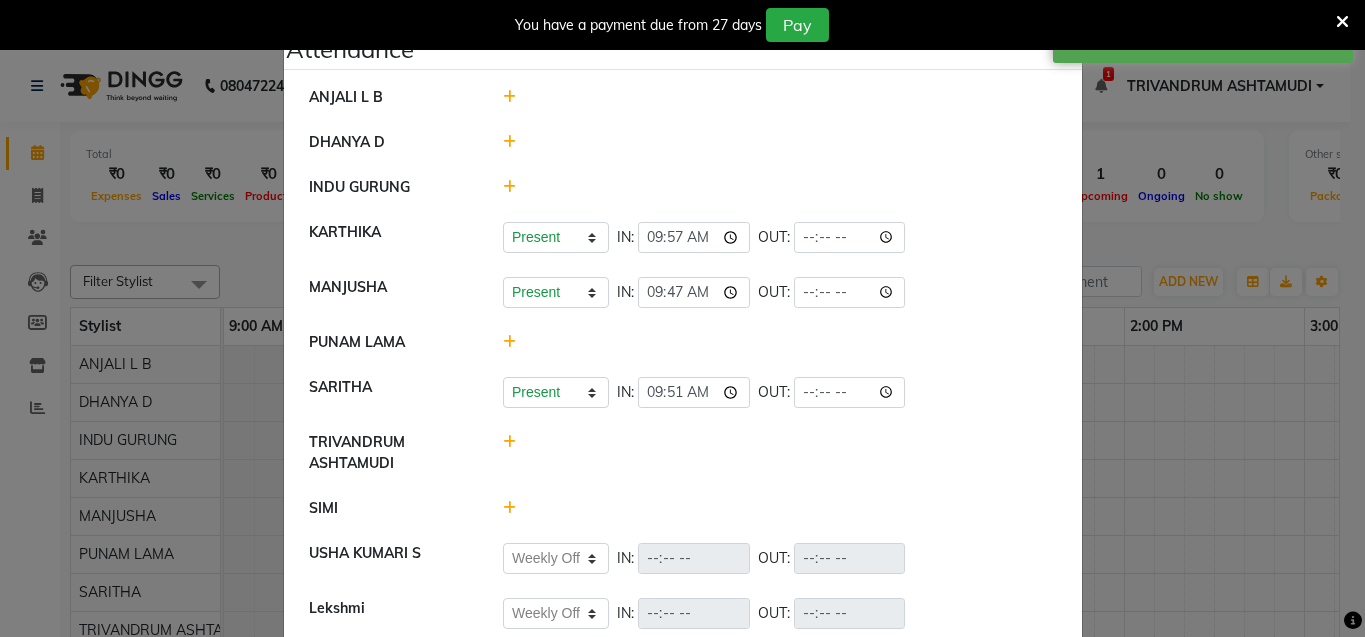 click 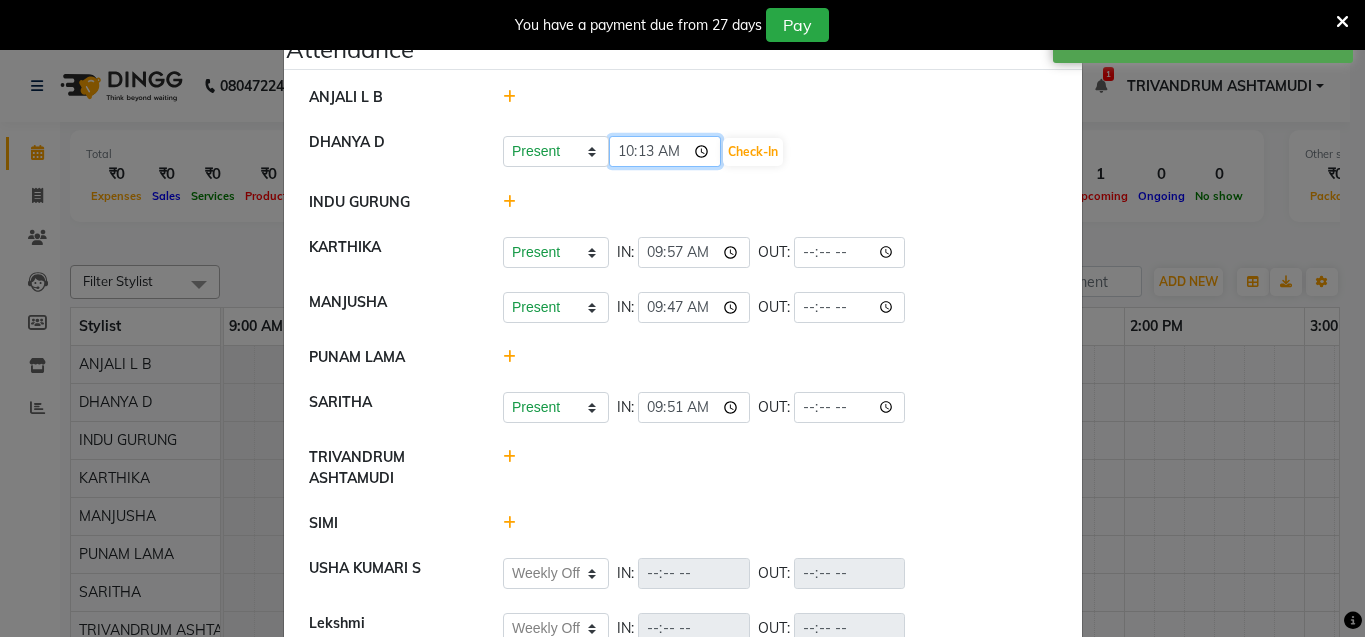 click on "10:13" 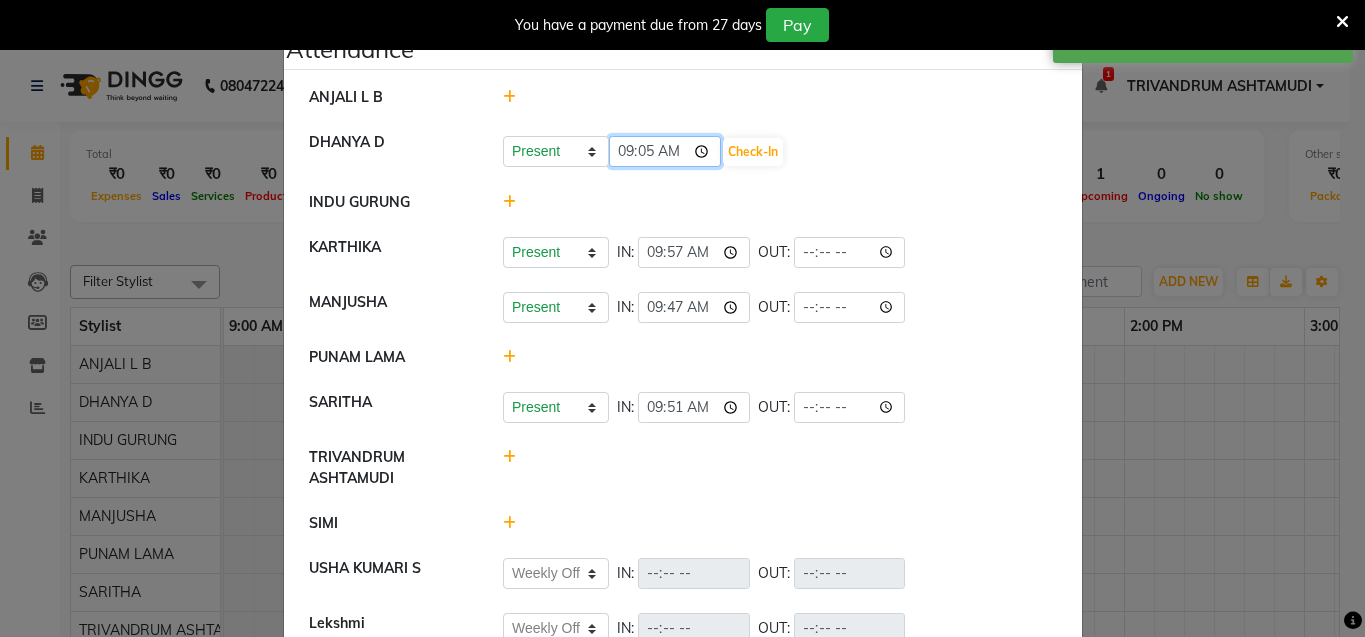 type on "09:57" 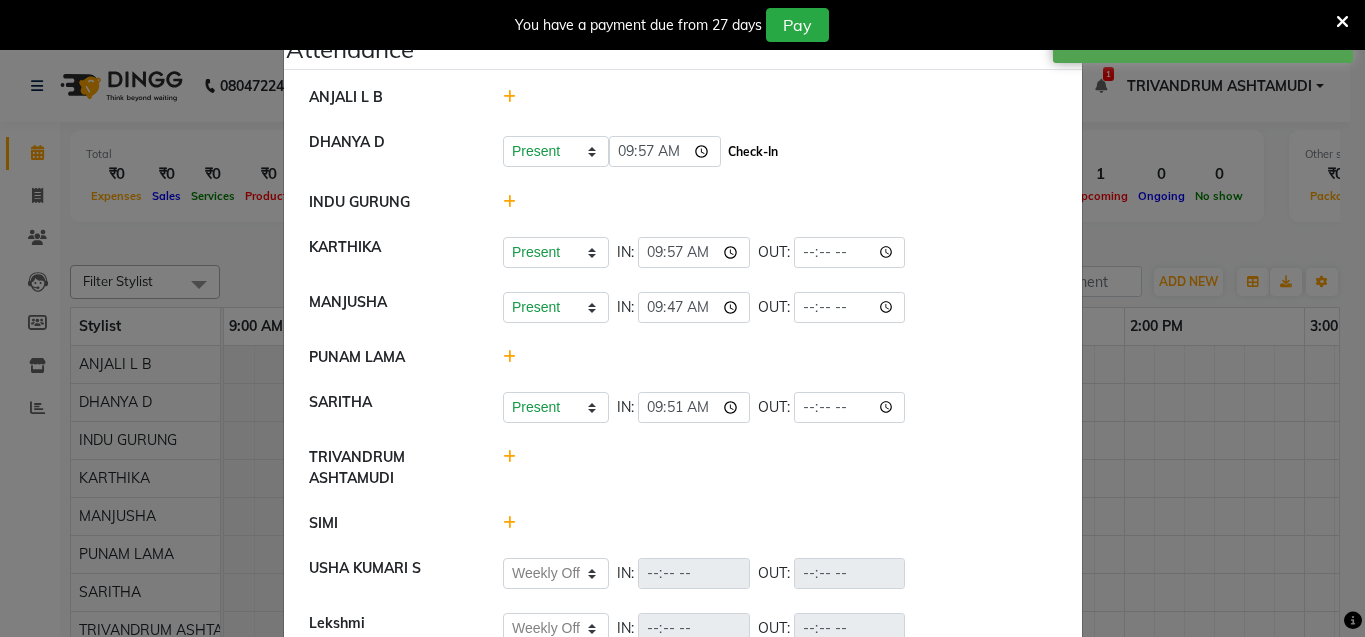 click on "Check-In" 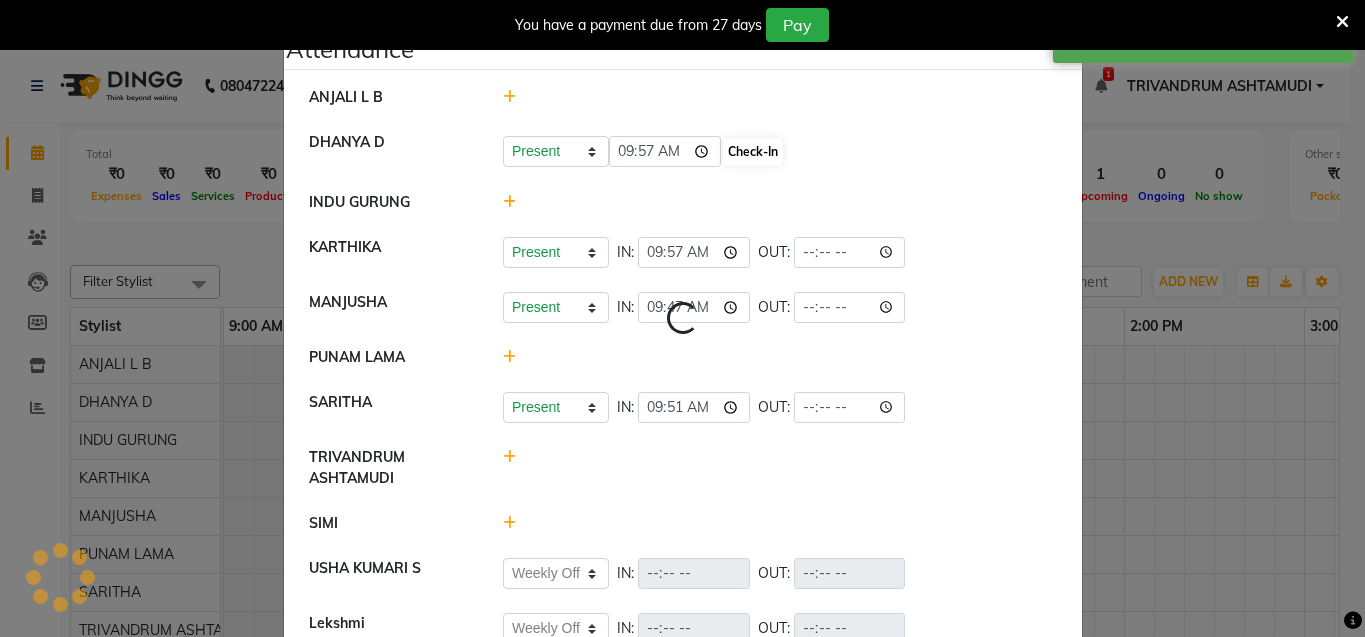 select on "W" 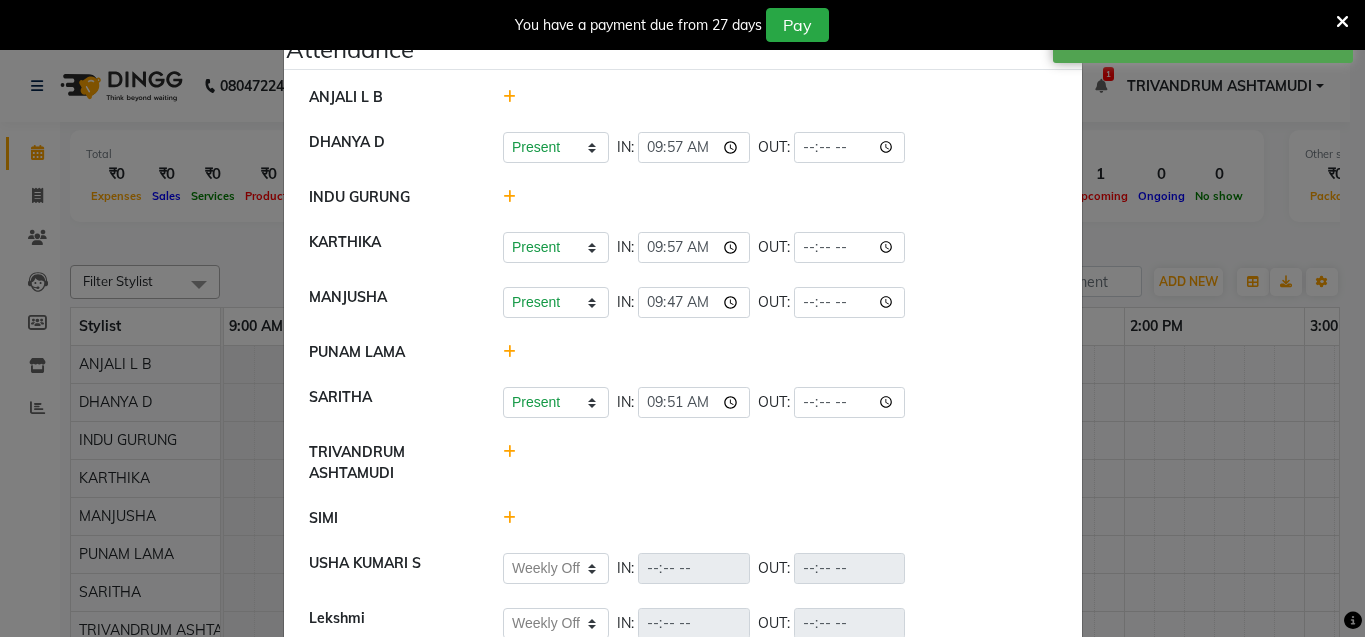 click 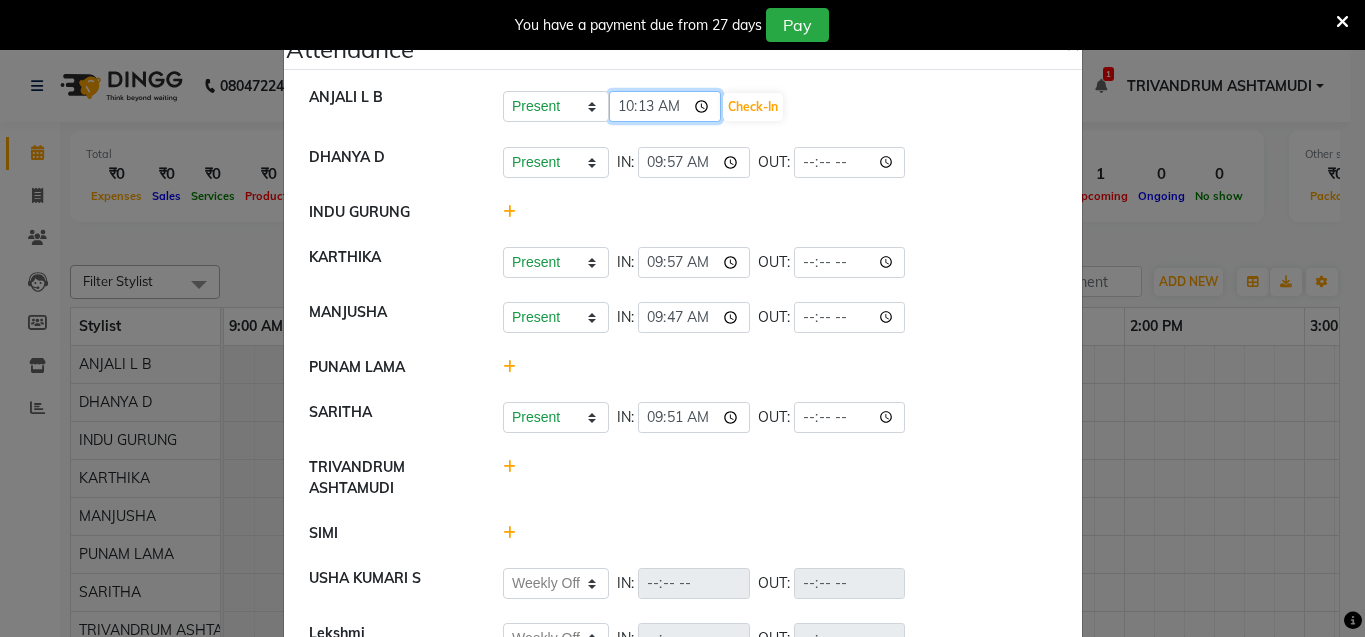 click on "10:13" 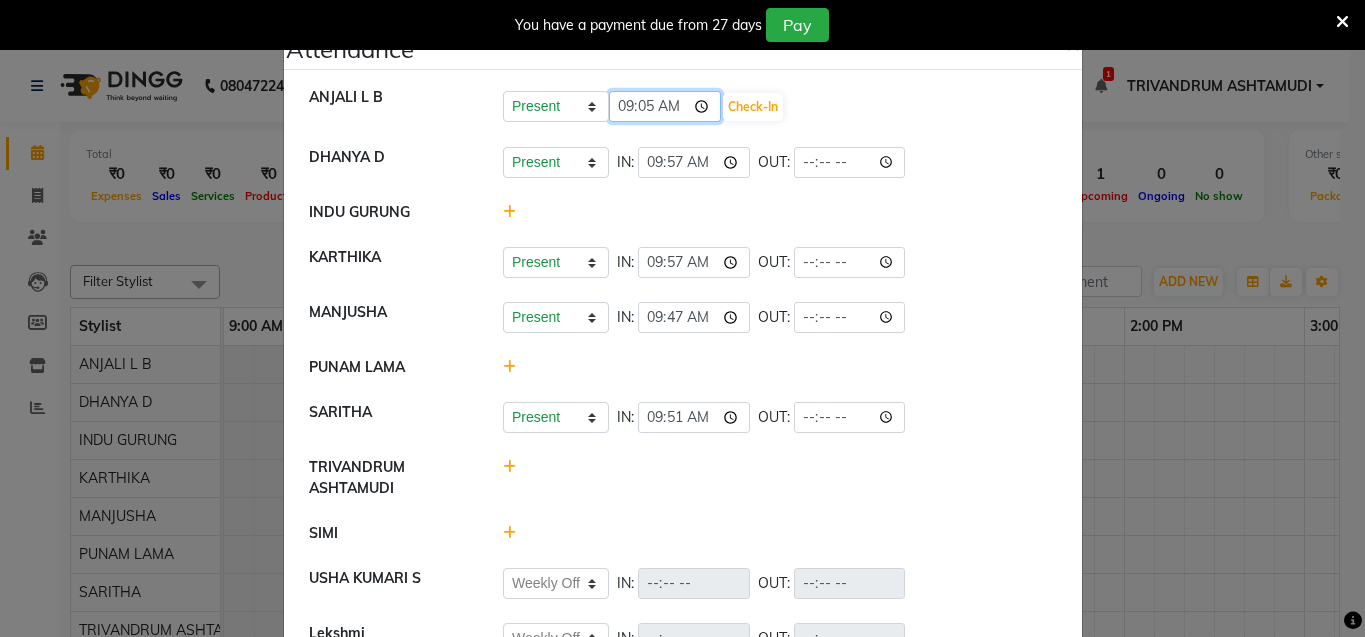 type on "09:53" 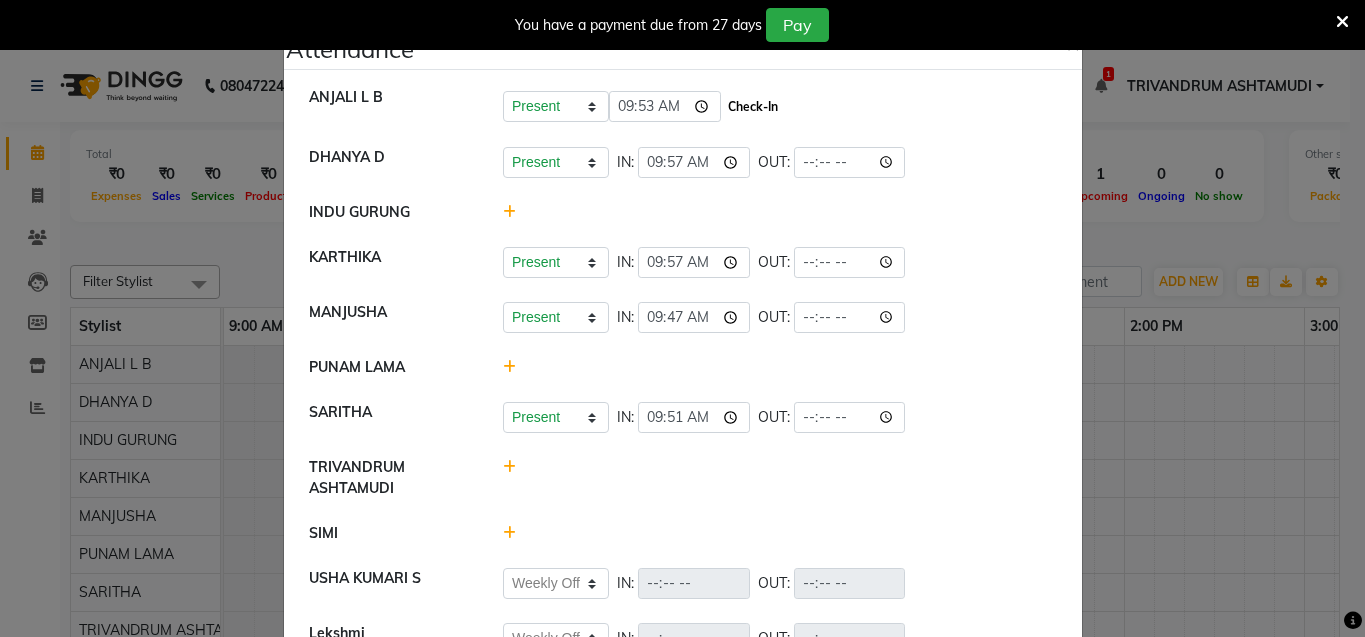 click on "Check-In" 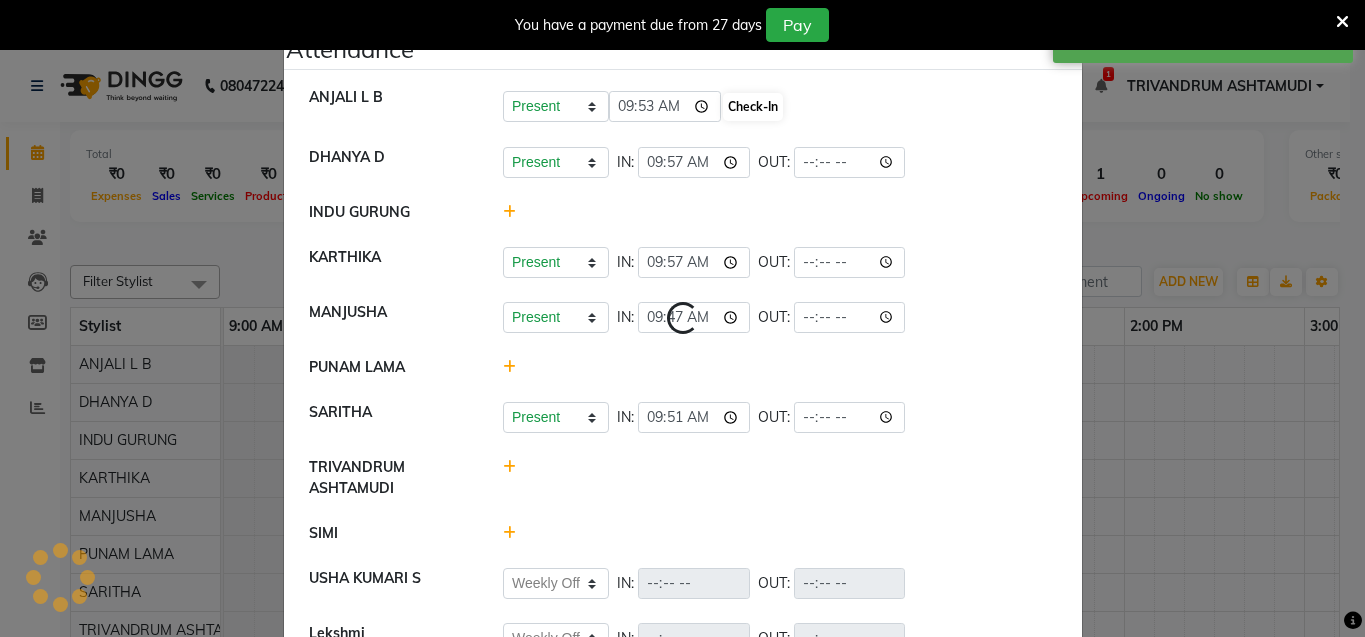select on "W" 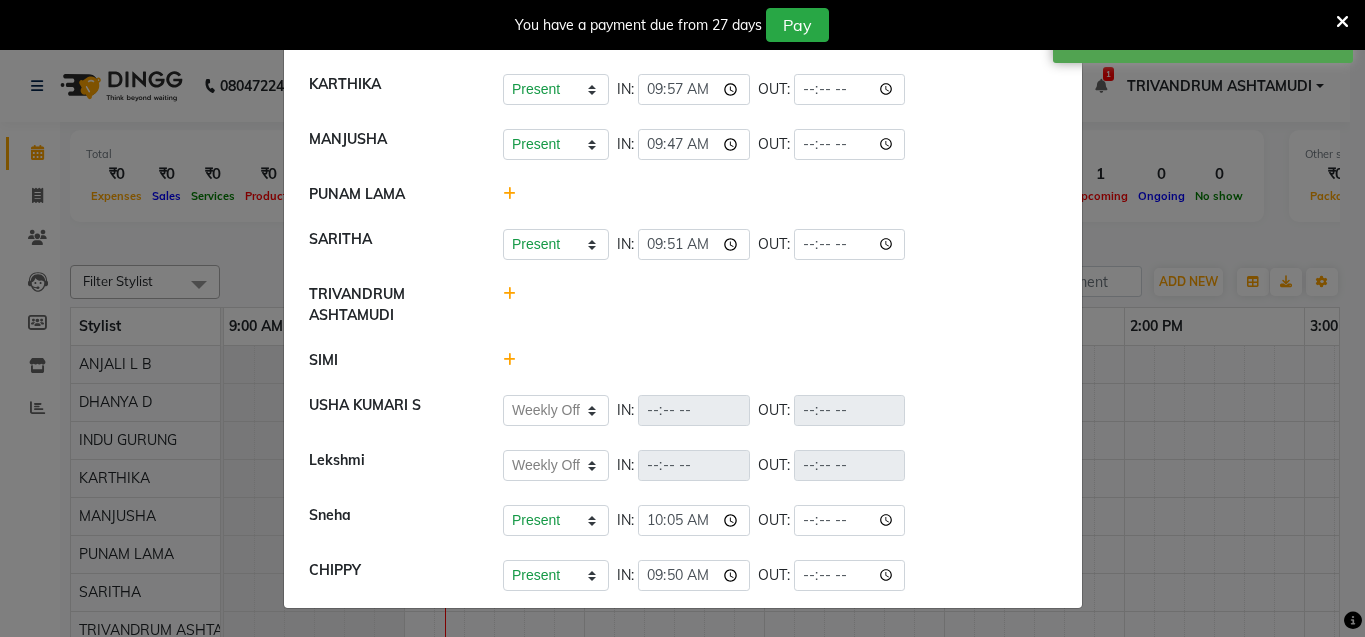 scroll, scrollTop: 0, scrollLeft: 0, axis: both 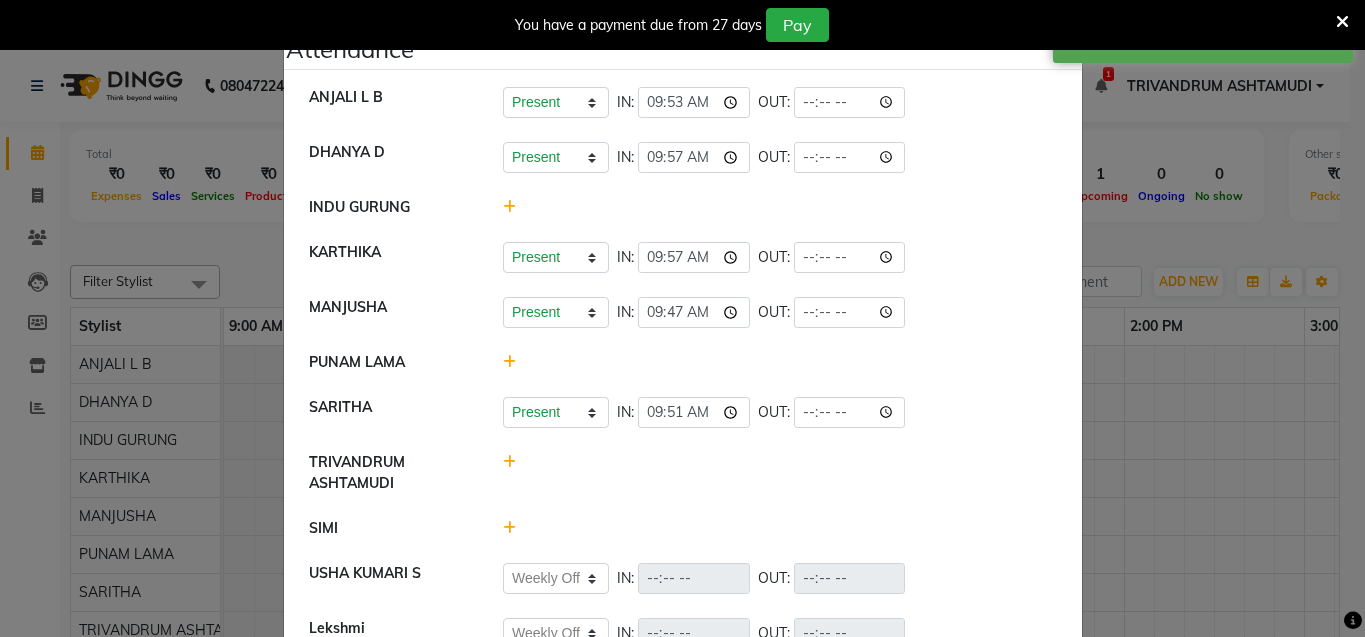 click at bounding box center (1342, 22) 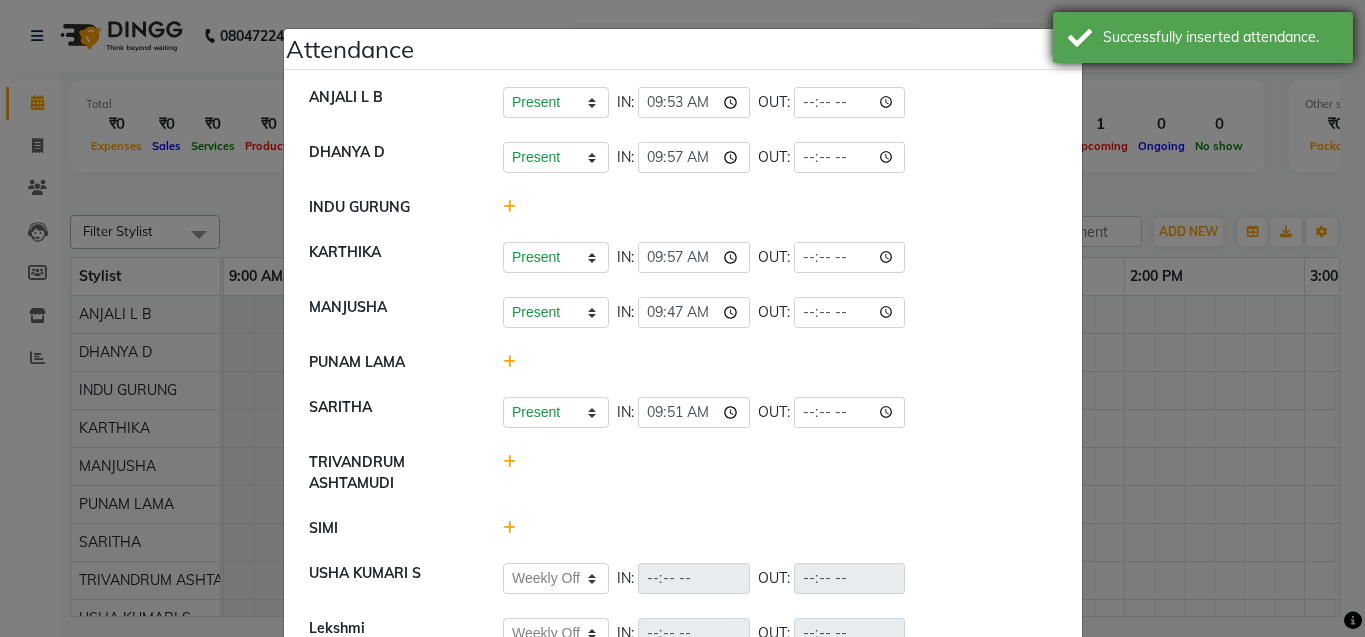 click on "Successfully inserted attendance." at bounding box center [1203, 37] 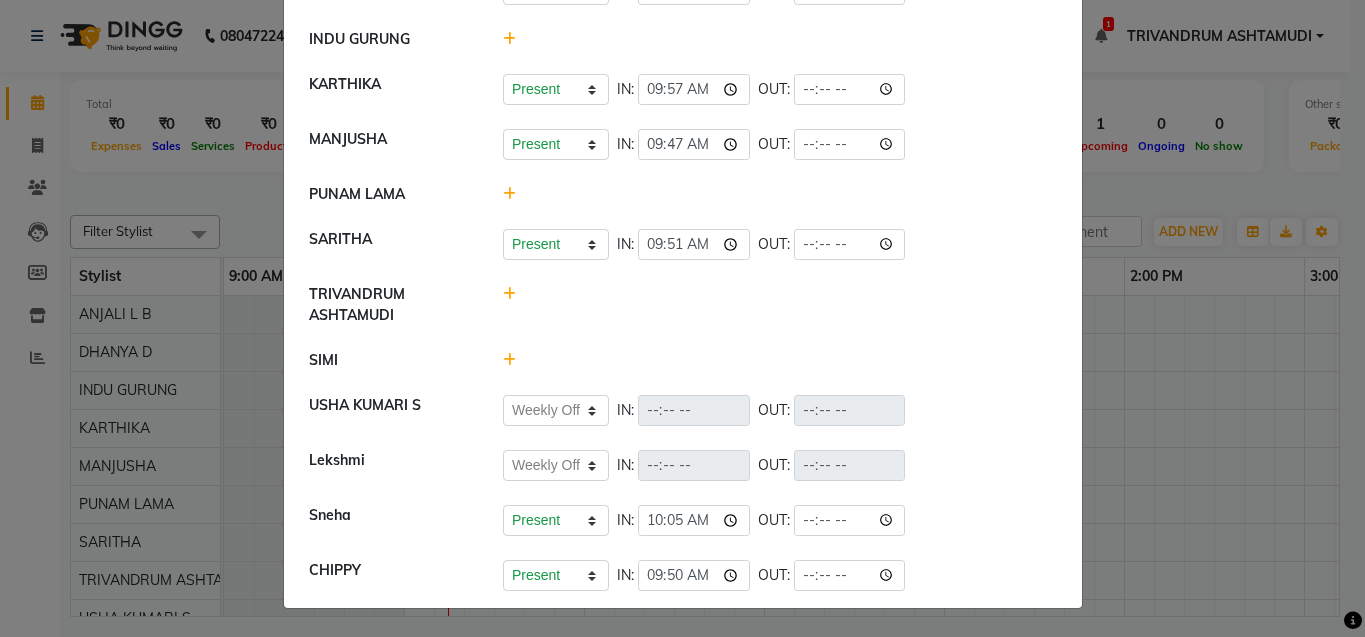 scroll, scrollTop: 0, scrollLeft: 0, axis: both 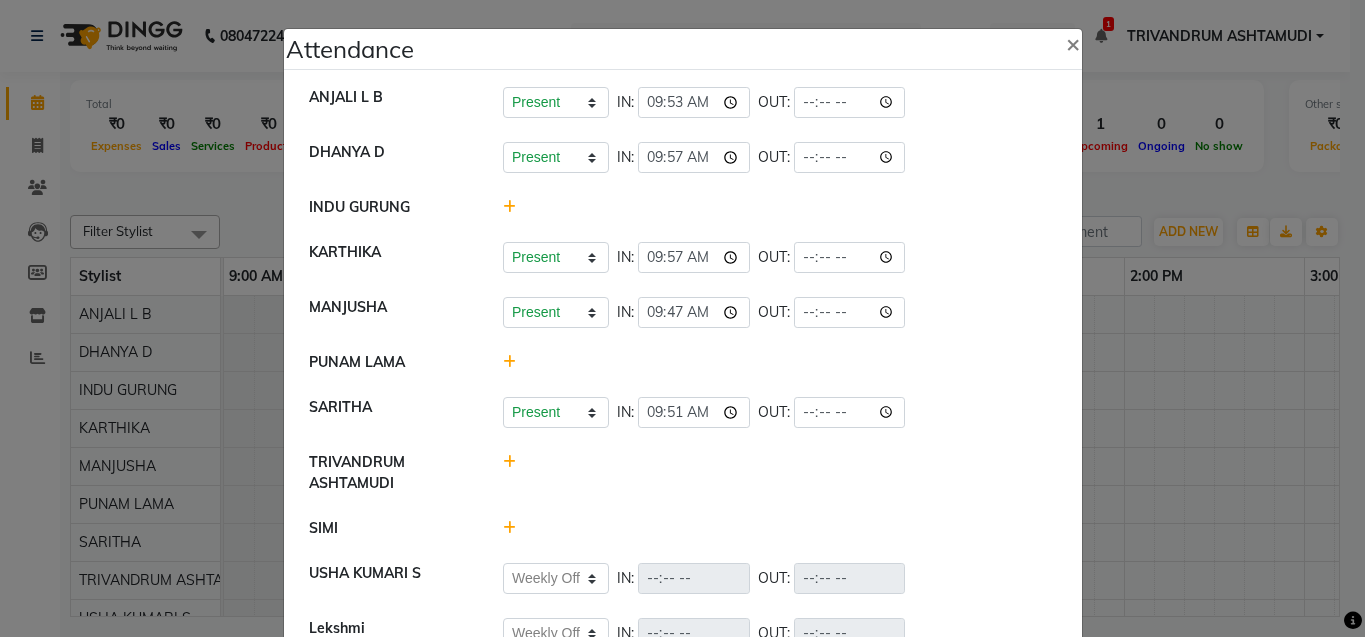 click on "Attendance ×  [FIRST] [LAST]	   Present   Absent   Late   Half Day   Weekly Off  IN:  09:53 OUT:   [FIRST] [LAST]   Present   Absent   Late   Half Day   Weekly Off  IN:  09:57 OUT:   [FIRST] [FIRST]	   Present   Absent   Late   Half Day   Weekly Off  IN:  09:57 OUT:   [FIRST]	   Present   Absent   Late   Half Day   Weekly Off  IN:  09:47 OUT:   [FIRST] [LAST]	   Present   Absent   Late   Half Day   Weekly Off  IN:  09:51 OUT:   [FIRST] [FIRST]   SIMI   [FIRST] [LAST]   Present   Absent   Late   Half Day   Weekly Off  IN:  OUT:   [FIRST]   Present   Absent   Late   Half Day   Weekly Off  IN:  OUT:   [FIRST]   Present   Absent   Late   Half Day   Weekly Off  IN:  10:05 OUT:   [FIRST]   Present   Absent   Late   Half Day   Weekly Off  IN:  09:50 OUT:" 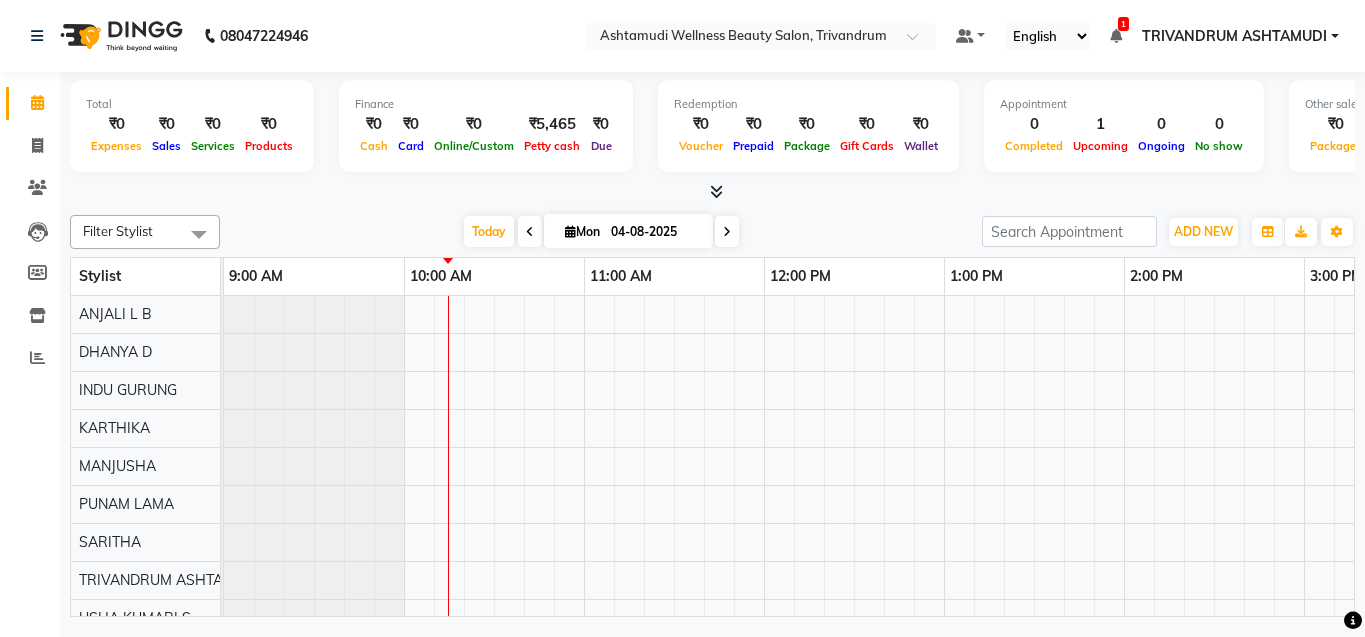 click on "Today  Mon 04-08-2025" at bounding box center (601, 232) 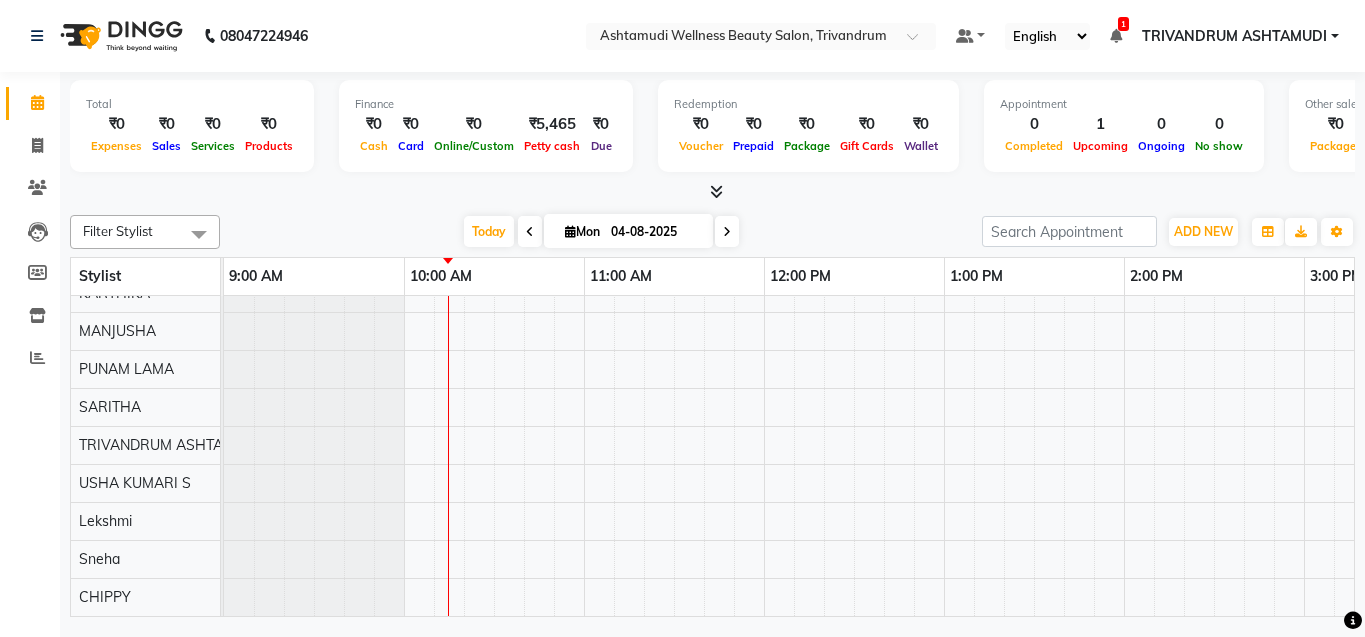 scroll, scrollTop: 81, scrollLeft: 0, axis: vertical 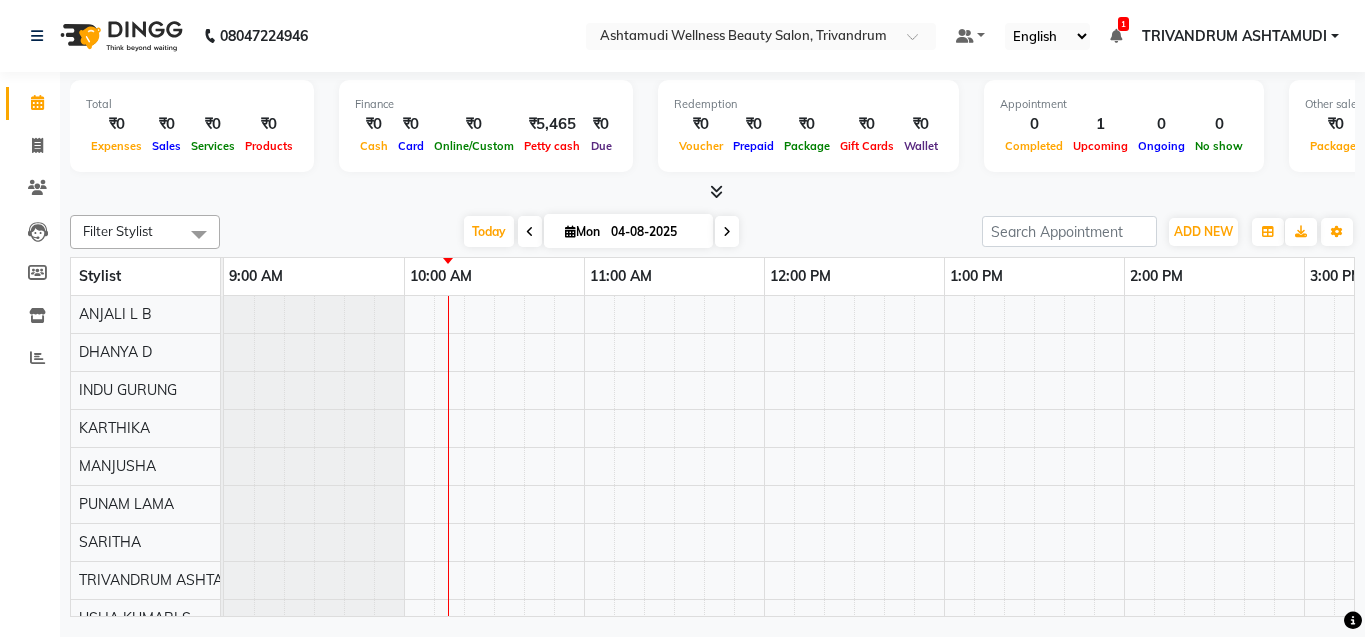 click on "Today  Mon 04-08-2025" at bounding box center [601, 232] 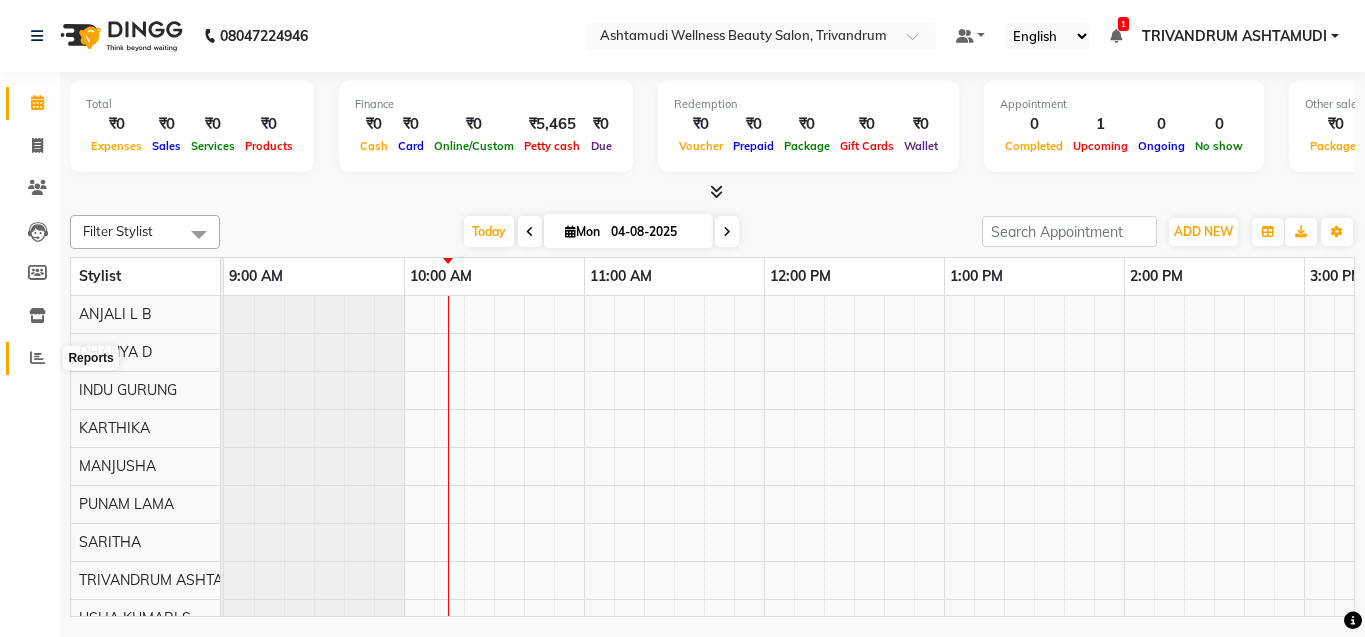 click 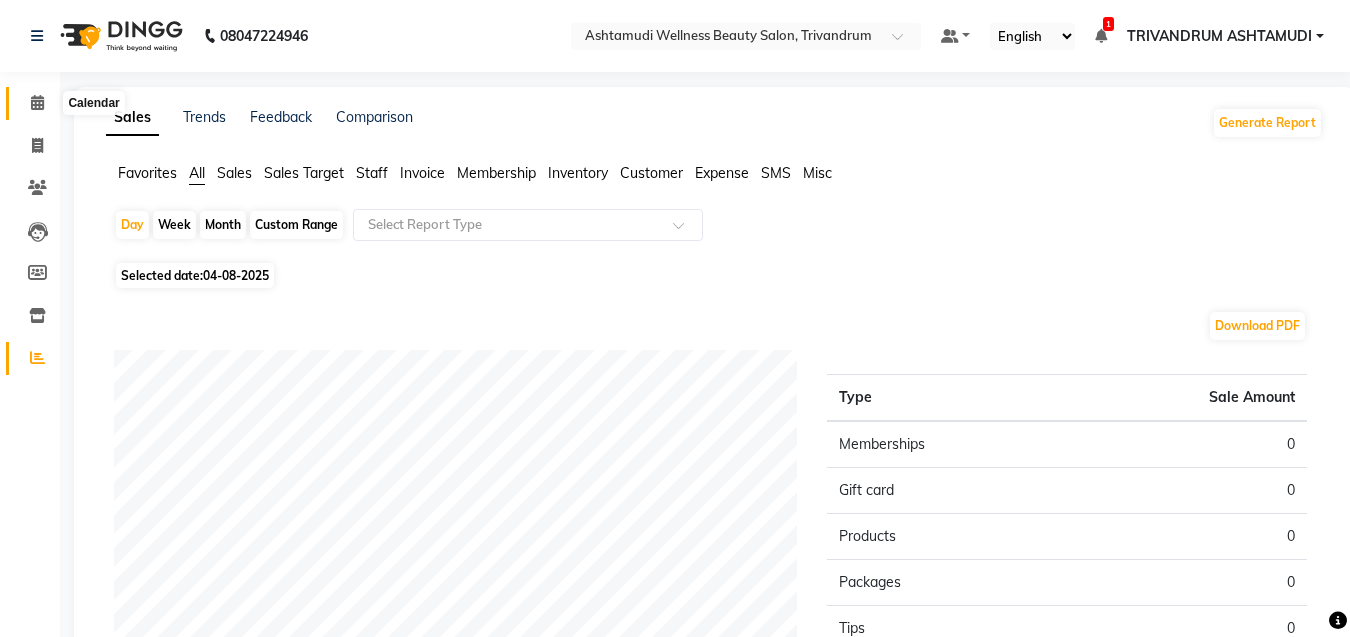 click 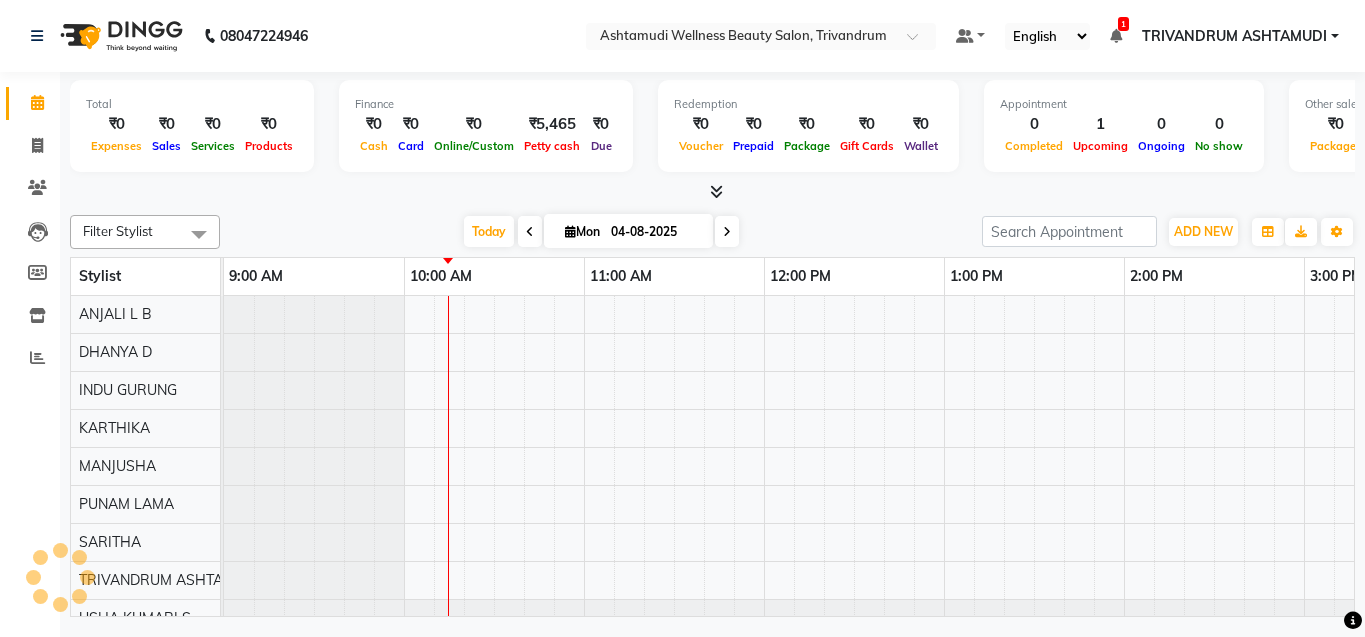 click on "Filter Stylist Select All [FIRST] [LAST]	 [FIRST] [FIRST] [FIRST] [FIRST]	 [FIRST]	 [FIRST] [FIRST]	 [FIRST] [FIRST]	 [FIRST]	 [FIRST] [FIRST] [FIRST] [FIRST] Today  Mon 04-08-2025 Toggle Dropdown Add Appointment Add Invoice Add Expense Add Attendance Add Client Toggle Dropdown Add Appointment Add Invoice Add Expense Add Attendance Add Client ADD NEW Toggle Dropdown Add Appointment Add Invoice Add Expense Add Attendance Add Client Filter Stylist Select All [FIRST] [LAST]	 [FIRST] [FIRST] [FIRST] [FIRST]	 [FIRST]	 [FIRST] [FIRST]	 [FIRST] [FIRST]	 [FIRST]	 [FIRST] [FIRST] [FIRST] [FIRST] Group By  Staff View   Room View  View as Vertical  Vertical - Week View  Horizontal  Horizontal - Week View  List  Toggle Dropdown Calendar Settings Manage Tags   Arrange Stylists   Reset Stylists  Full Screen  Show Available Stylist  Appointment Form Zoom 150% Stylist 9:00 AM 10:00 AM 11:00 AM 12:00 PM 1:00 PM 2:00 PM 3:00 PM 4:00 PM 5:00 PM 6:00 PM 7:00 PM 8:00 PM 9:00 PM 10:00 PM [FIRST] [LAST]	 [FIRST] [FIRST] [FIRST] [FIRST]	 [FIRST]	 [FIRST] [FIRST]	 [FIRST] [FIRST]	 [FIRST]	 [FIRST] [FIRST] [FIRST] [FIRST]" 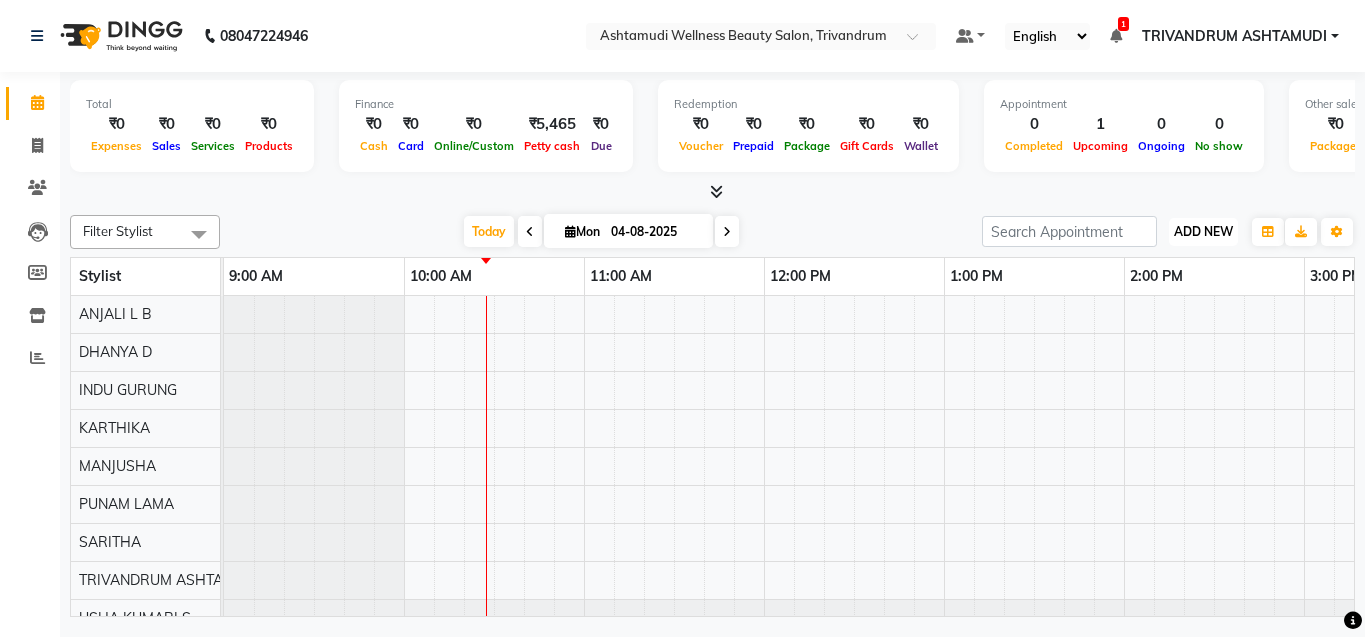 click on "ADD NEW" at bounding box center (1203, 231) 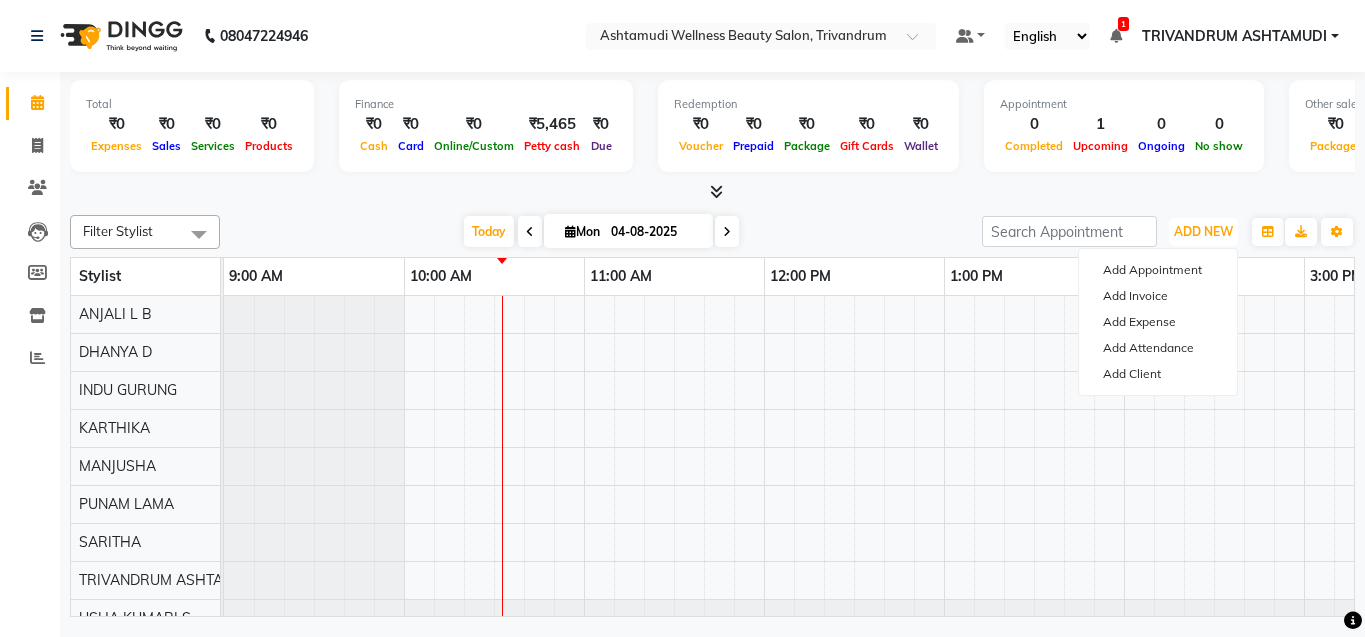 scroll, scrollTop: 150, scrollLeft: 0, axis: vertical 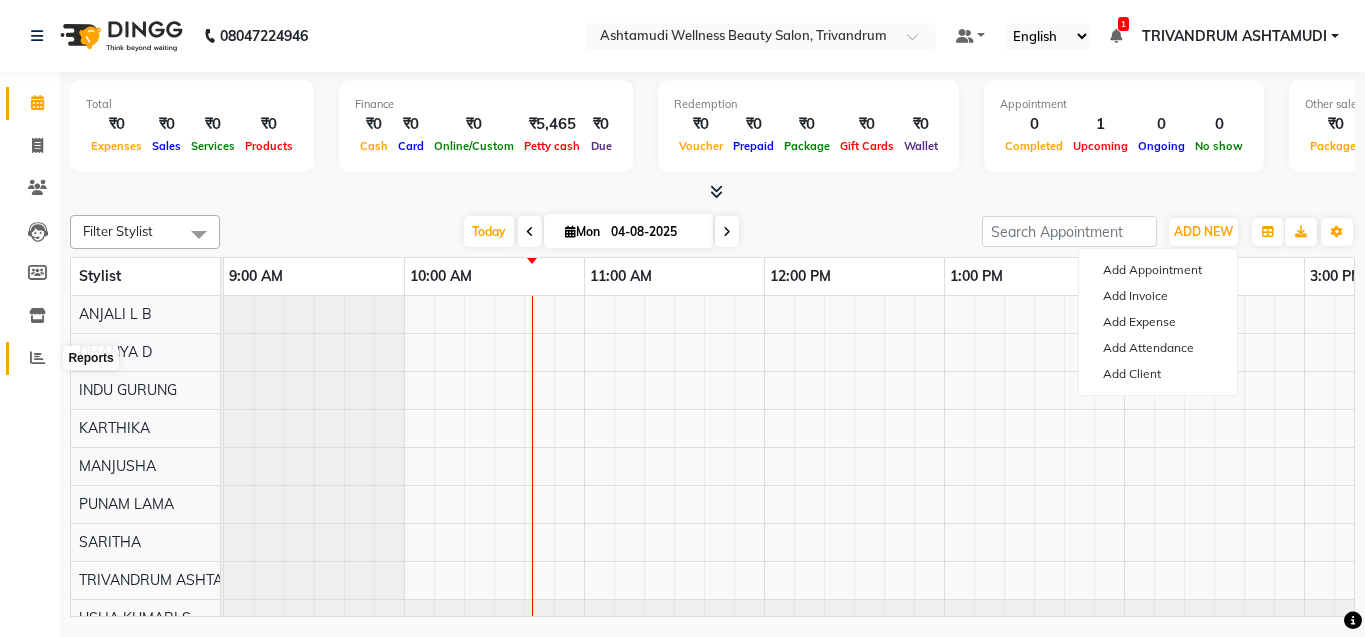 click 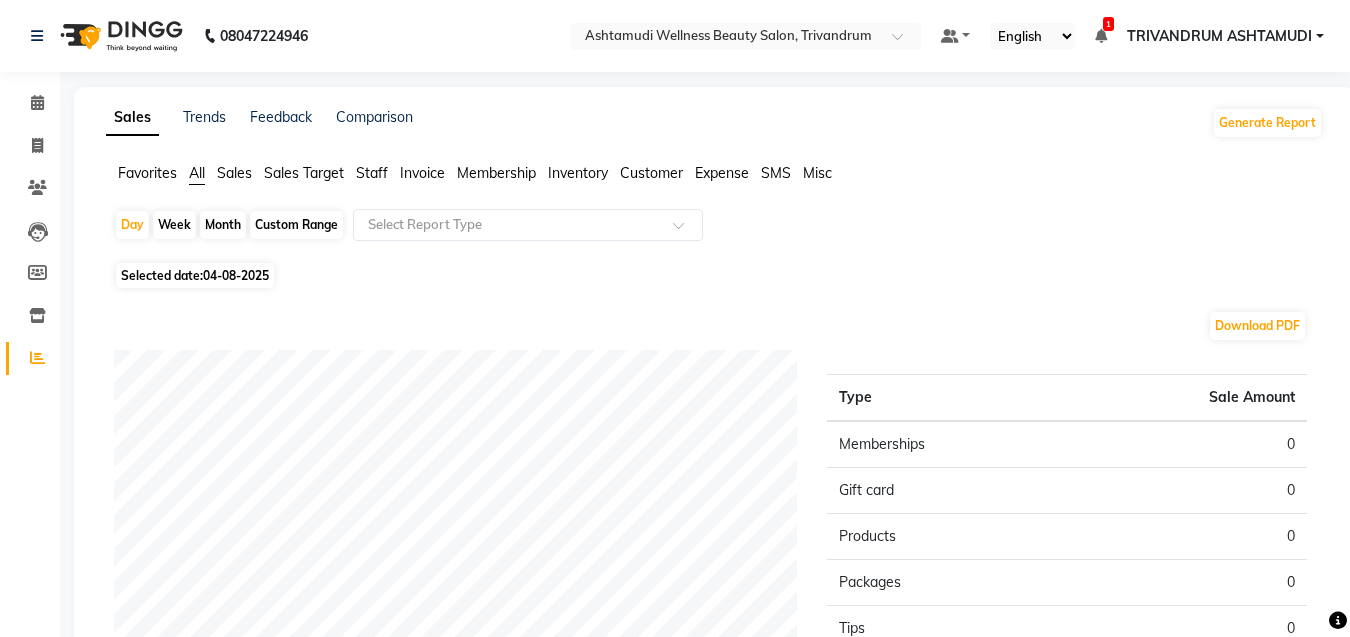 click on "04-08-2025" 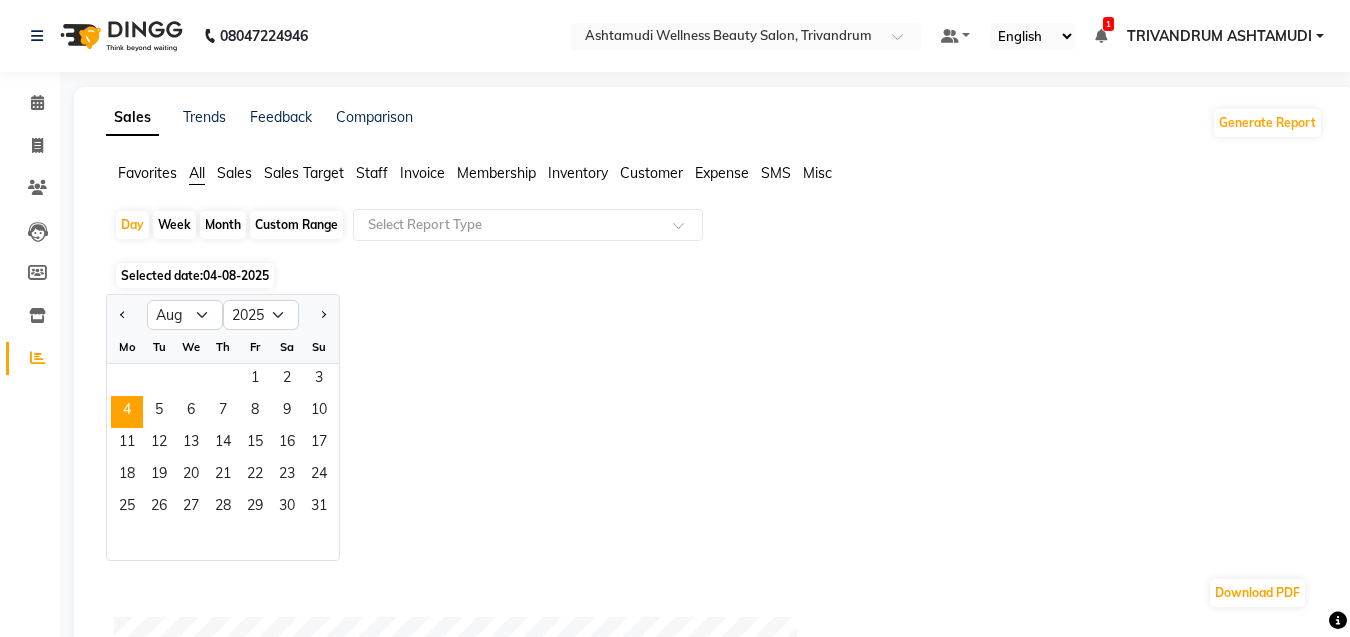 click on "Custom Range" 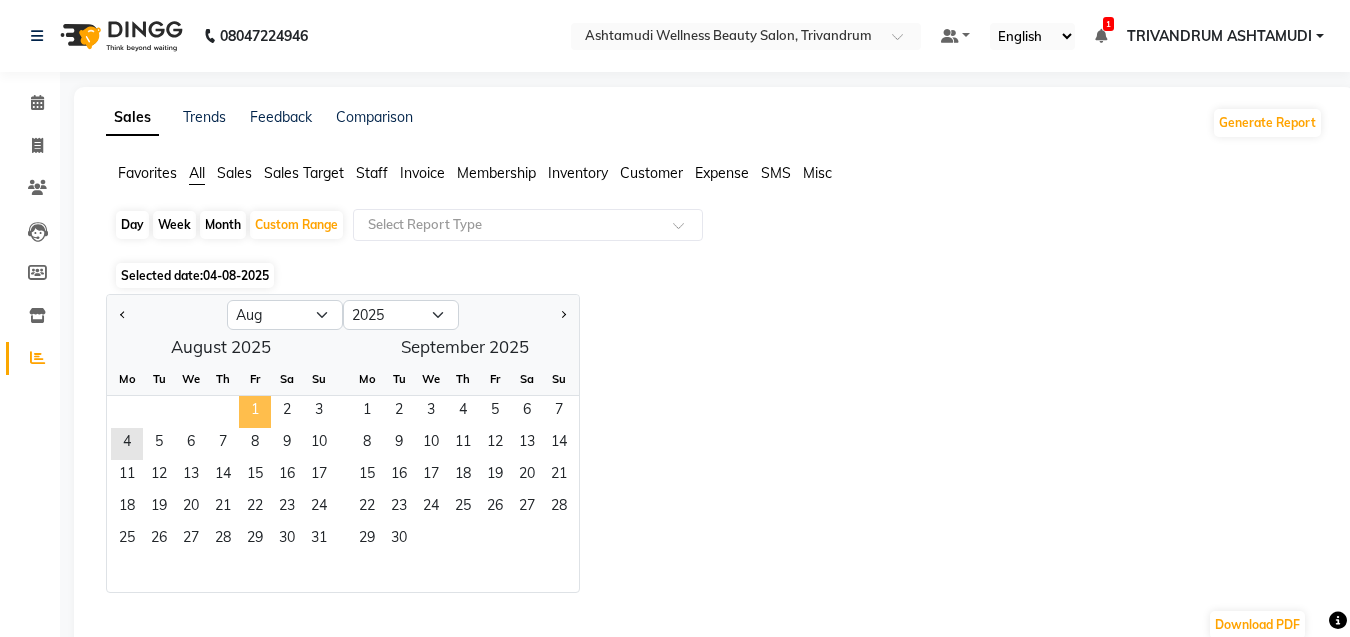 click on "1" 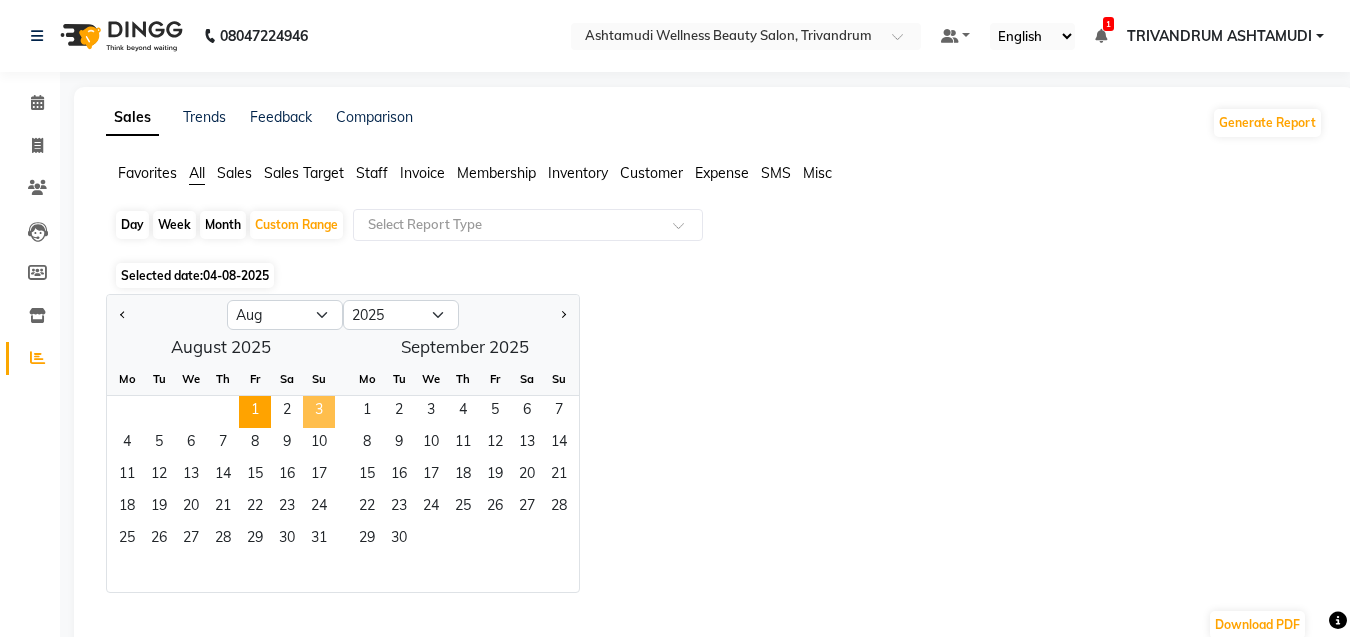 click on "3" 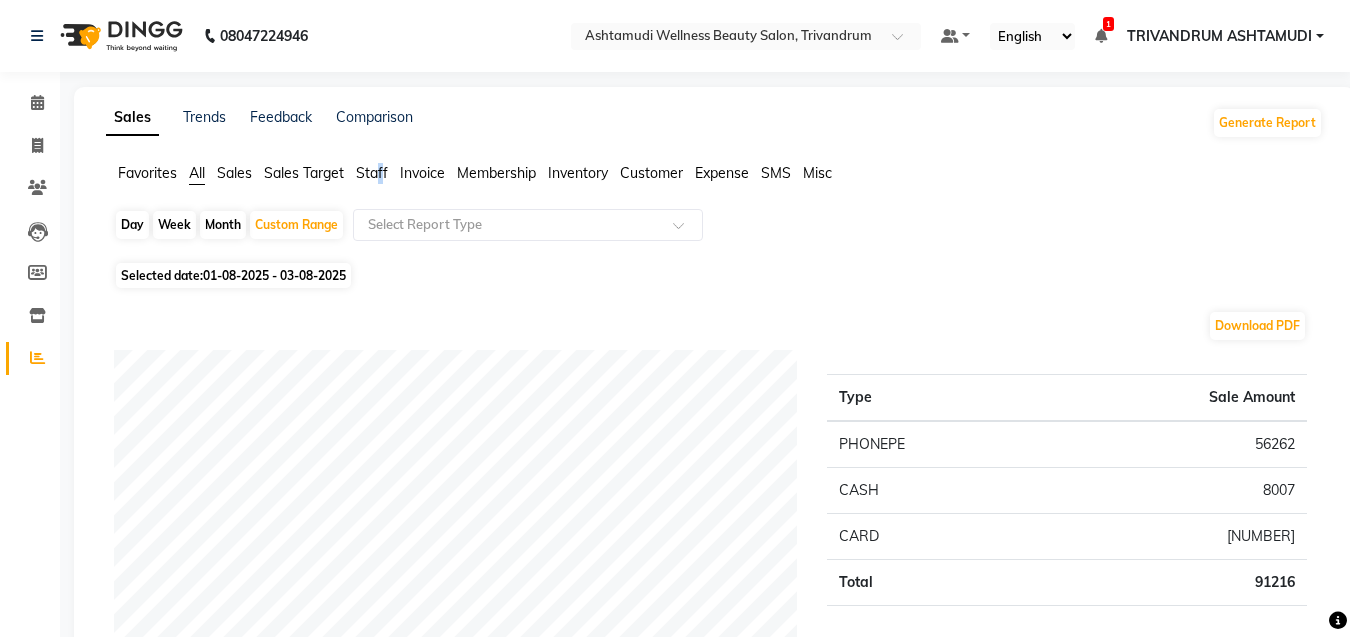 click on "Staff" 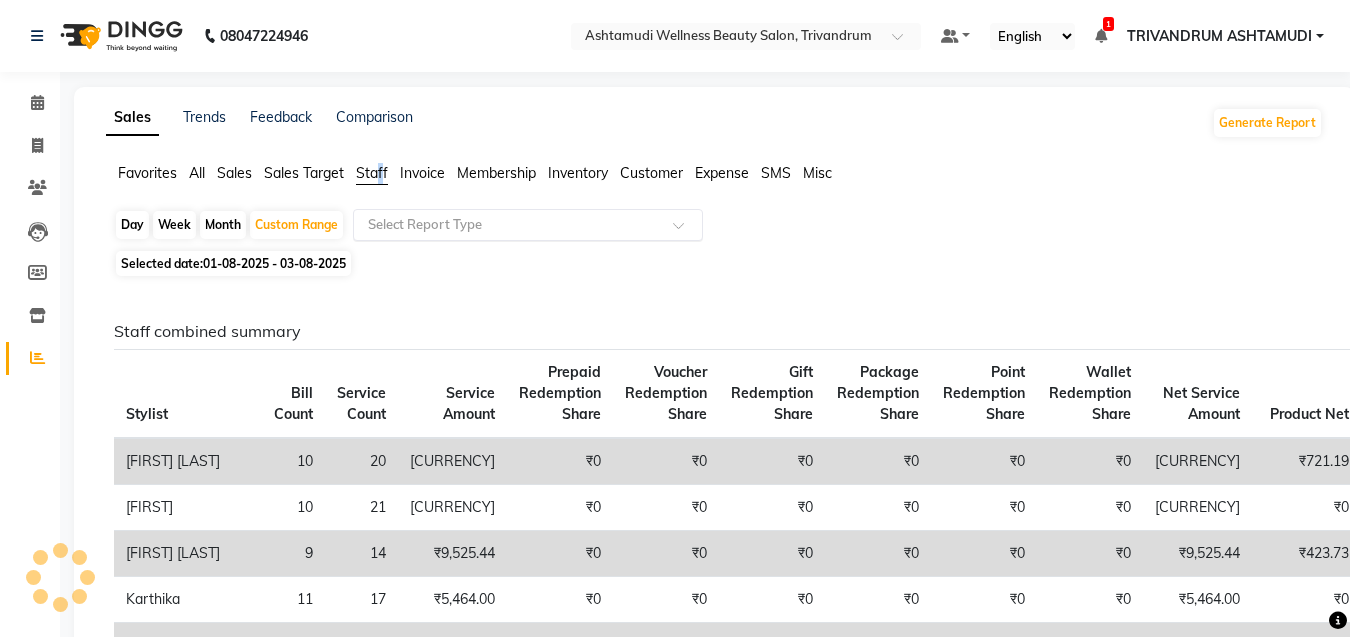 click 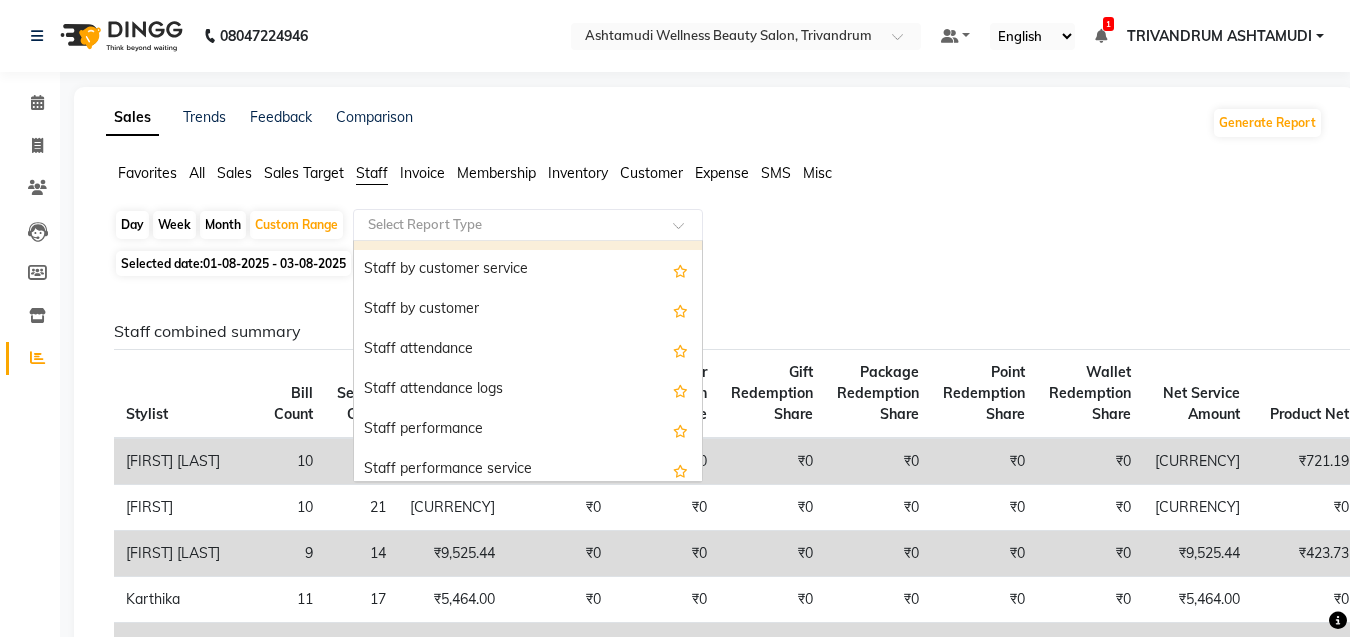 scroll, scrollTop: 200, scrollLeft: 0, axis: vertical 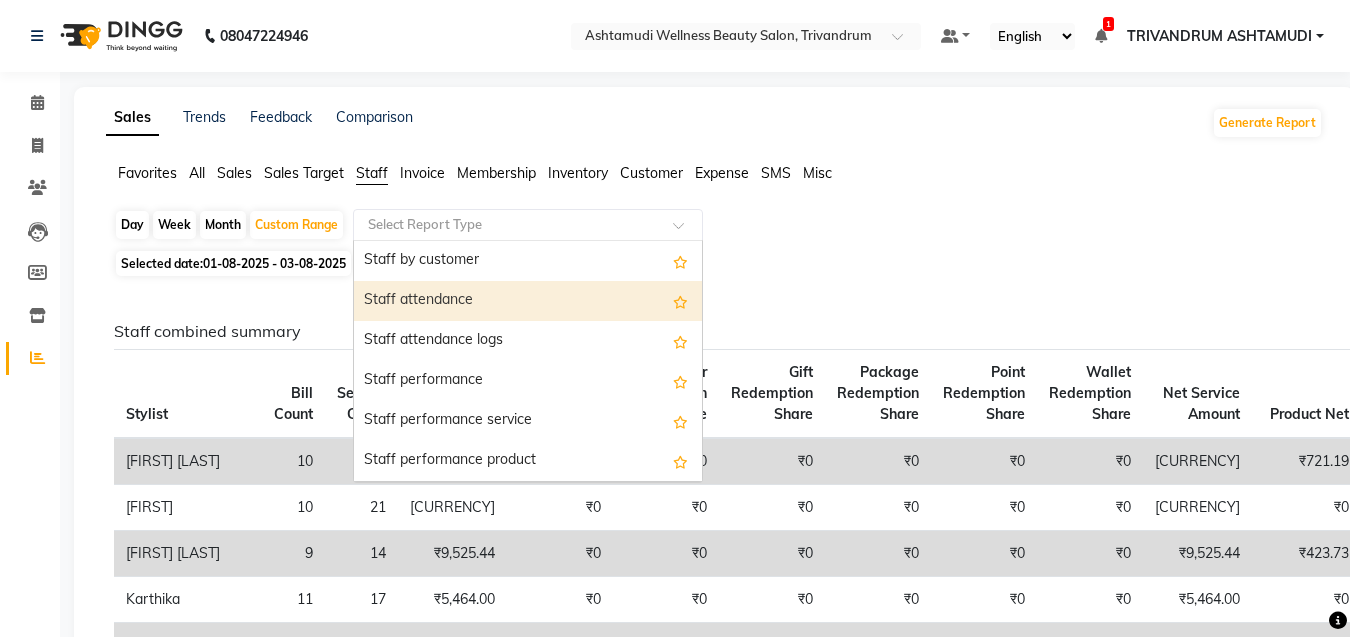 click on "Staff attendance" at bounding box center [528, 301] 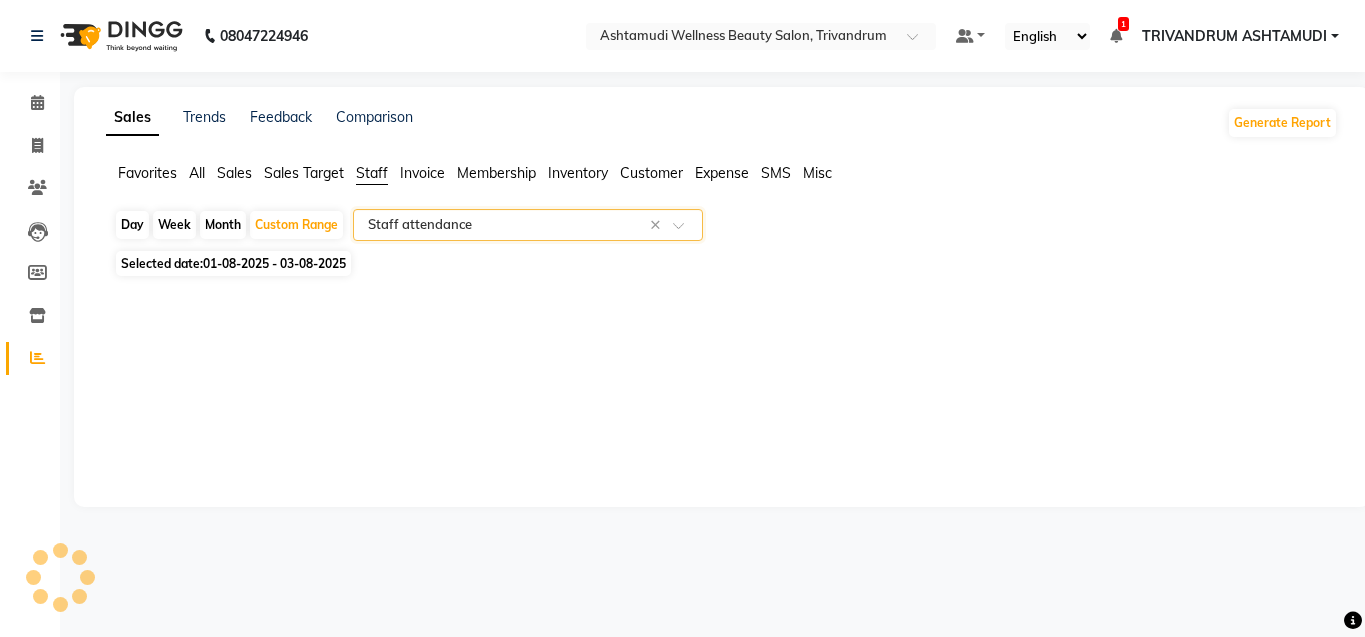 click on "Staff" 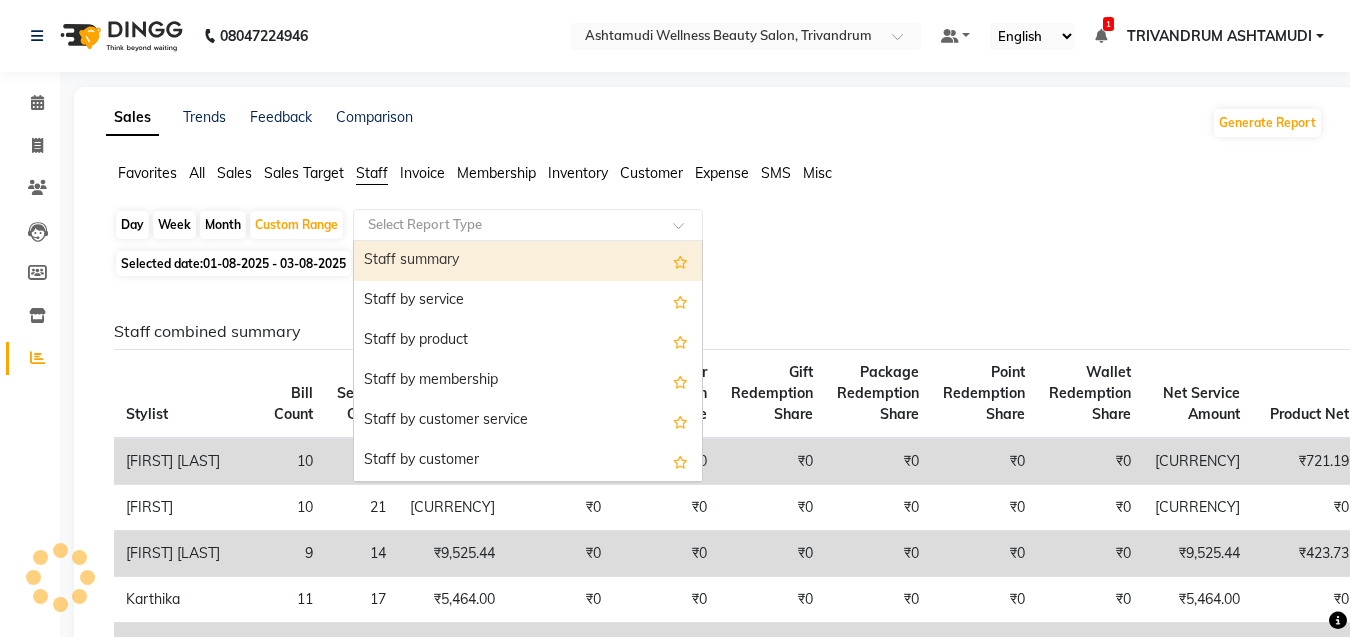 click 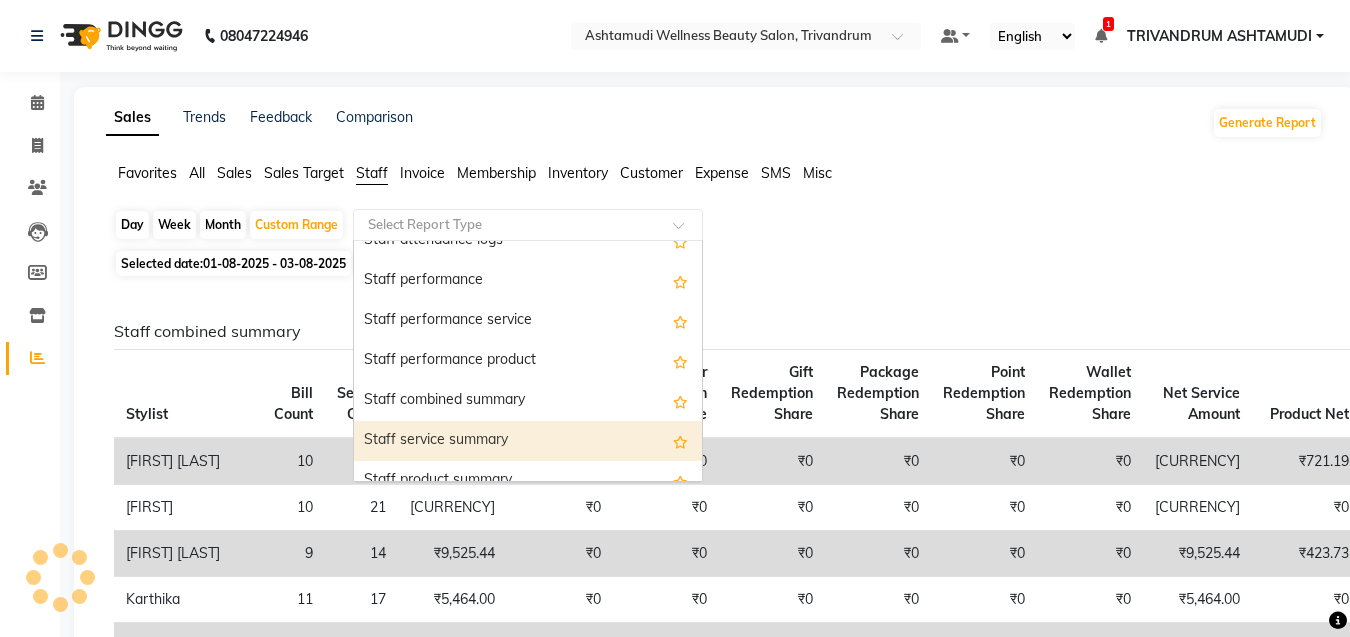 scroll, scrollTop: 200, scrollLeft: 0, axis: vertical 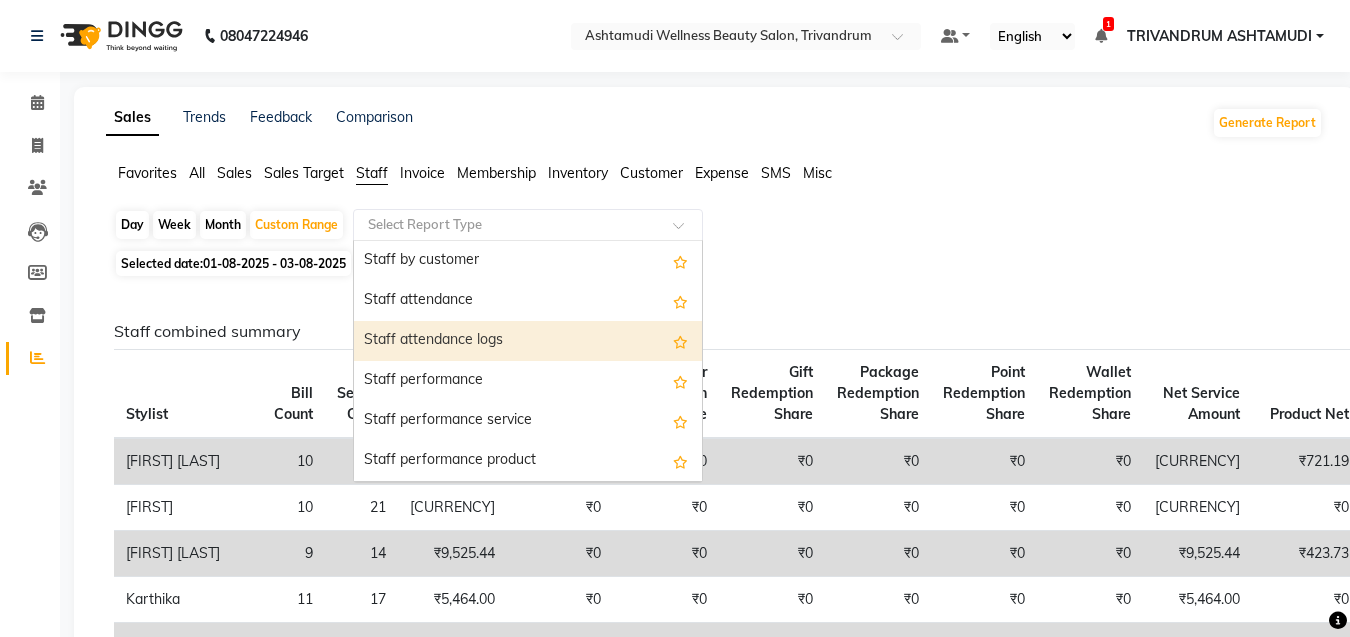 click on "Staff attendance logs" at bounding box center [528, 341] 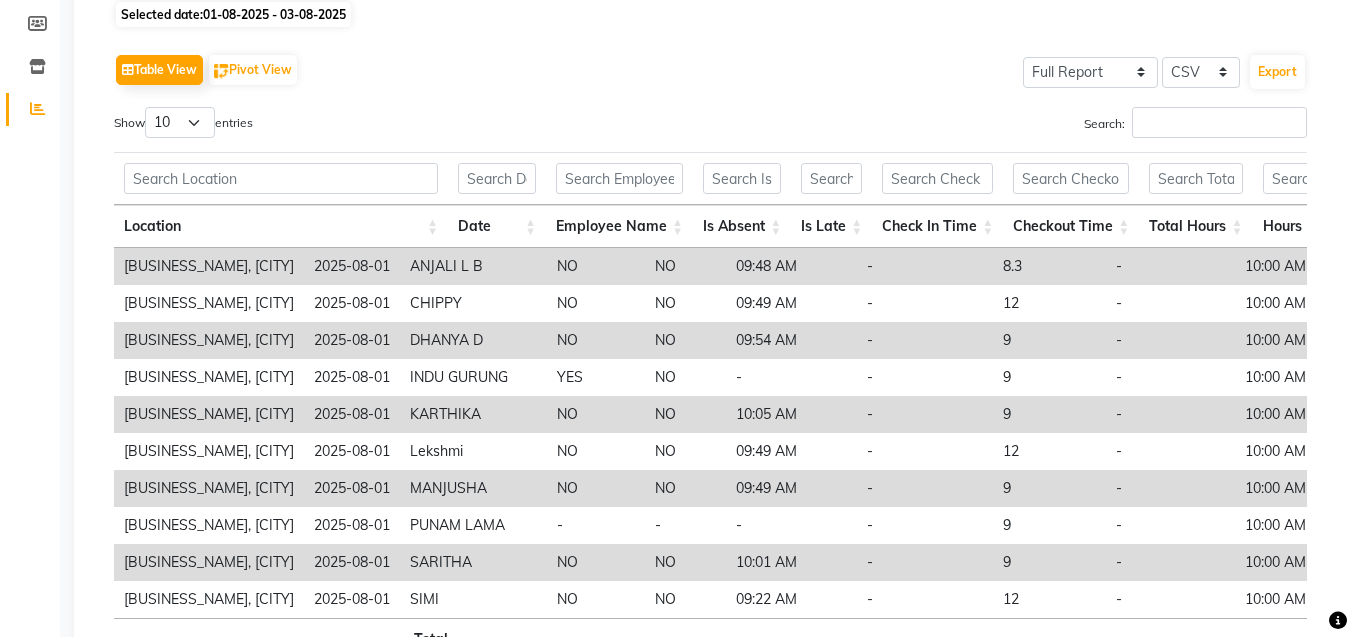 scroll, scrollTop: 411, scrollLeft: 0, axis: vertical 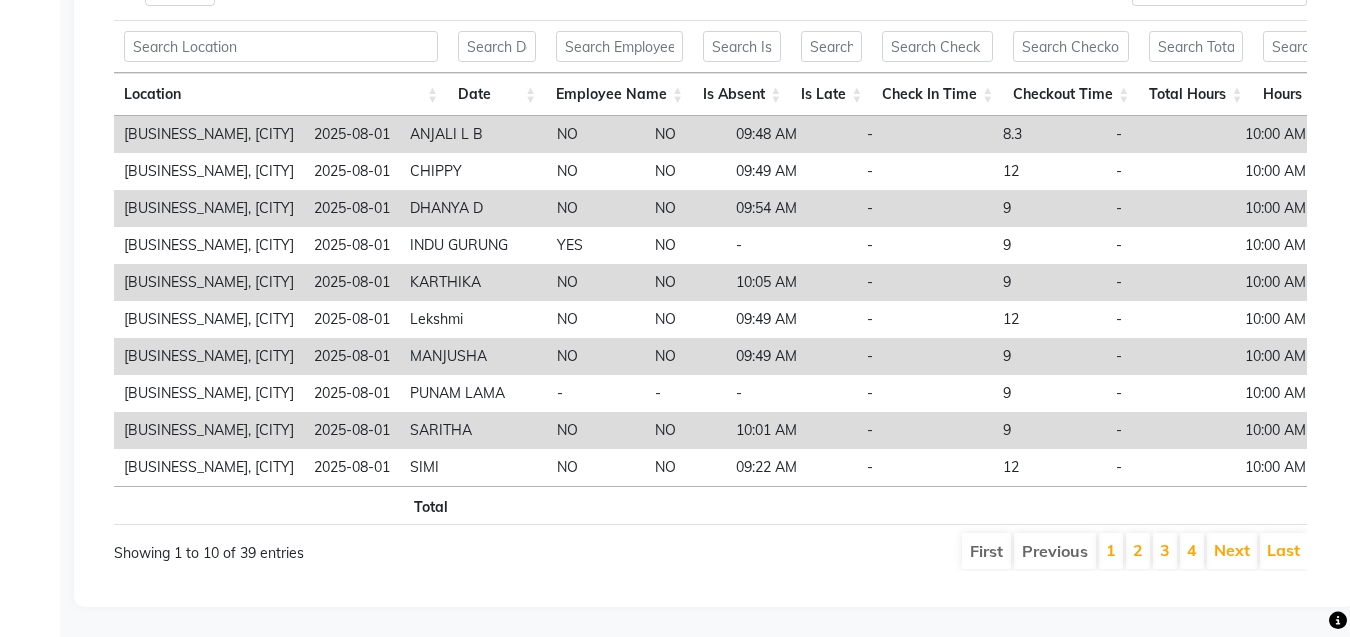 click on "First Previous 1 2 3 4 Next Last" at bounding box center [965, 551] 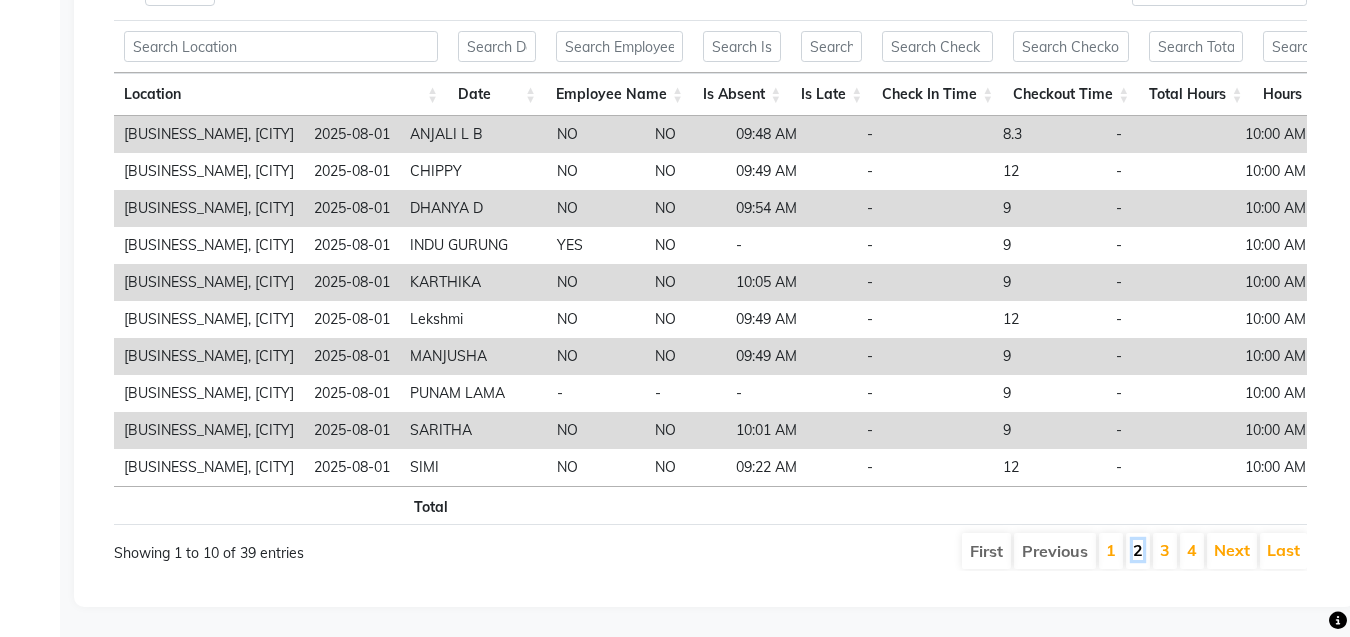 click on "2" at bounding box center (1138, 550) 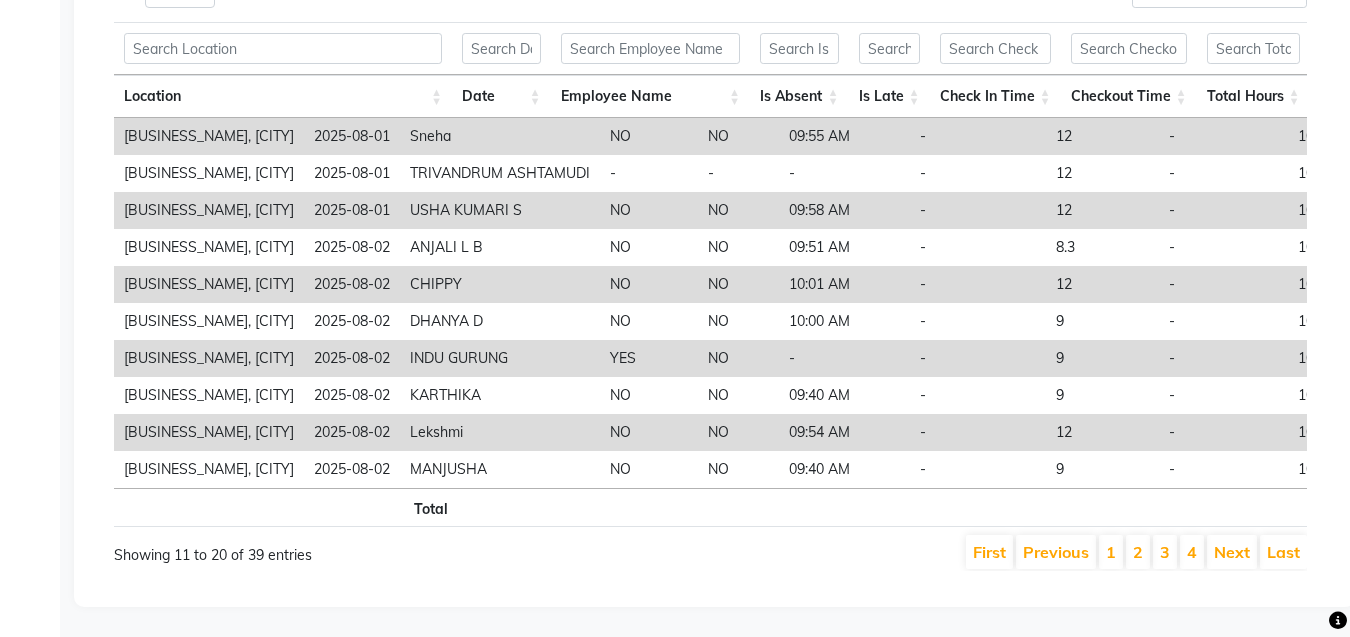 scroll, scrollTop: 409, scrollLeft: 0, axis: vertical 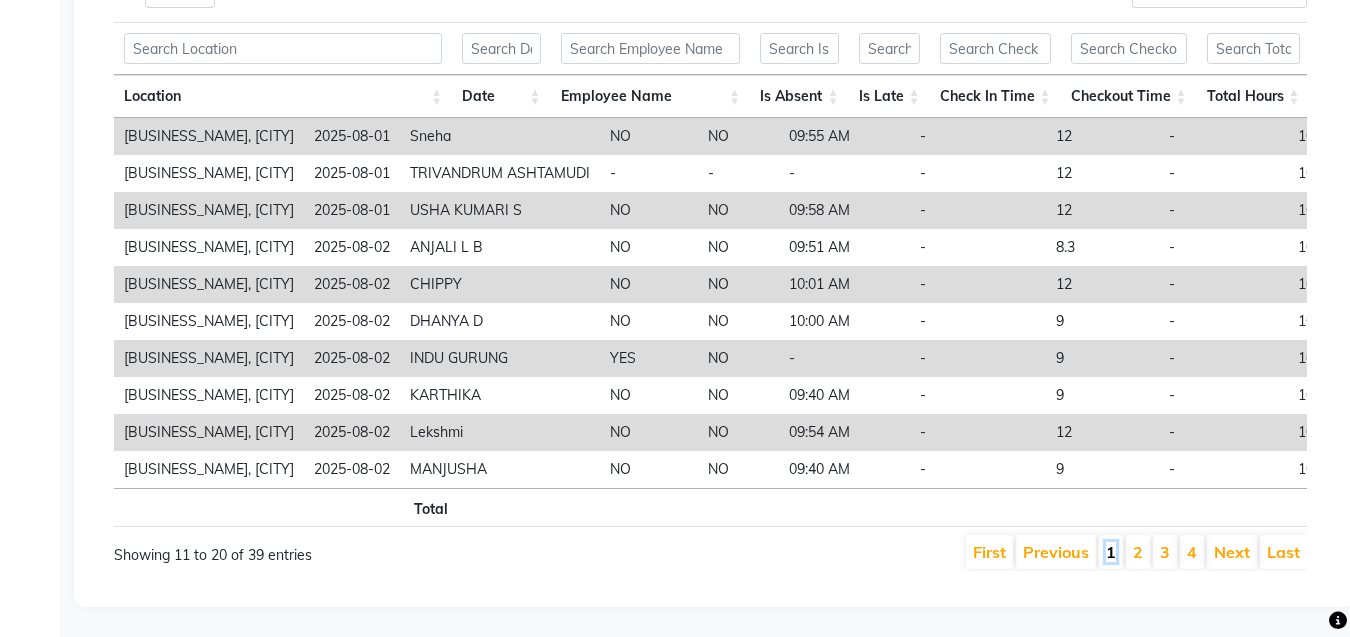 click on "1" at bounding box center (1111, 552) 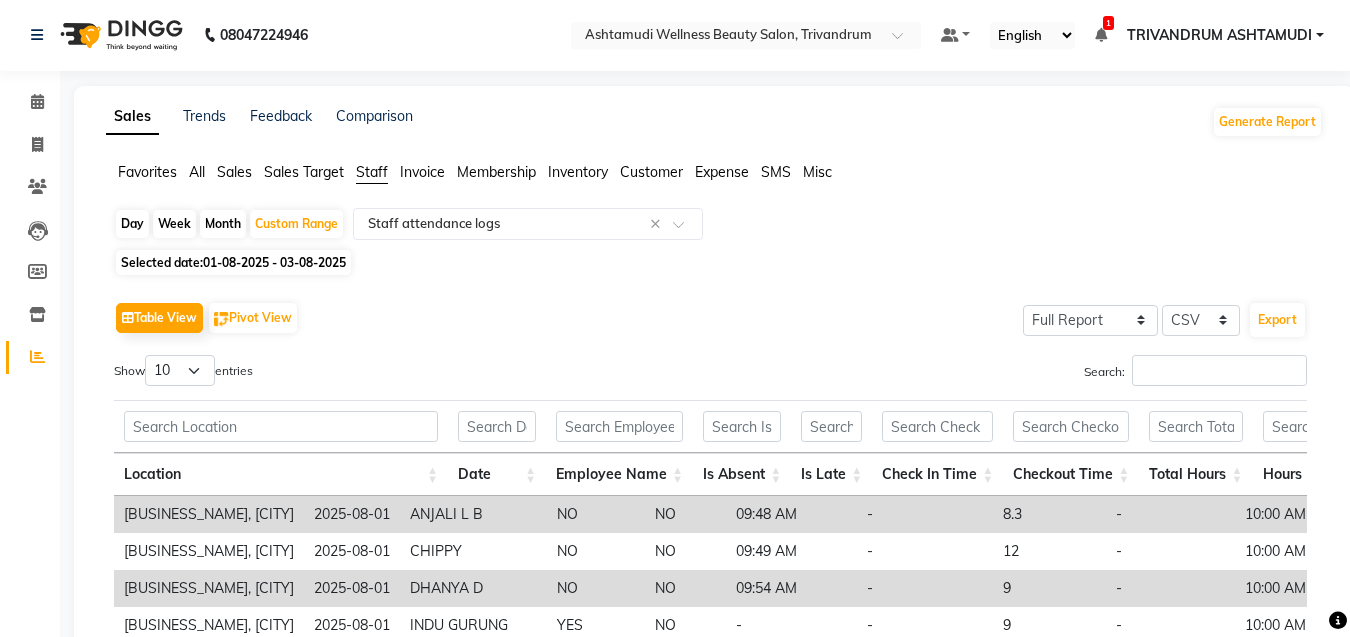 scroll, scrollTop: 0, scrollLeft: 0, axis: both 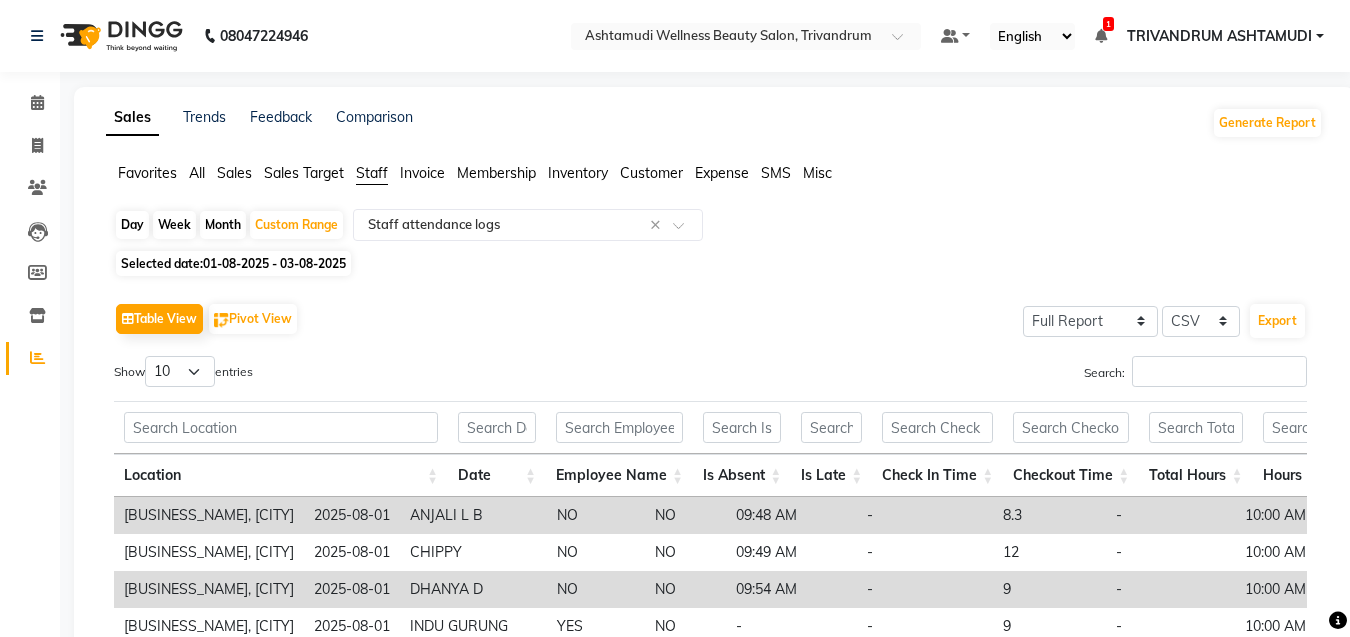 click on "Day" 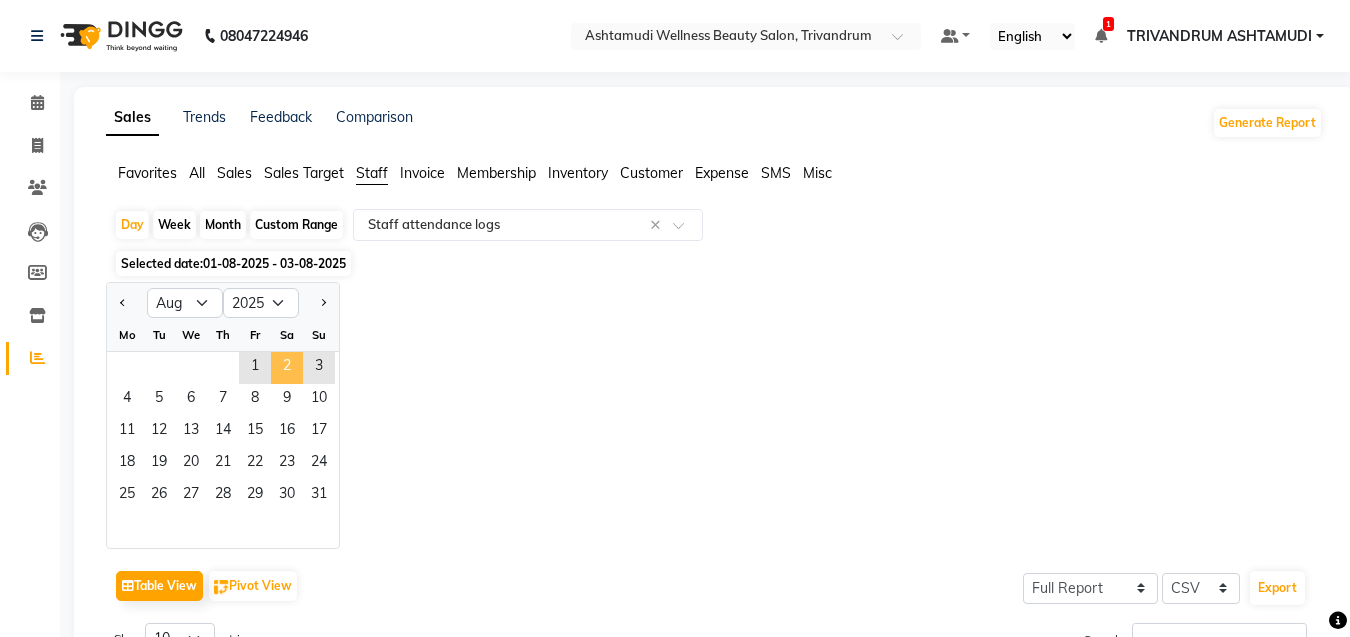 click on "2" 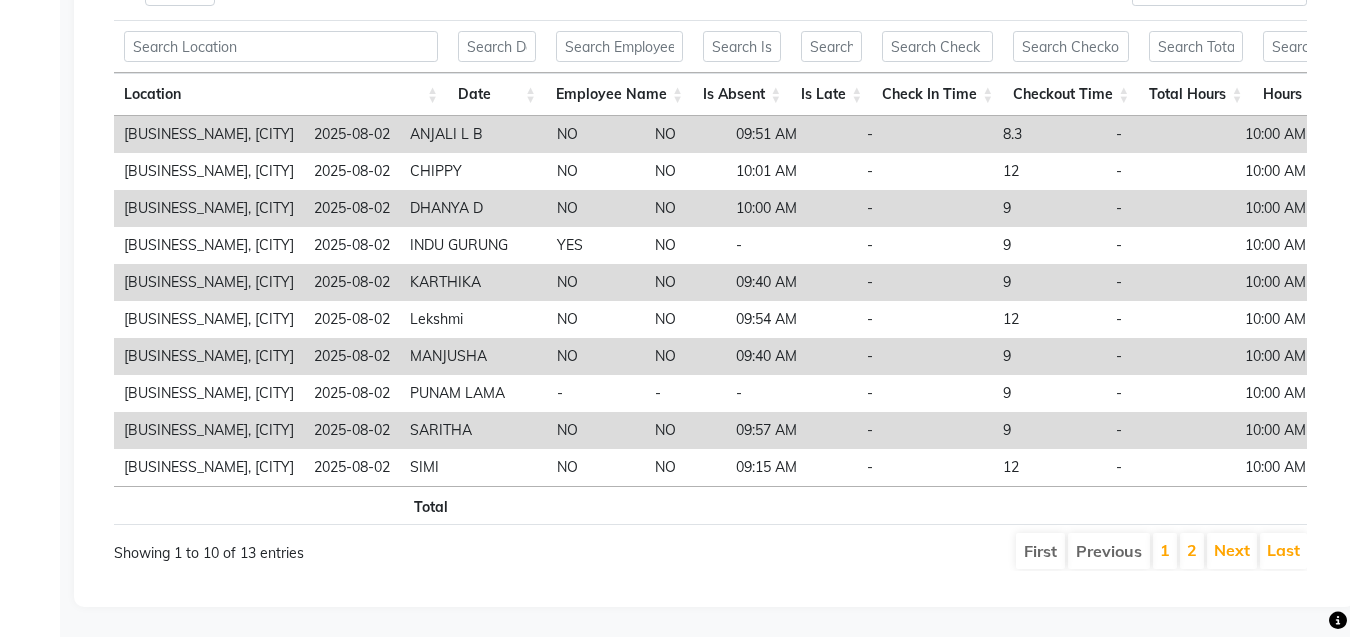 scroll, scrollTop: 411, scrollLeft: 0, axis: vertical 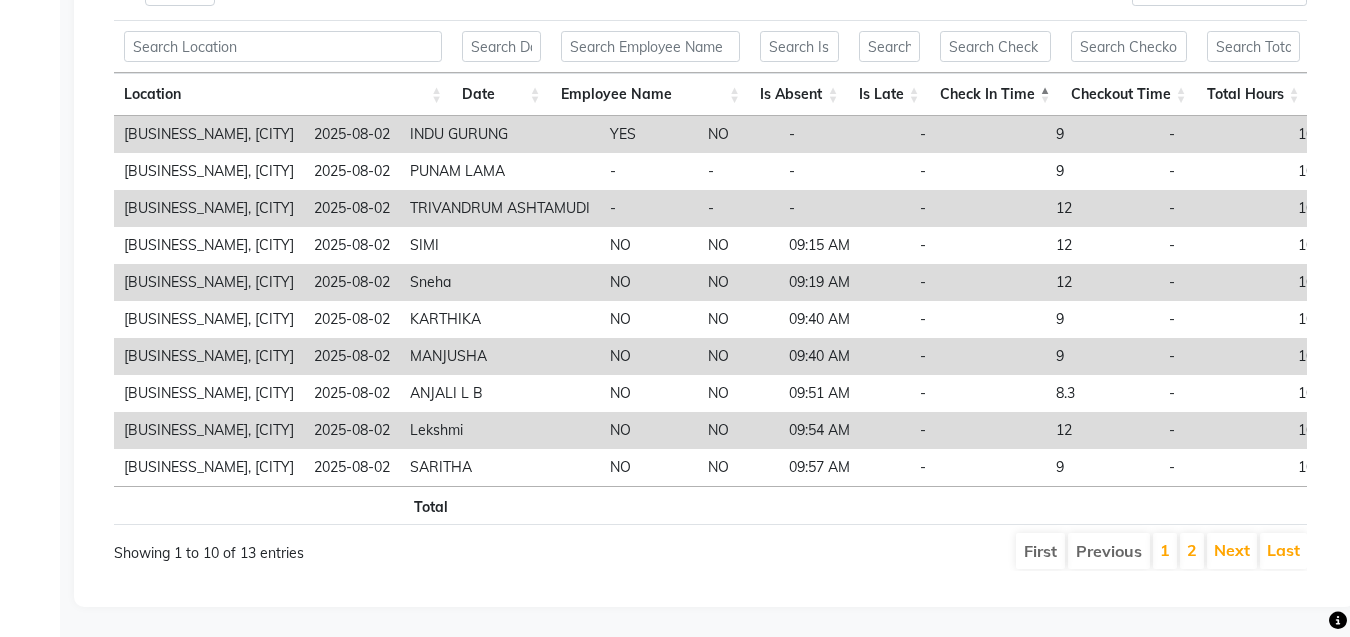 click on "Check In Time" at bounding box center (995, 94) 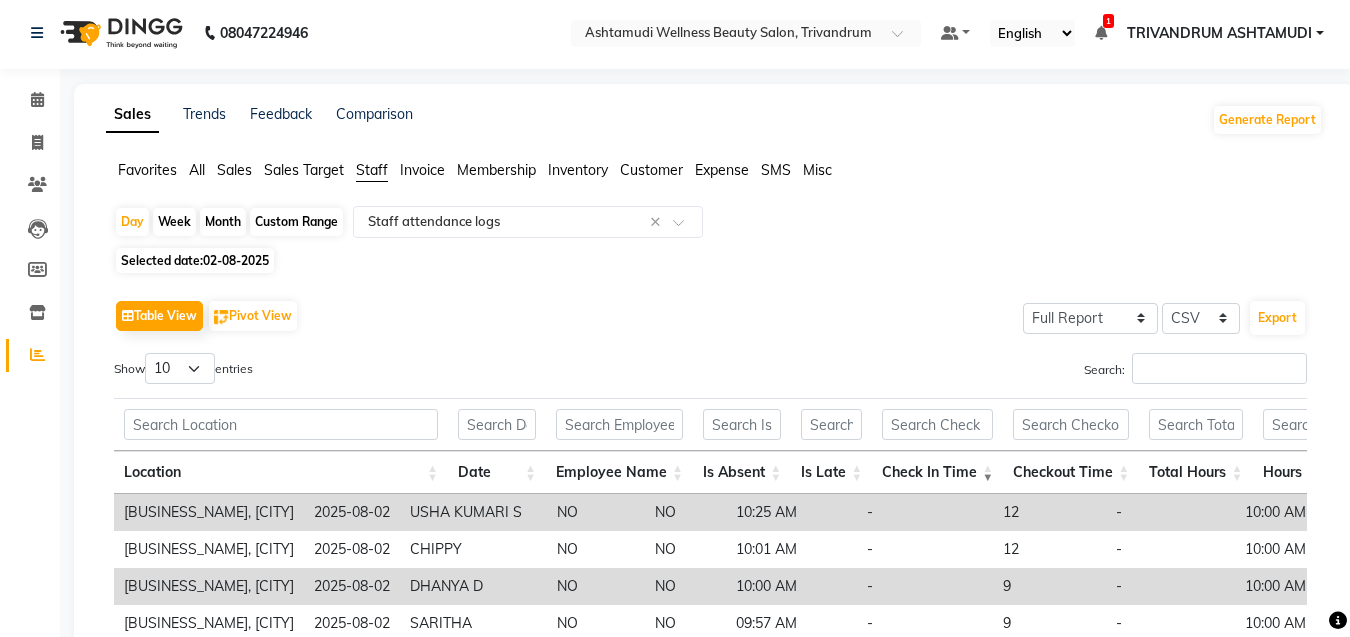 scroll, scrollTop: 0, scrollLeft: 0, axis: both 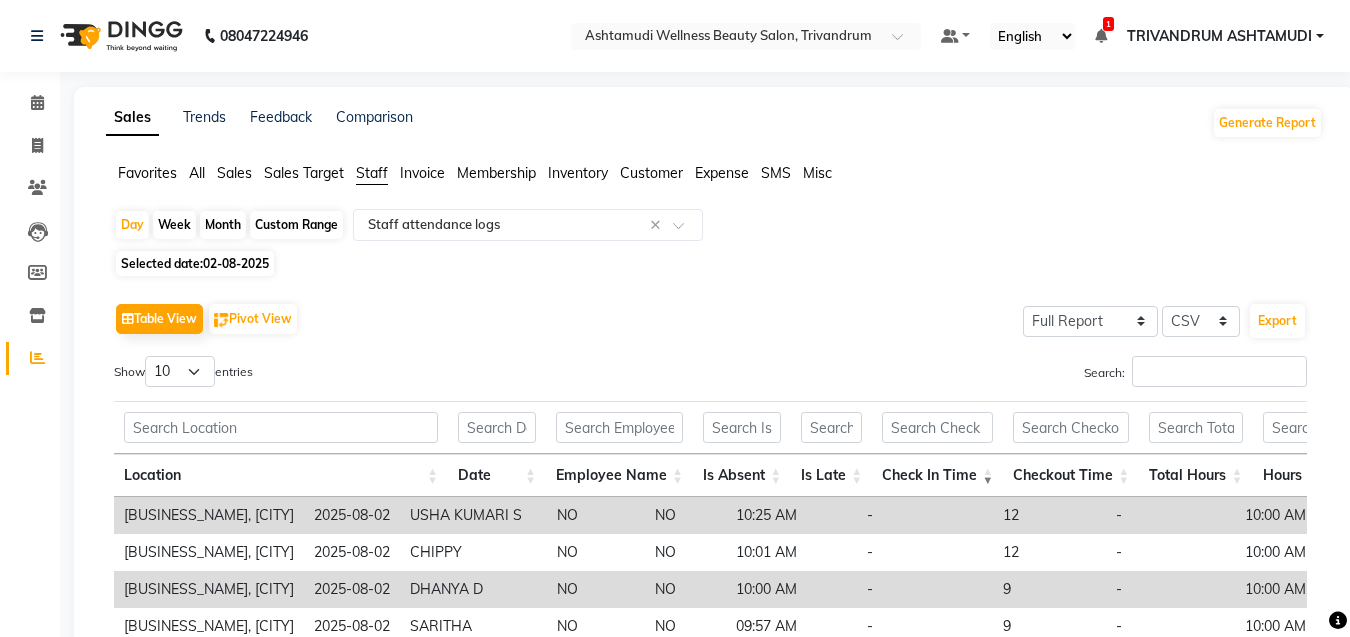 click on "Custom Range" 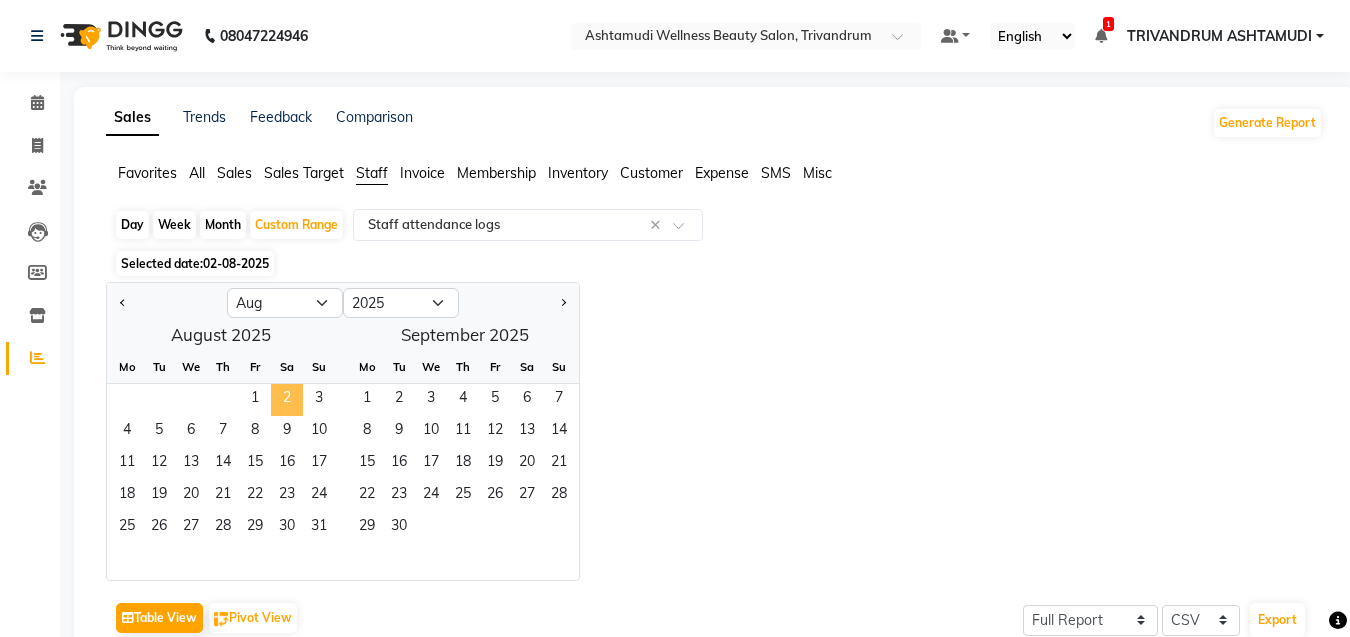 click on "2" 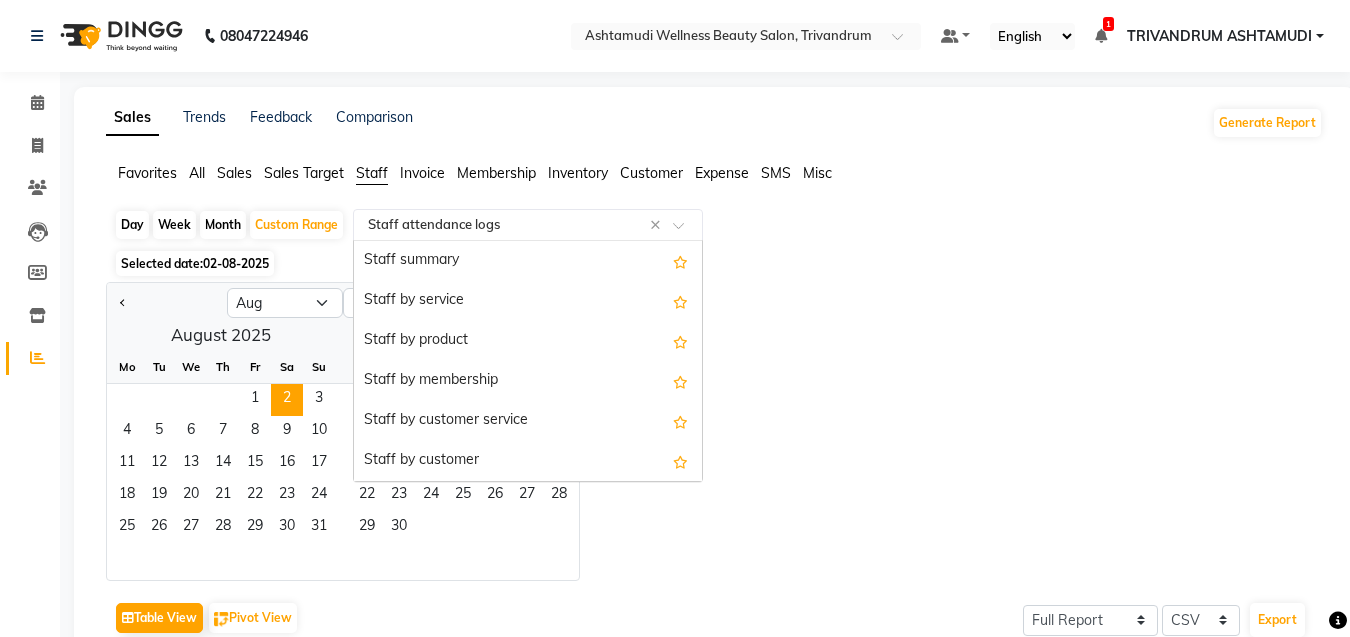click 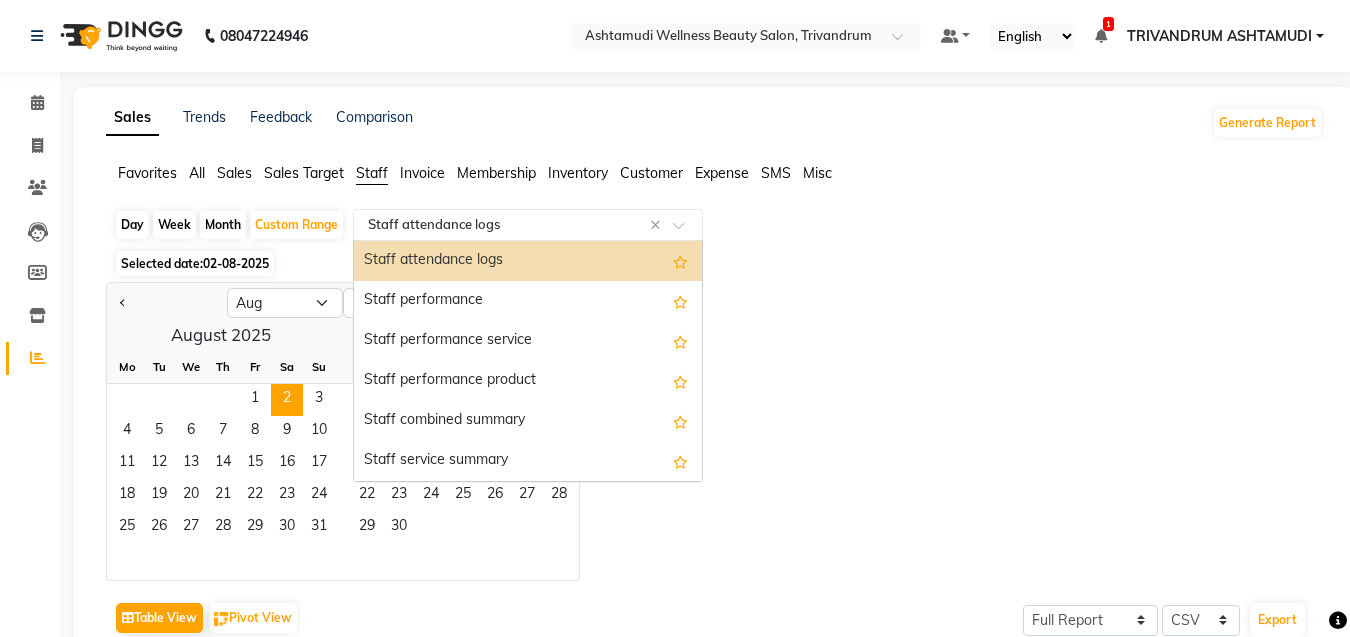 click on "Staff attendance logs" at bounding box center [528, 261] 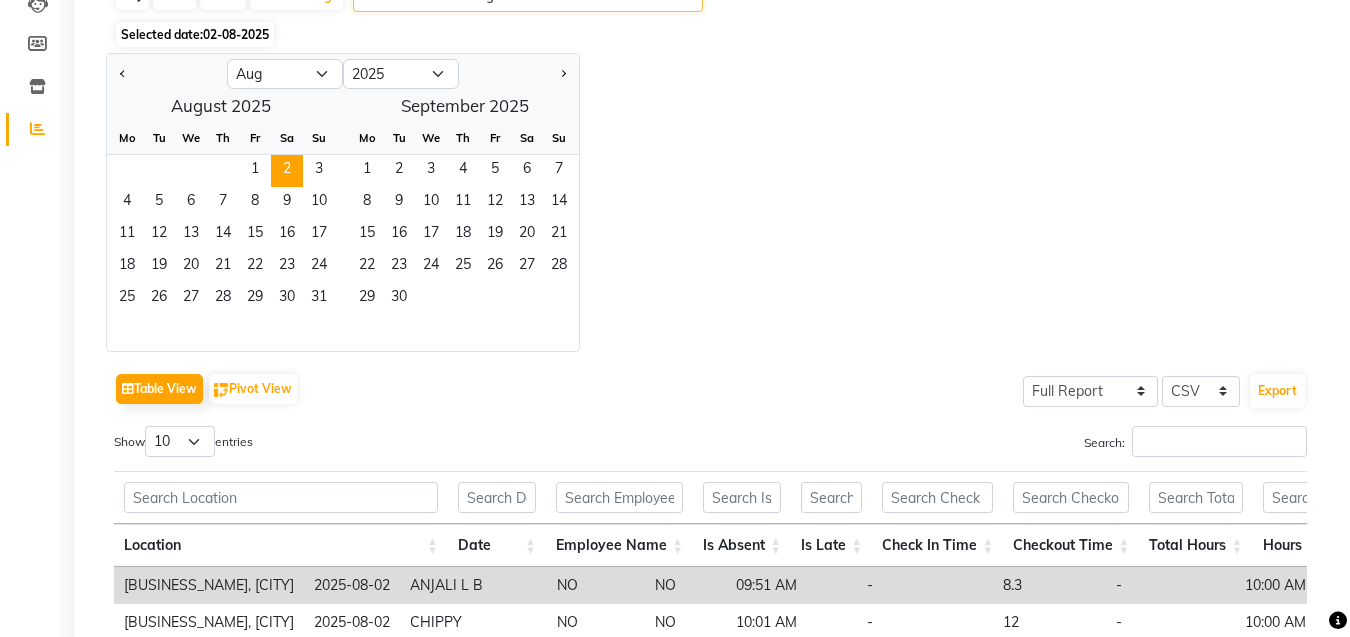scroll, scrollTop: 210, scrollLeft: 0, axis: vertical 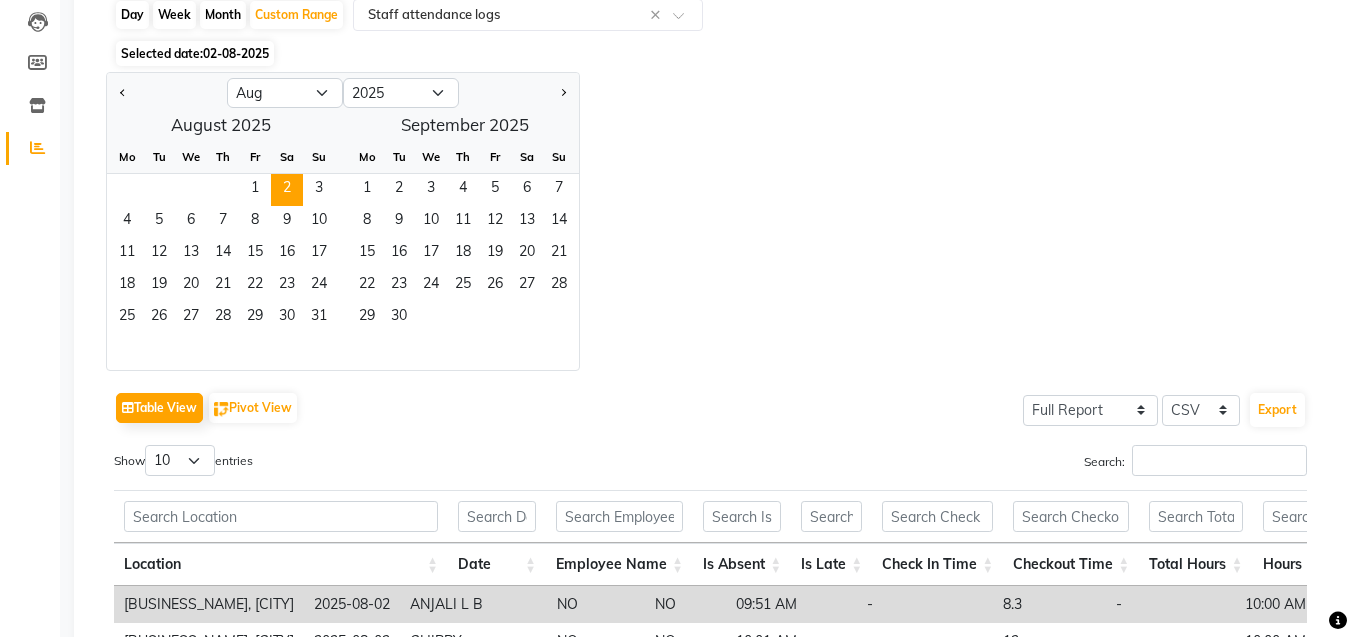 click on "Day" 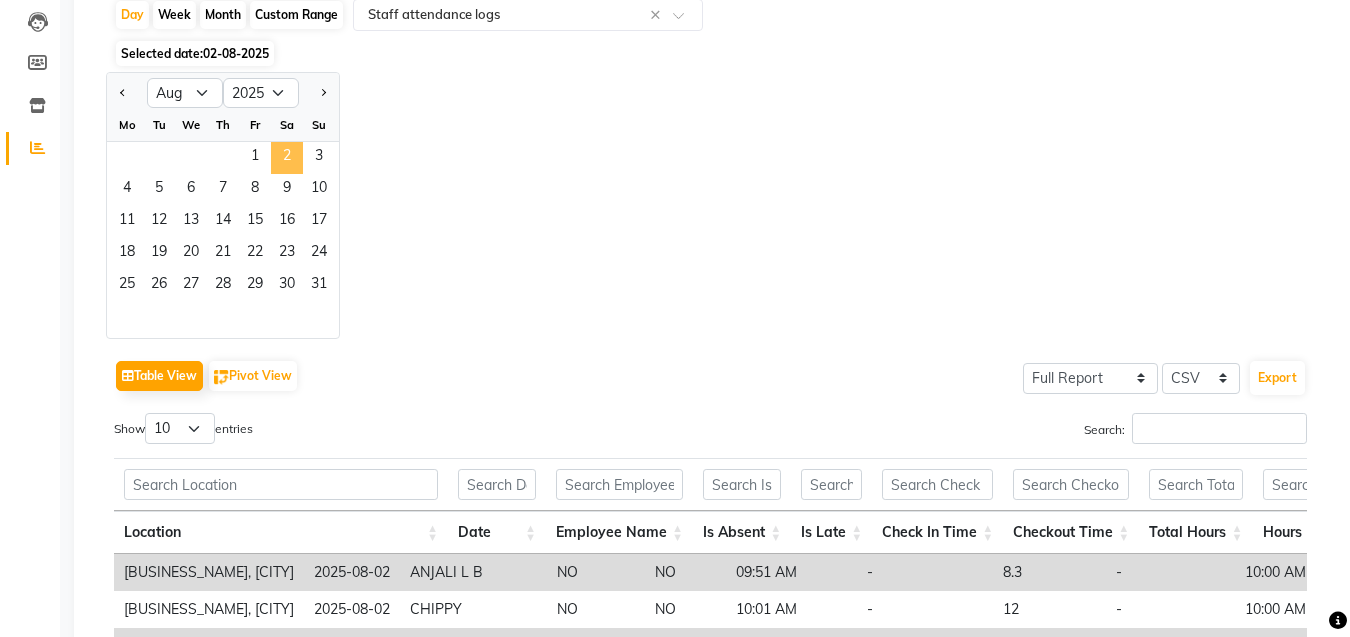 click on "2" 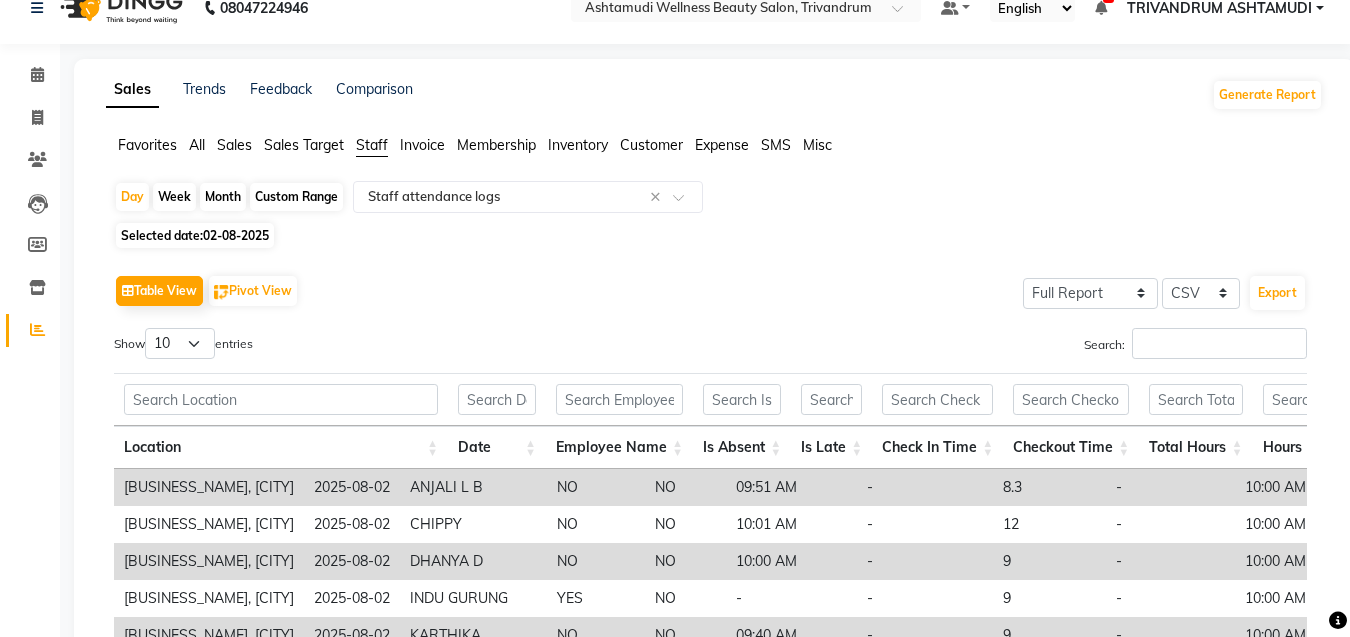 scroll, scrollTop: 0, scrollLeft: 0, axis: both 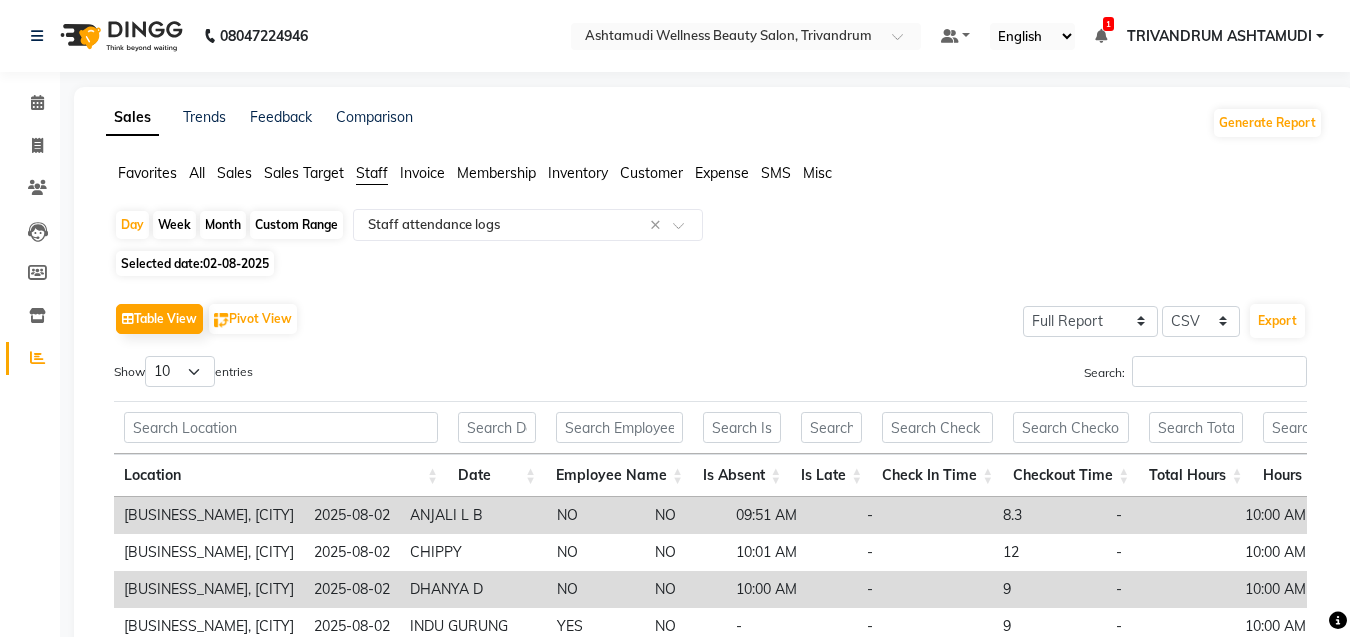 click on "Show  10 25 50 100  entries" at bounding box center (405, 375) 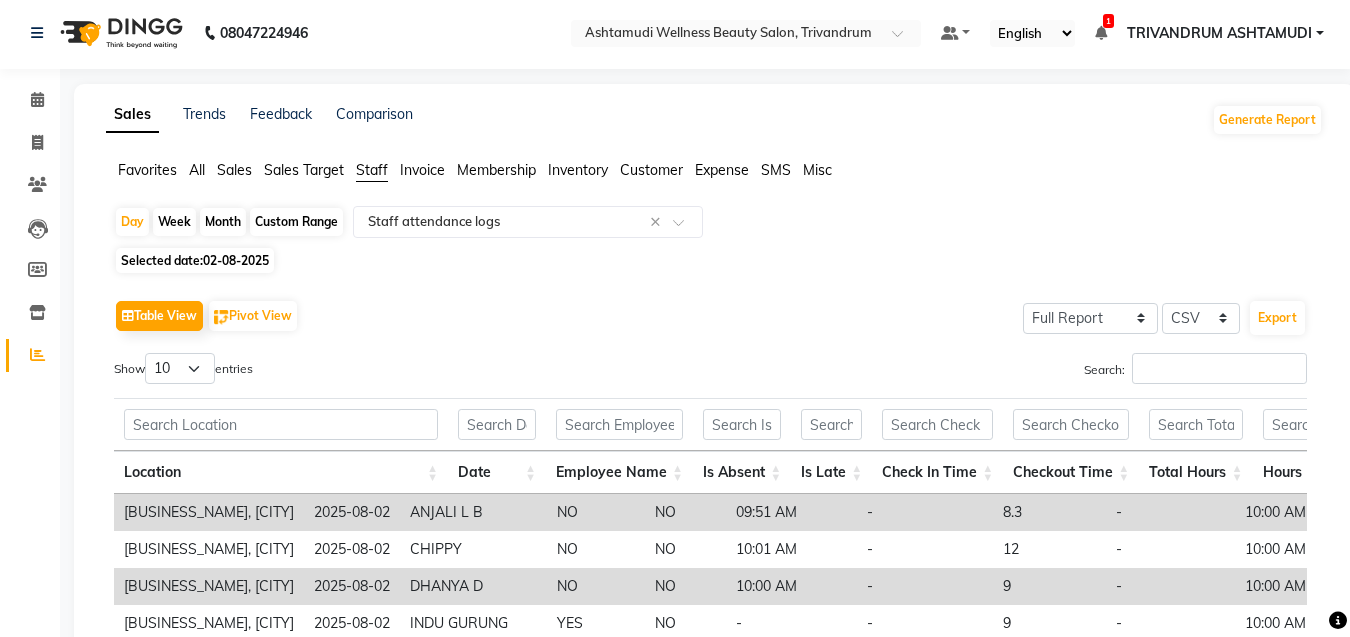 scroll, scrollTop: 0, scrollLeft: 0, axis: both 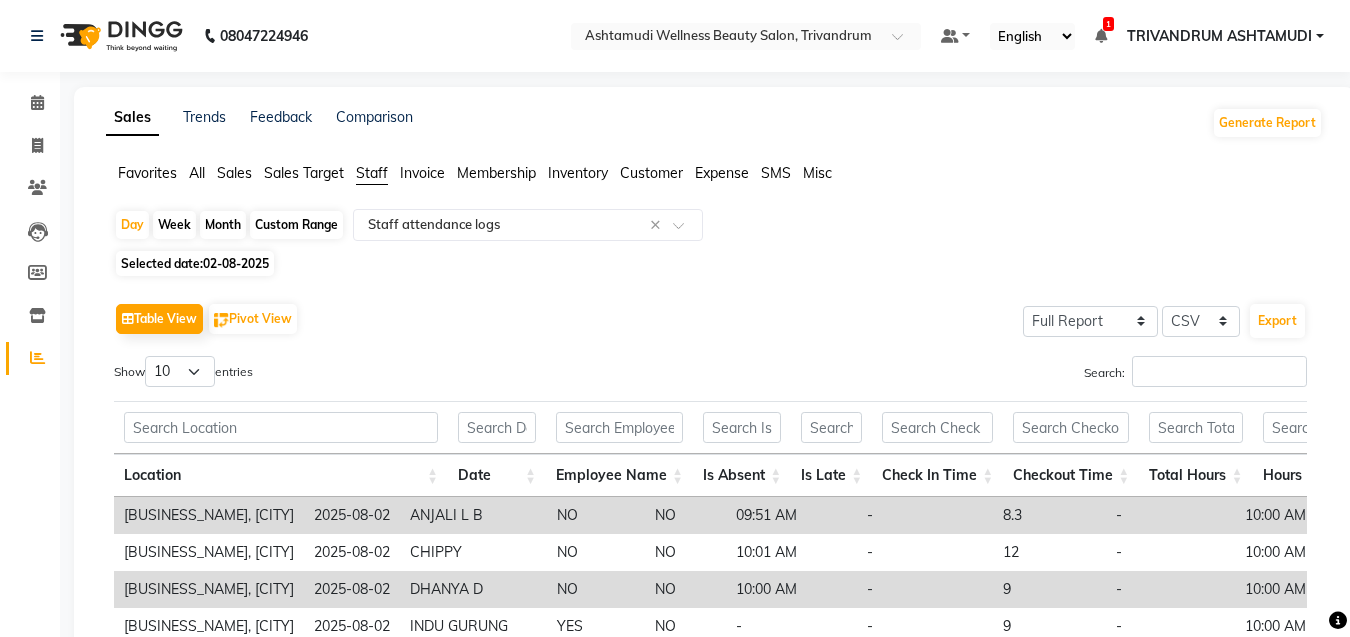 click on "Custom Range" 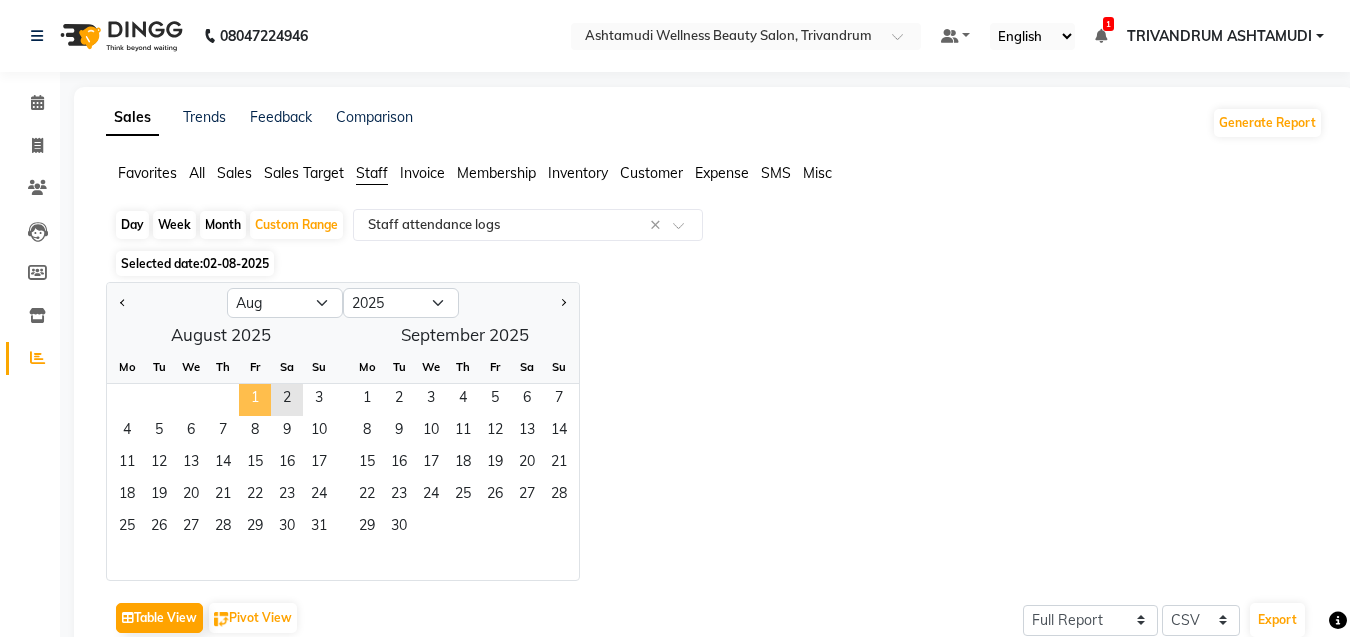 click on "1" 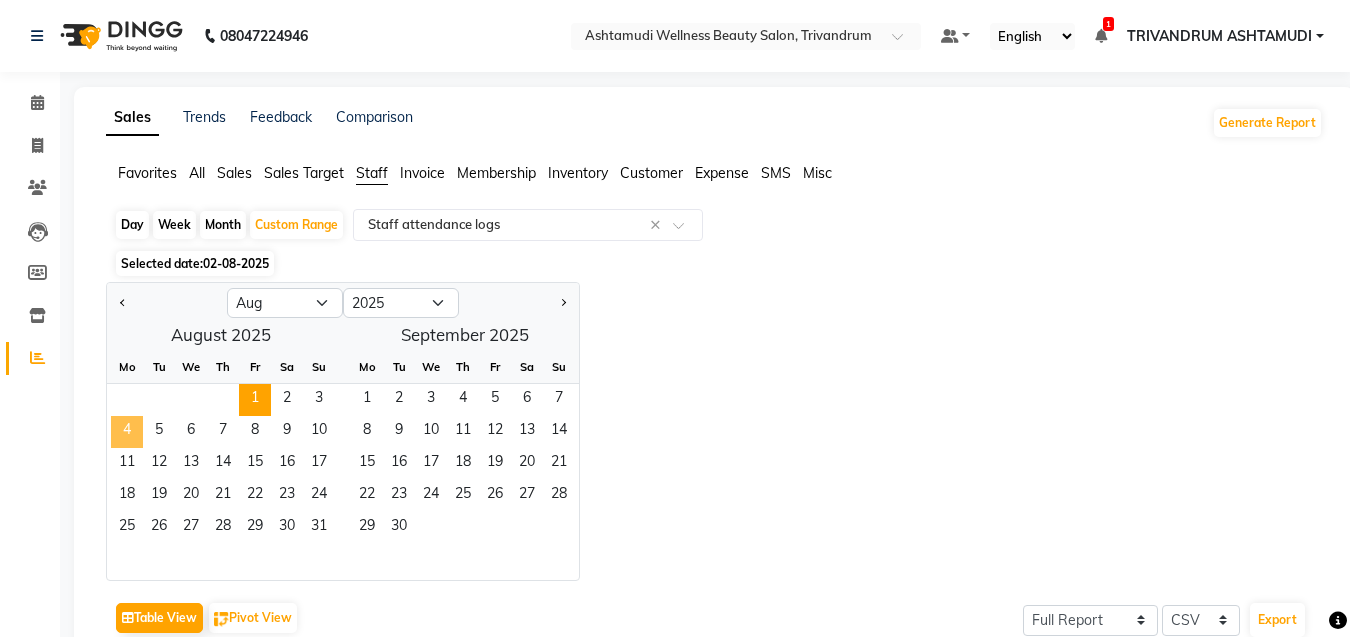 click on "4" 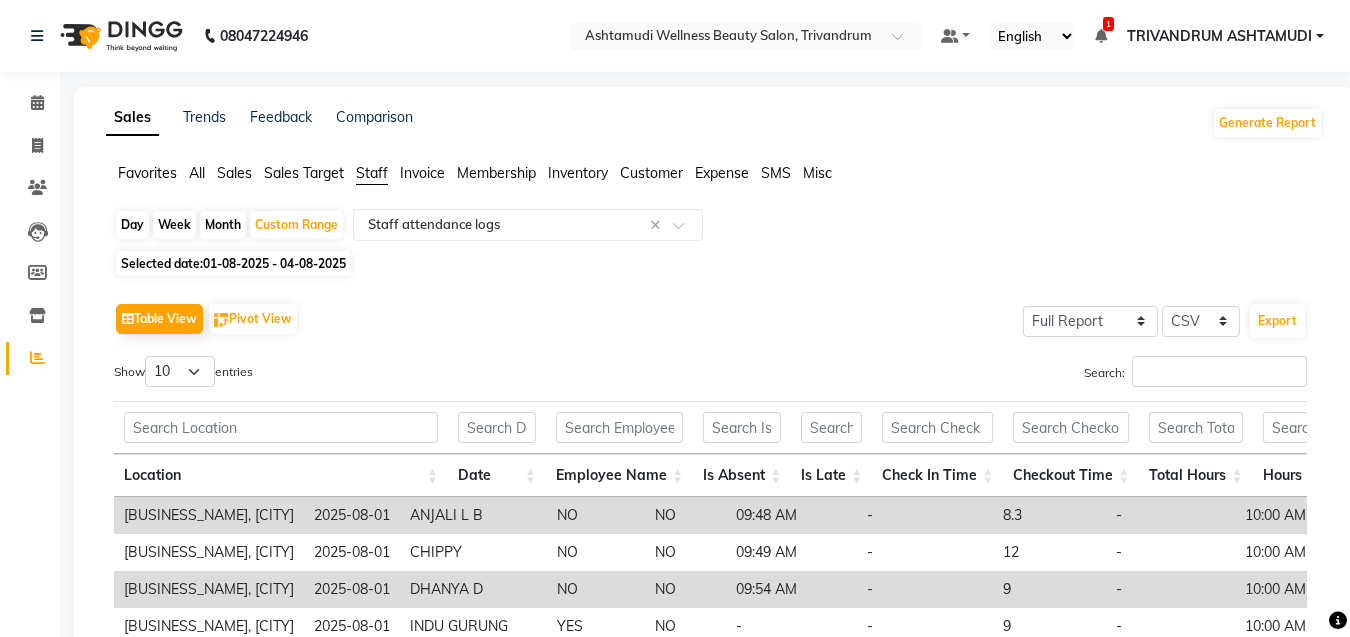 click on "Staff" 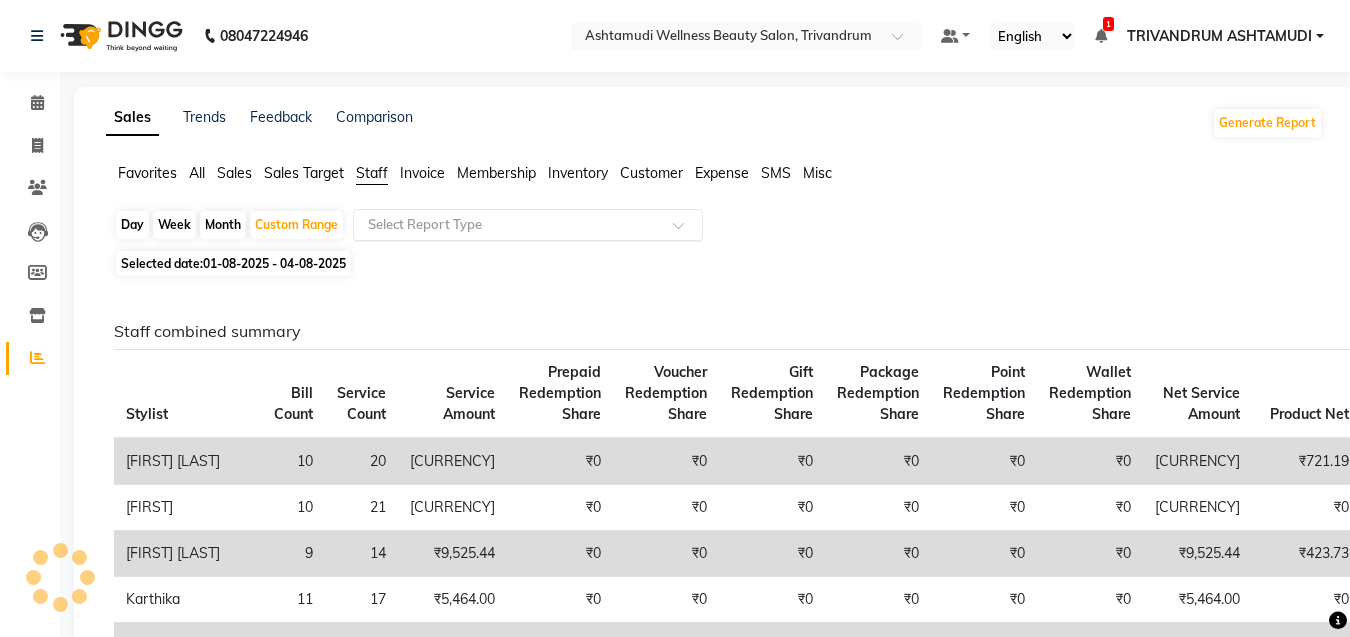 click 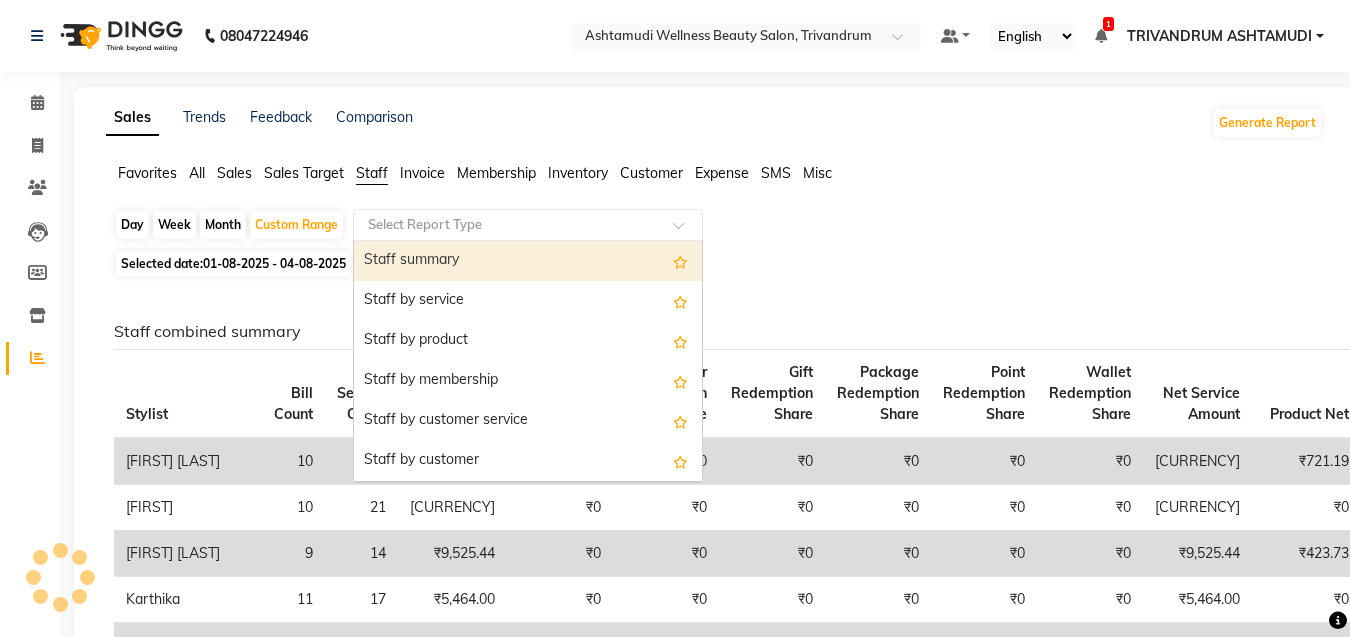 click on "Staff summary" at bounding box center [528, 261] 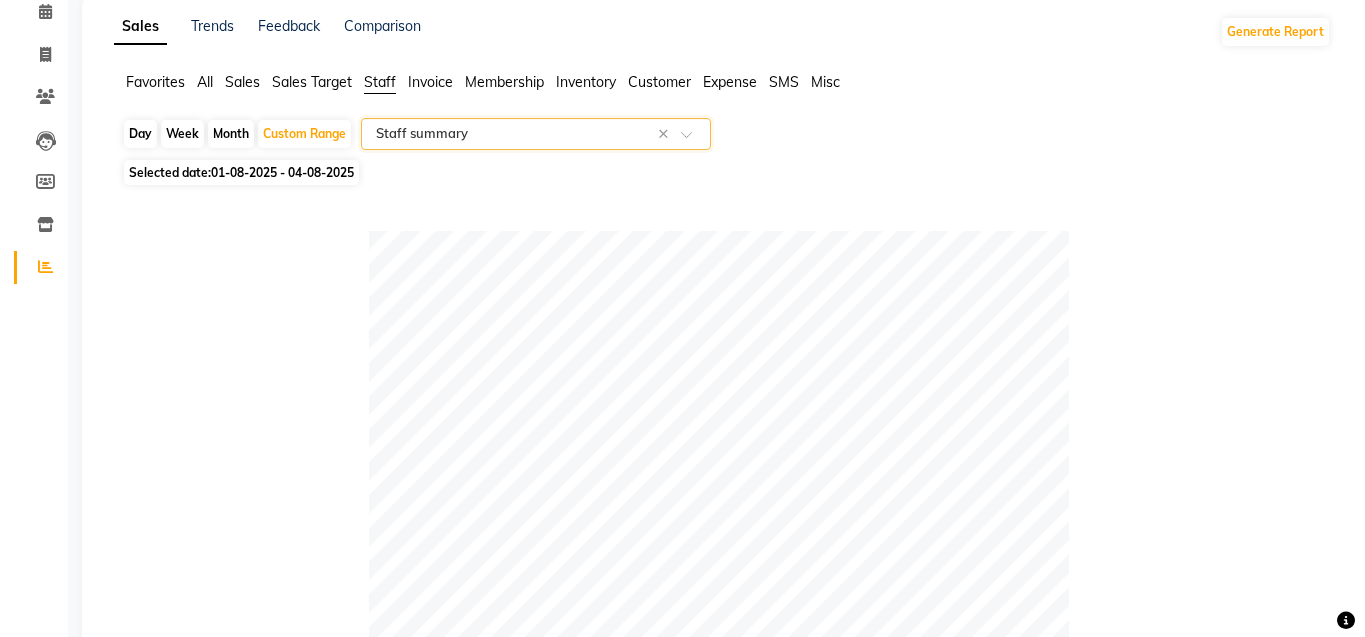 scroll, scrollTop: 0, scrollLeft: 0, axis: both 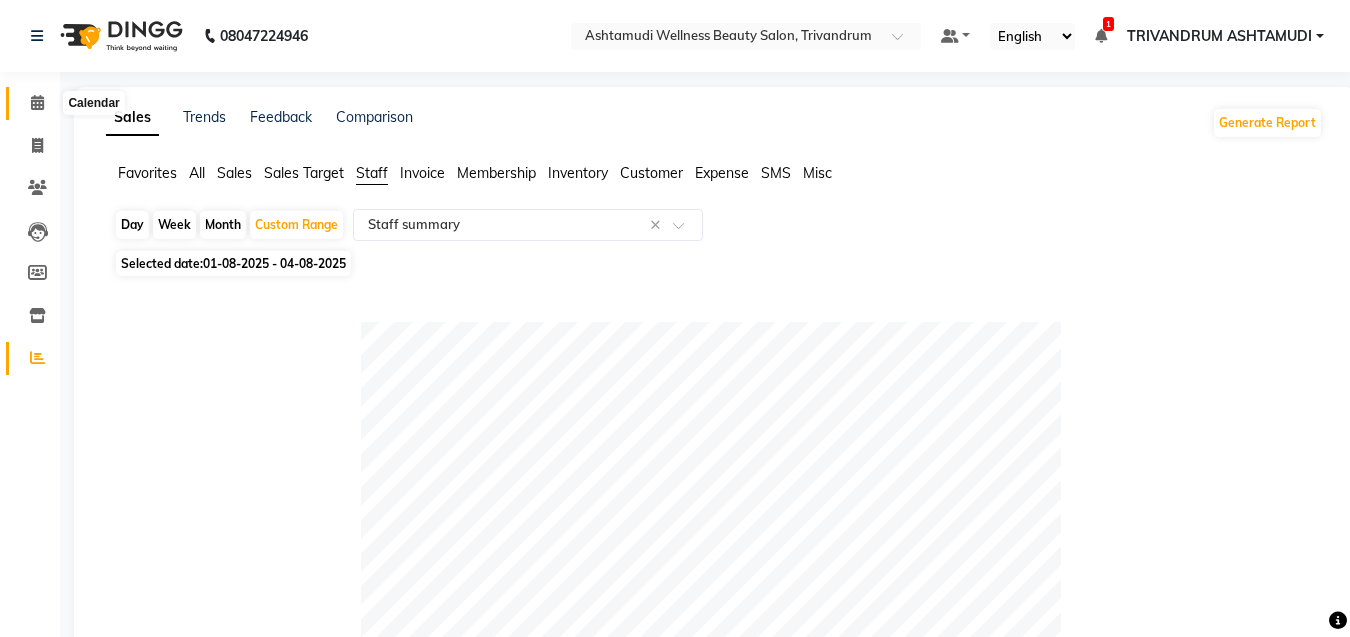 click 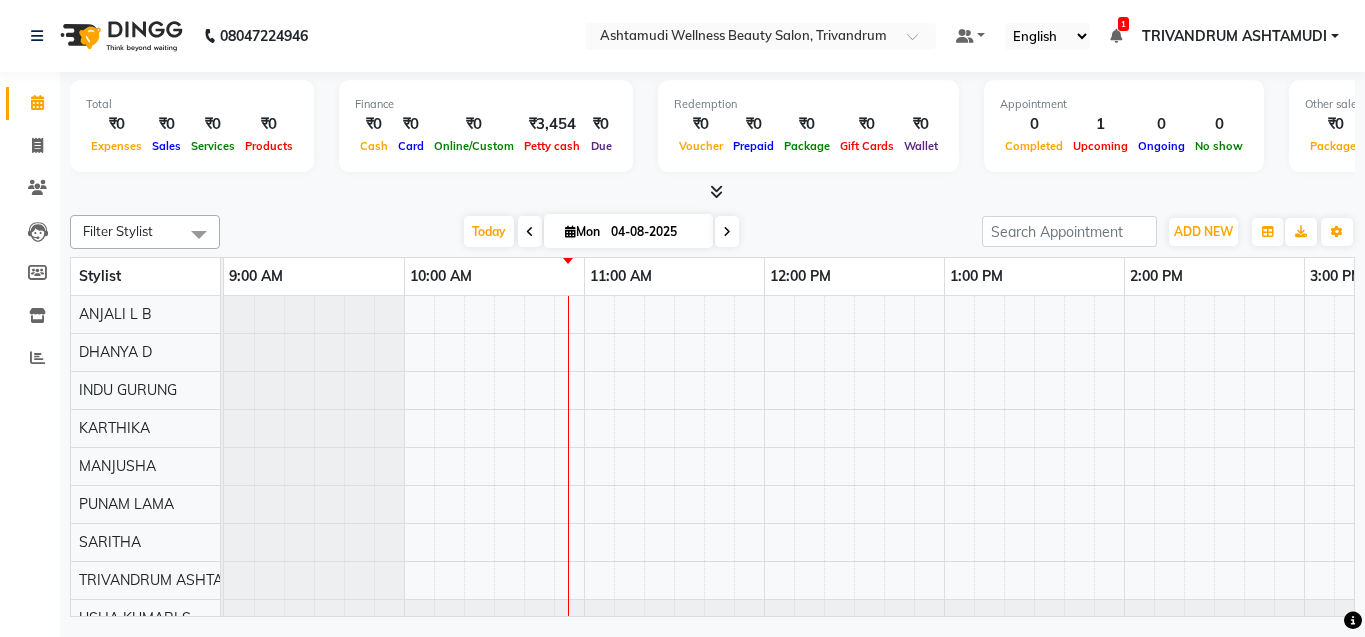 scroll, scrollTop: 150, scrollLeft: 0, axis: vertical 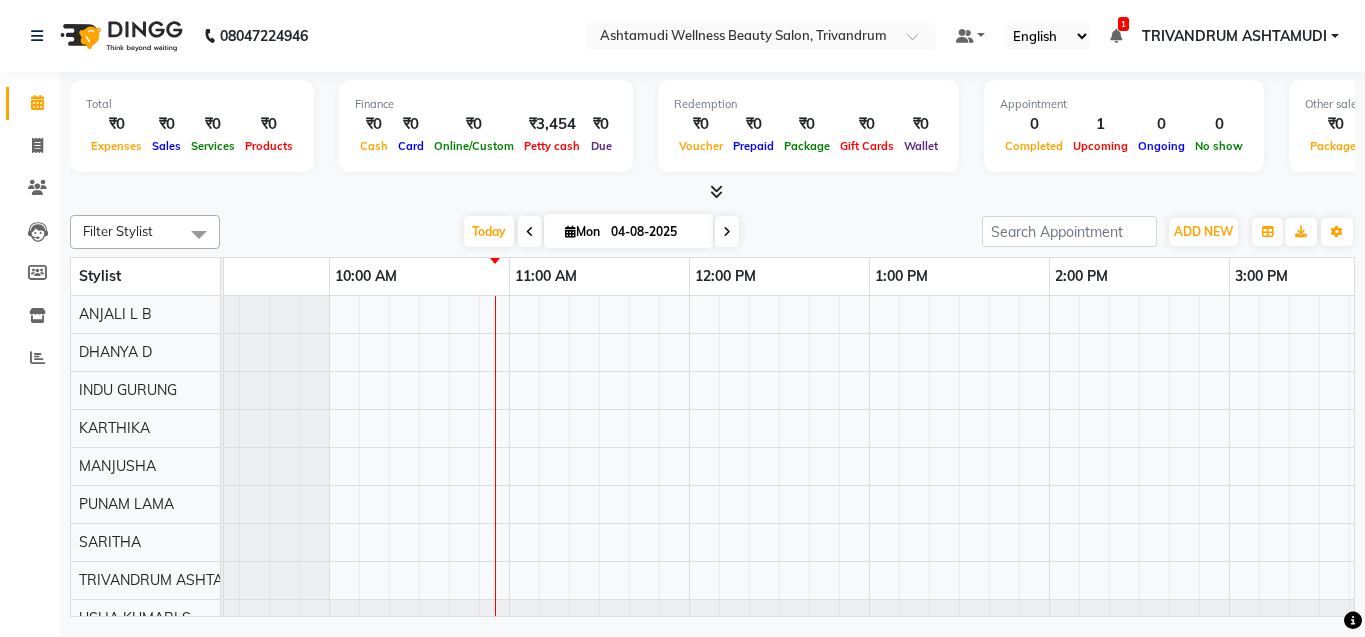 click at bounding box center [530, 232] 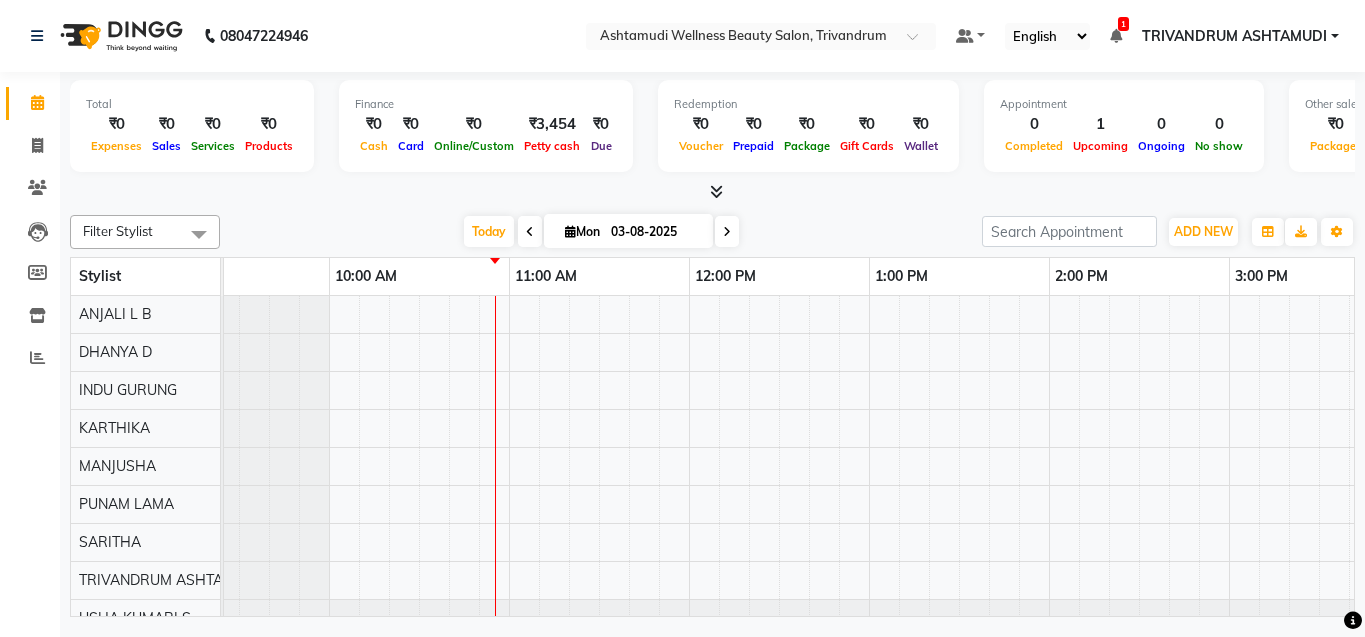 scroll, scrollTop: 0, scrollLeft: 0, axis: both 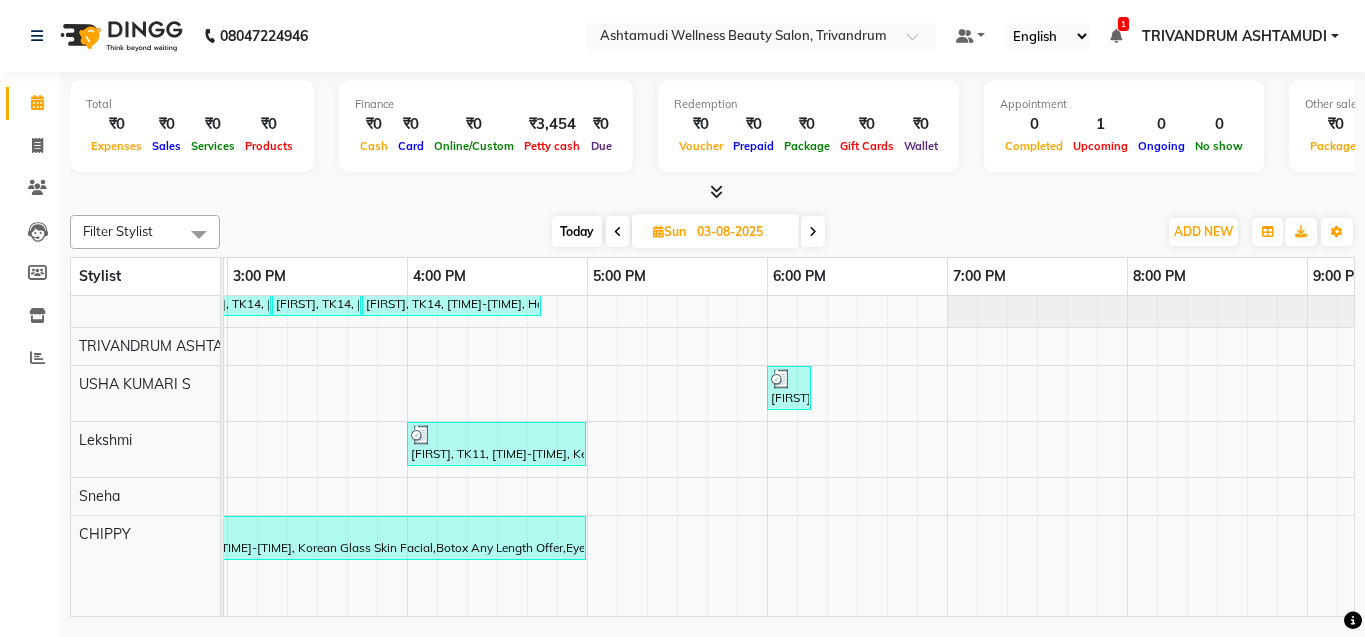 click at bounding box center [813, 231] 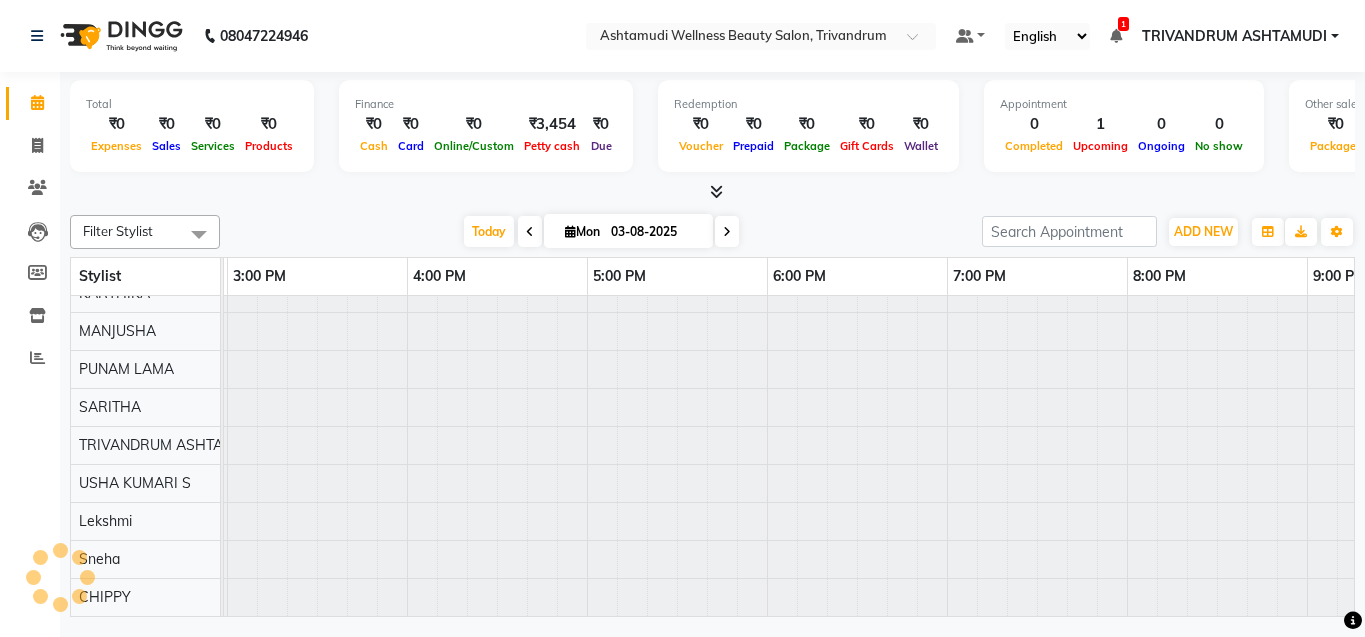 type on "04-08-2025" 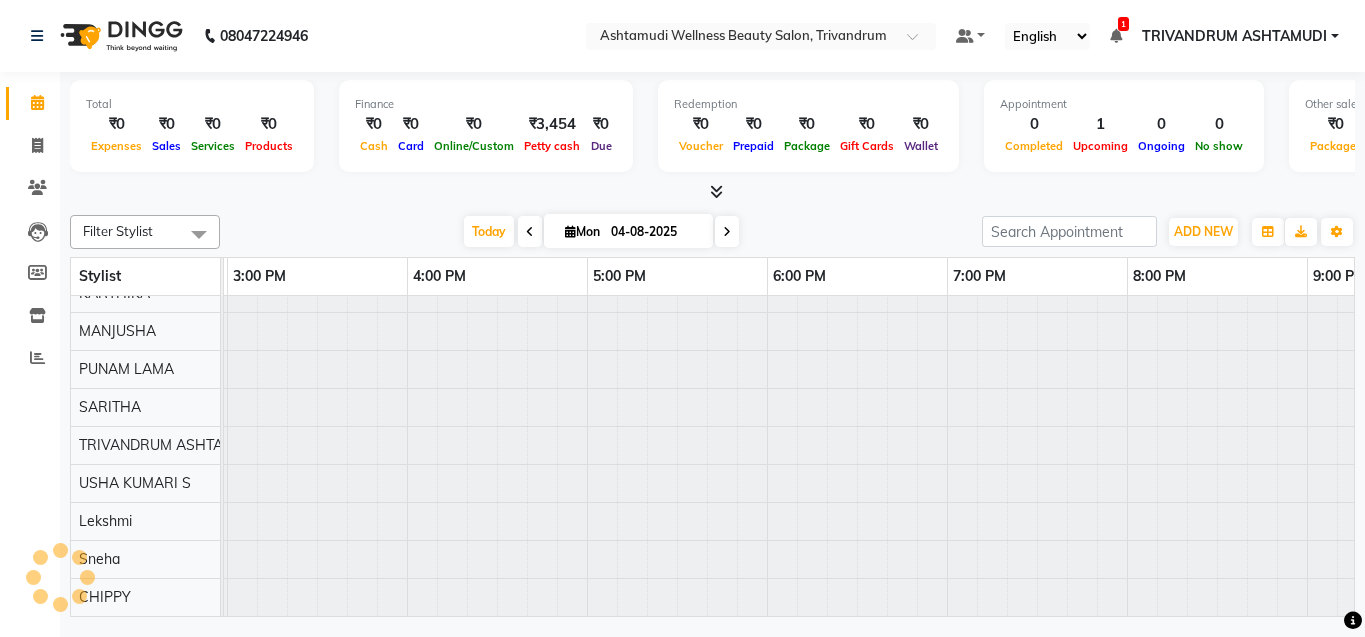scroll, scrollTop: 0, scrollLeft: 361, axis: horizontal 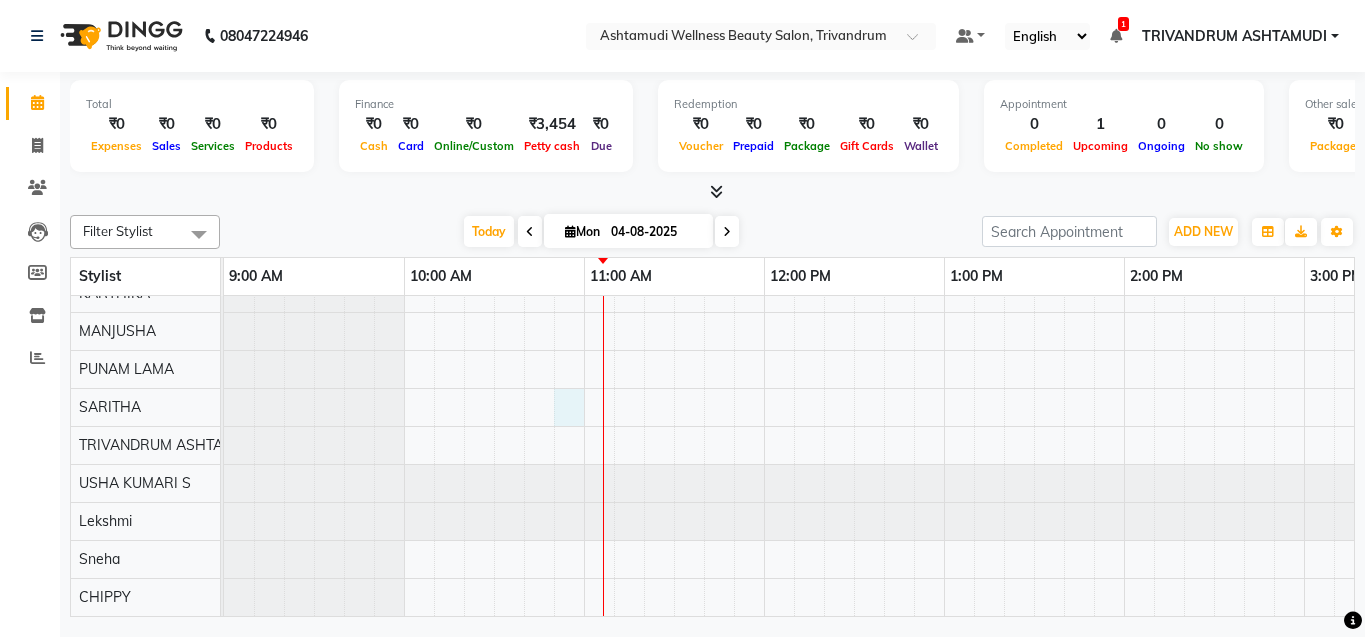 click on "[FIRST], TK01, [TIME]-[TIME], Highlighting (Per Streaks)" at bounding box center (1484, 388) 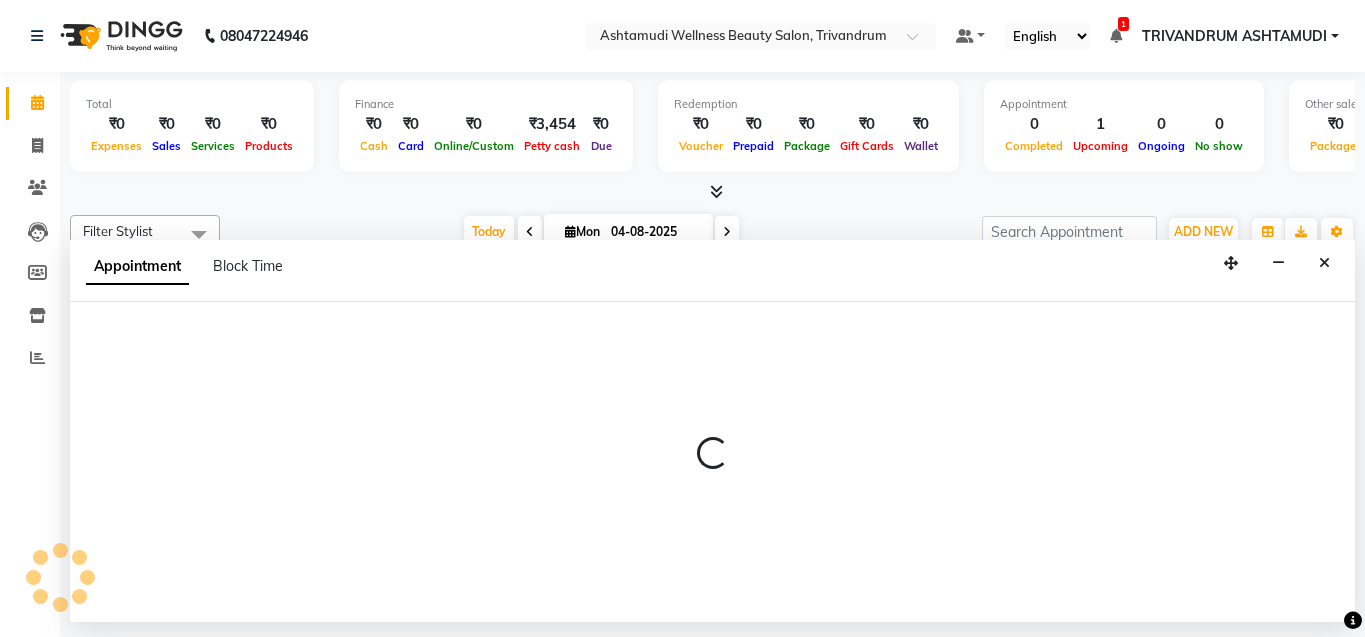 select on "27034" 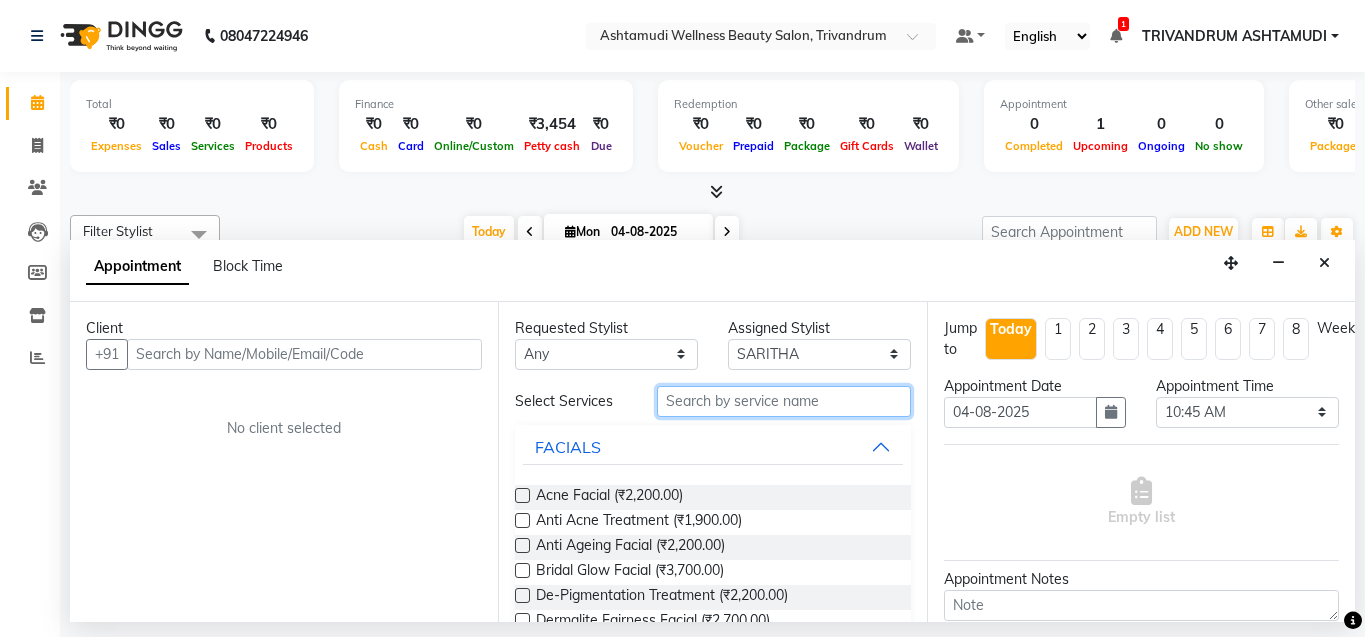 click at bounding box center [784, 401] 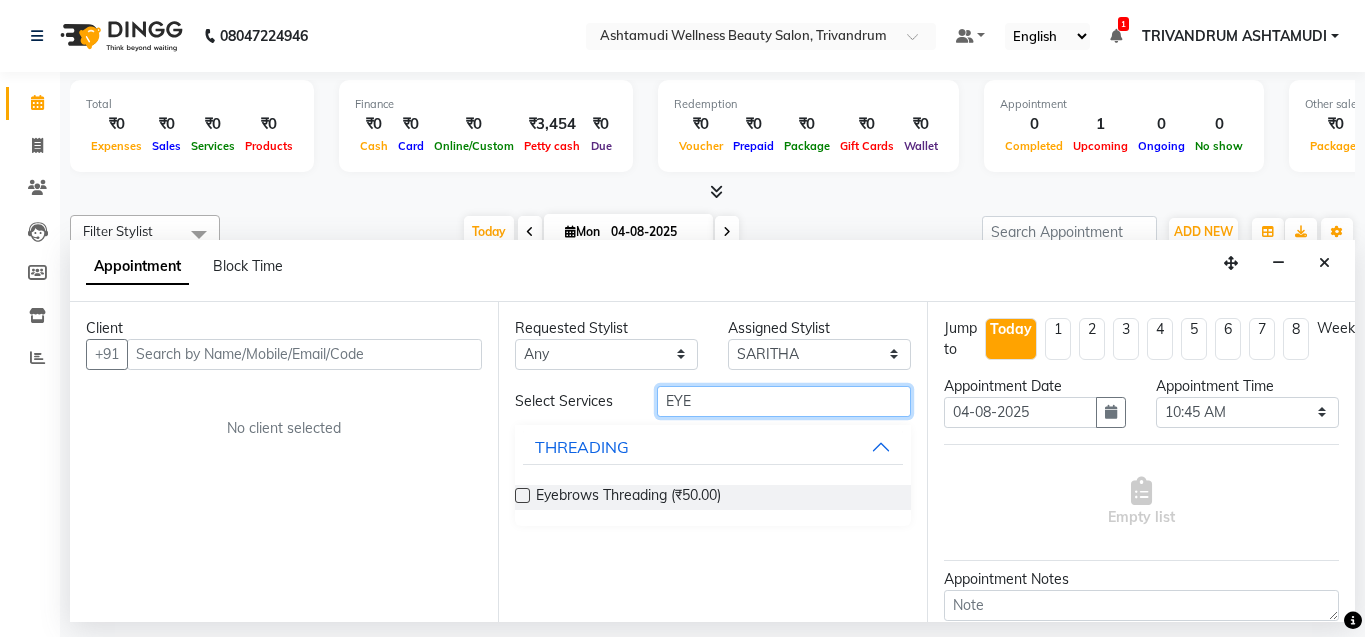 type on "EYE" 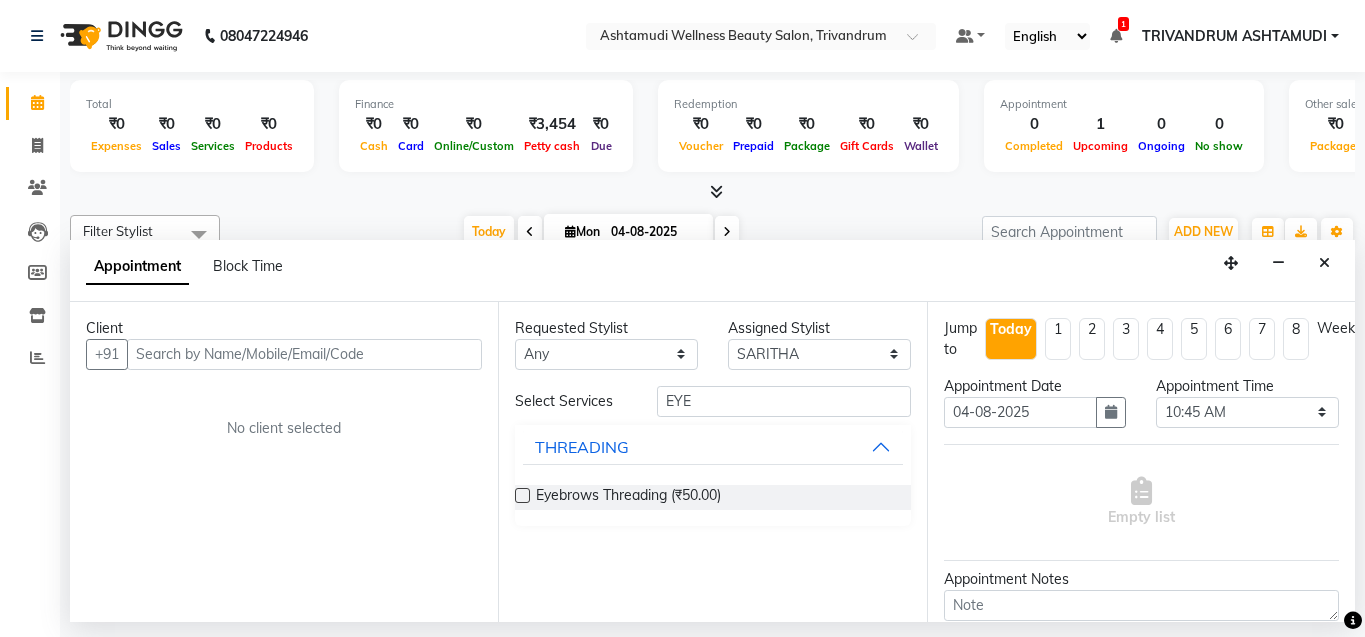 click at bounding box center (522, 495) 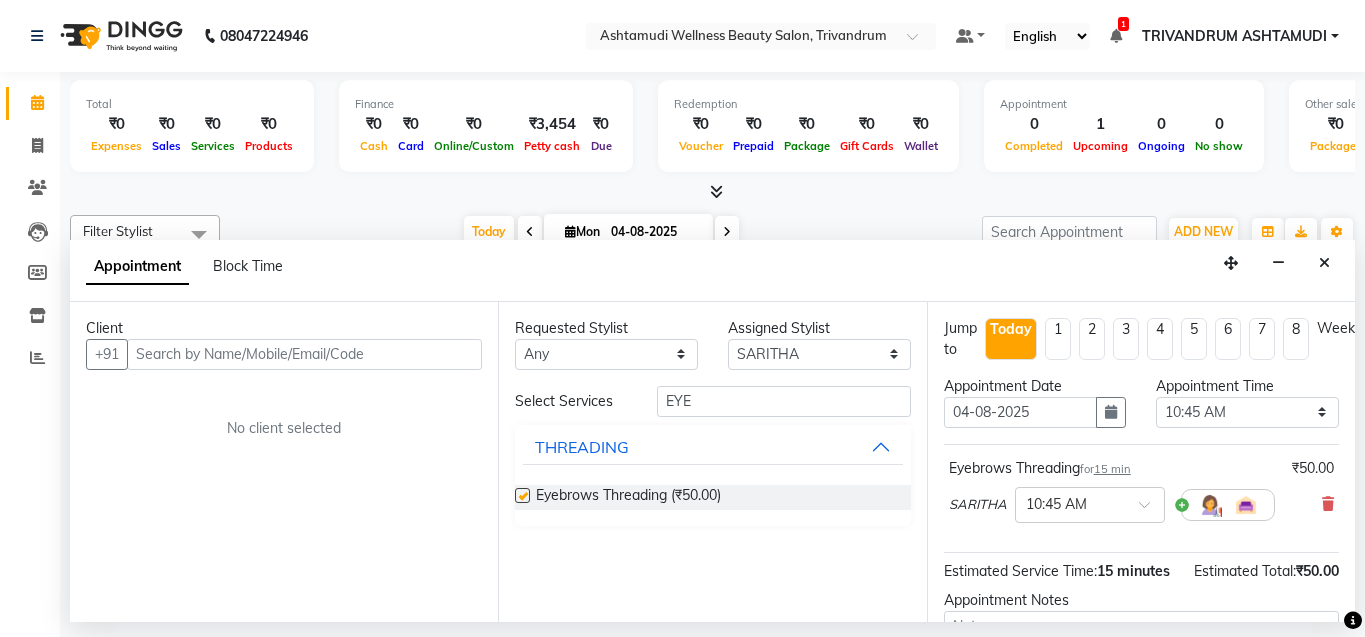 checkbox on "false" 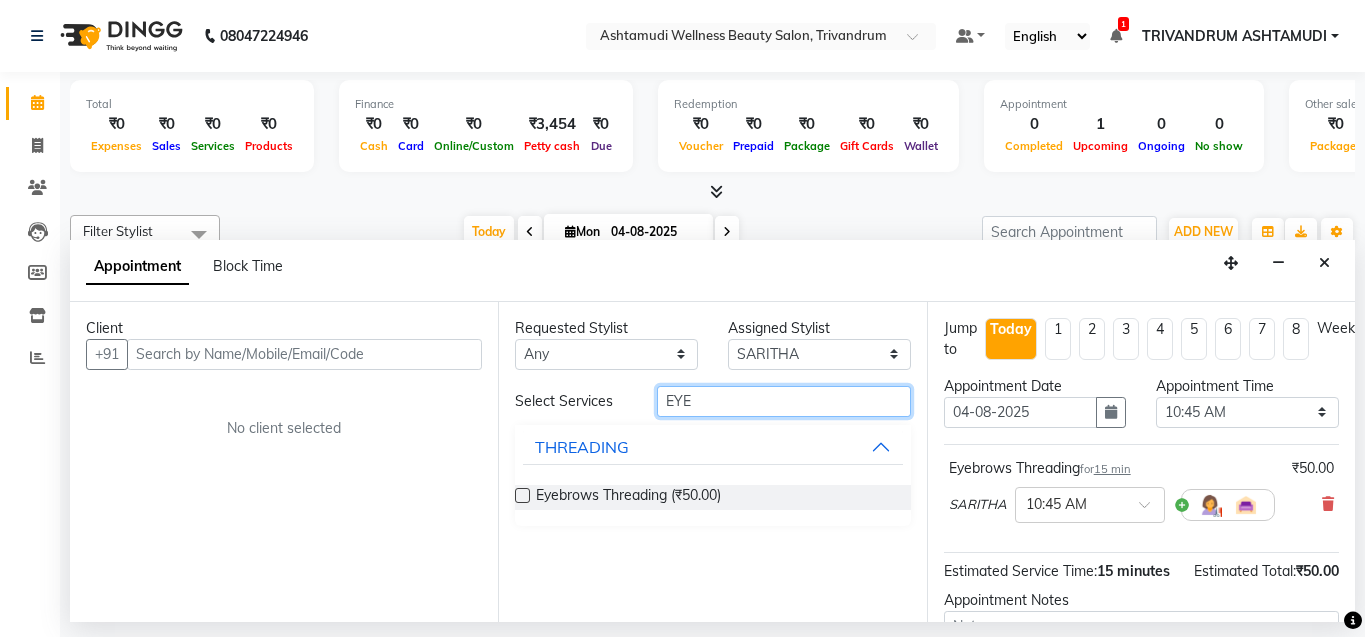 drag, startPoint x: 733, startPoint y: 398, endPoint x: 588, endPoint y: 397, distance: 145.00345 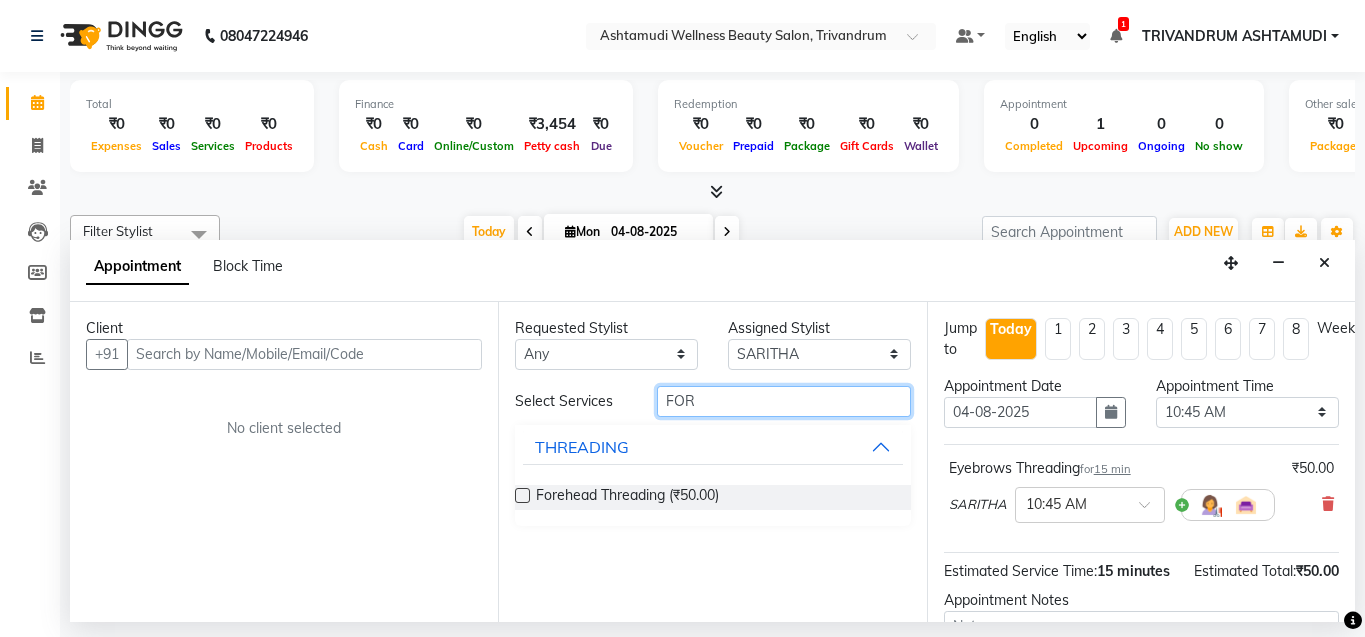 type on "FOR" 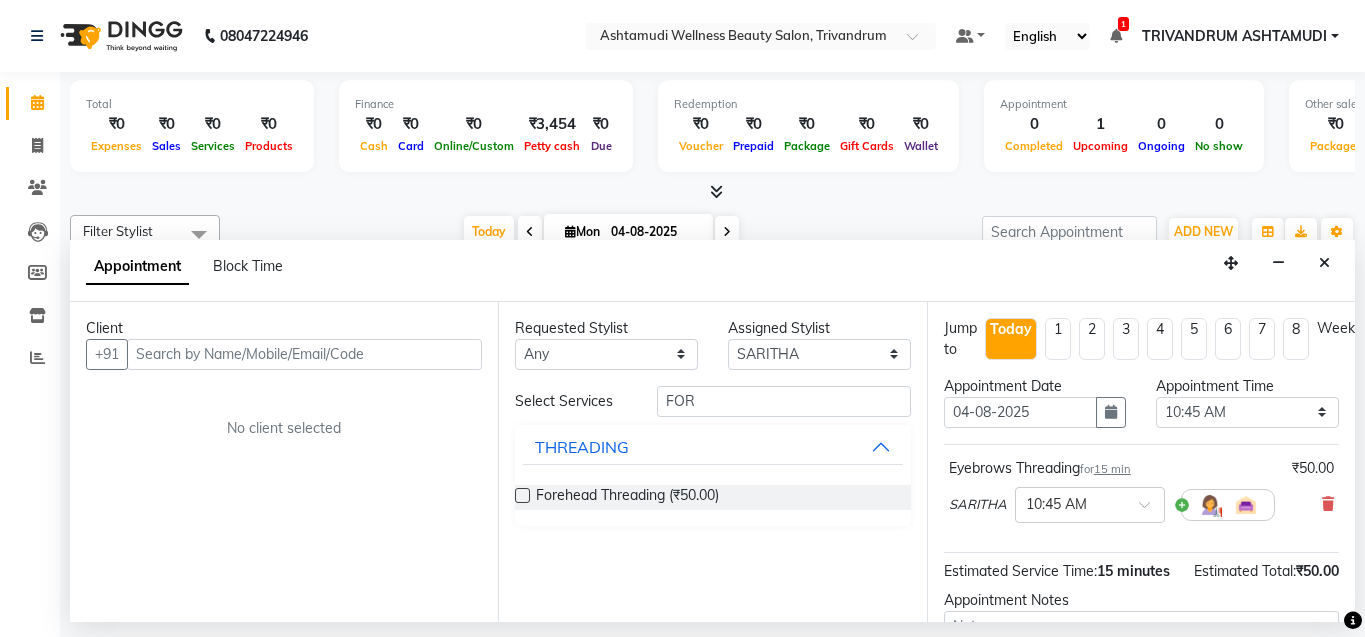click at bounding box center [522, 495] 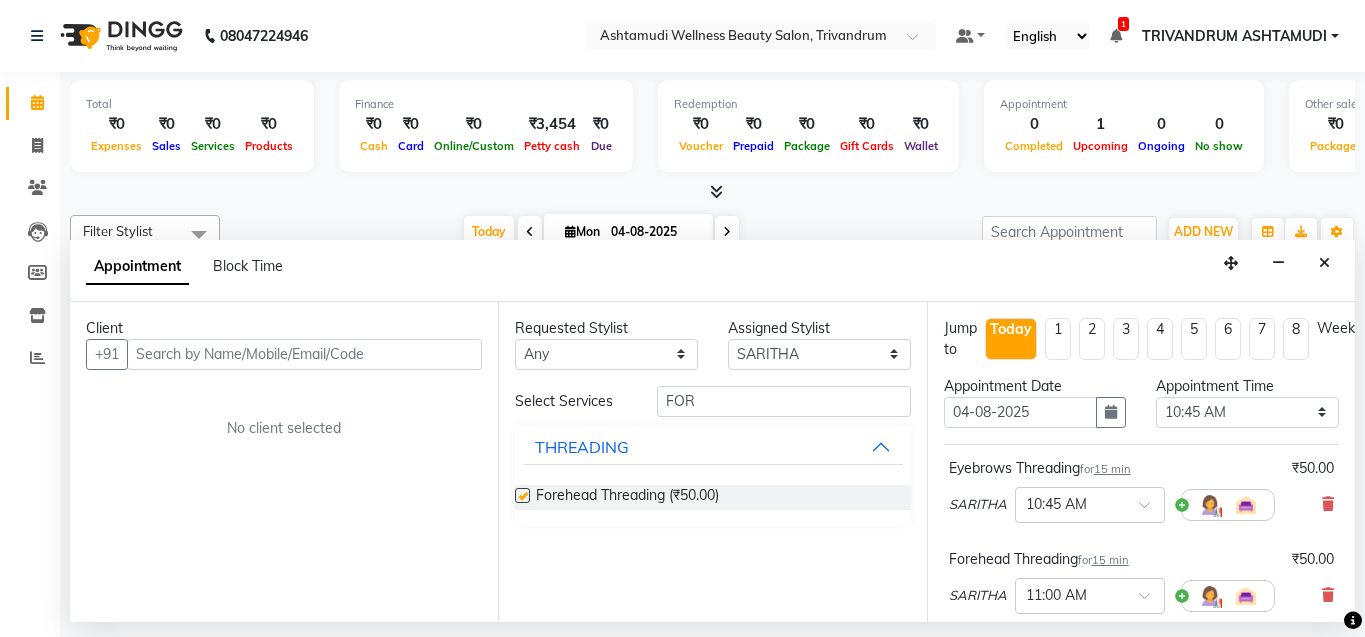 checkbox on "false" 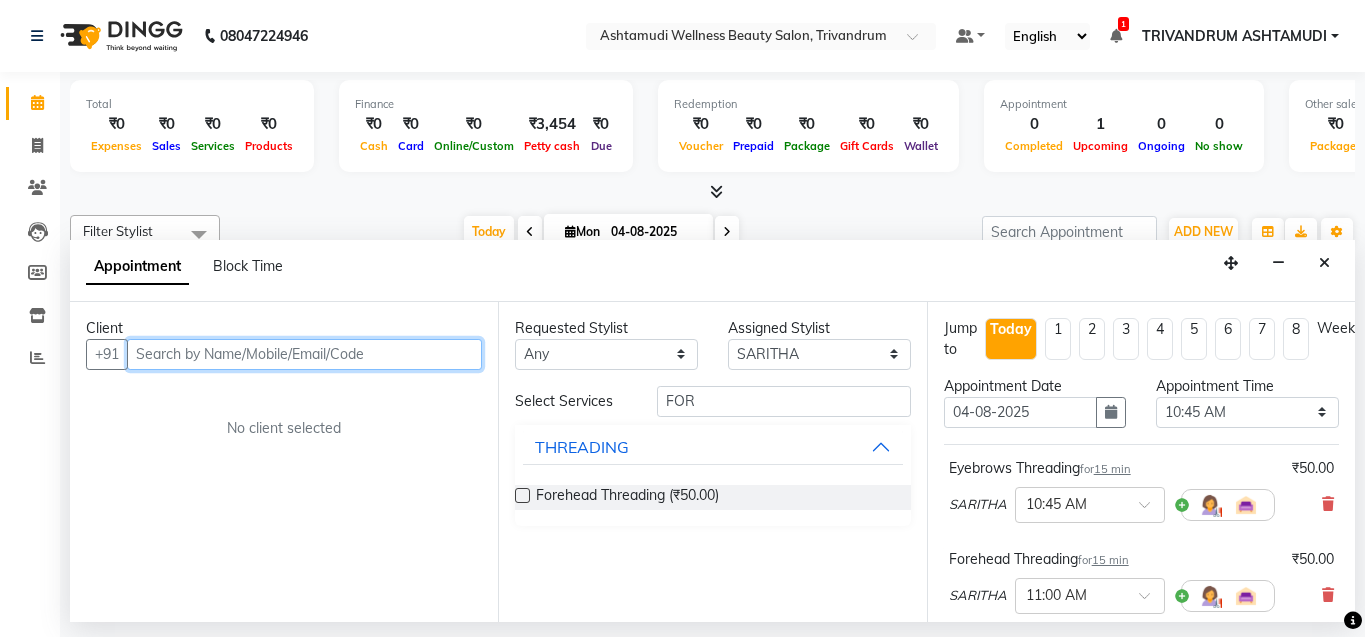 click at bounding box center (304, 354) 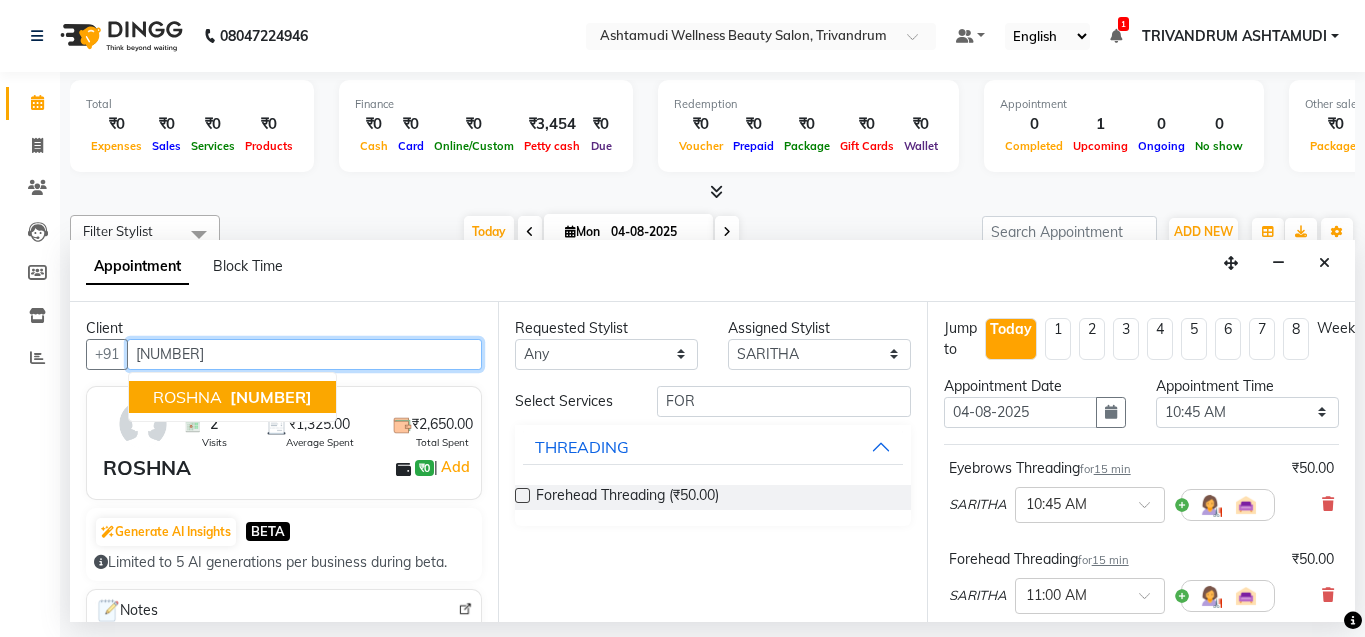 type on "[NUMBER]" 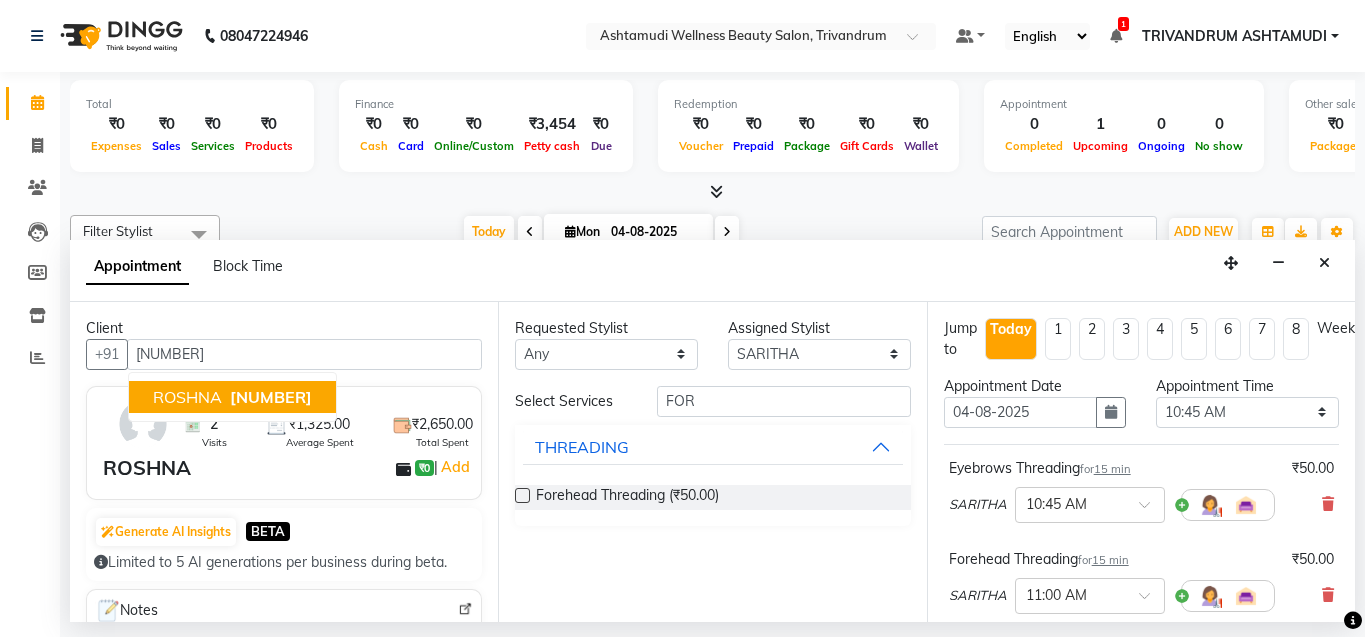 click on "[FIRST]  ₹0  |   Add" at bounding box center [288, 468] 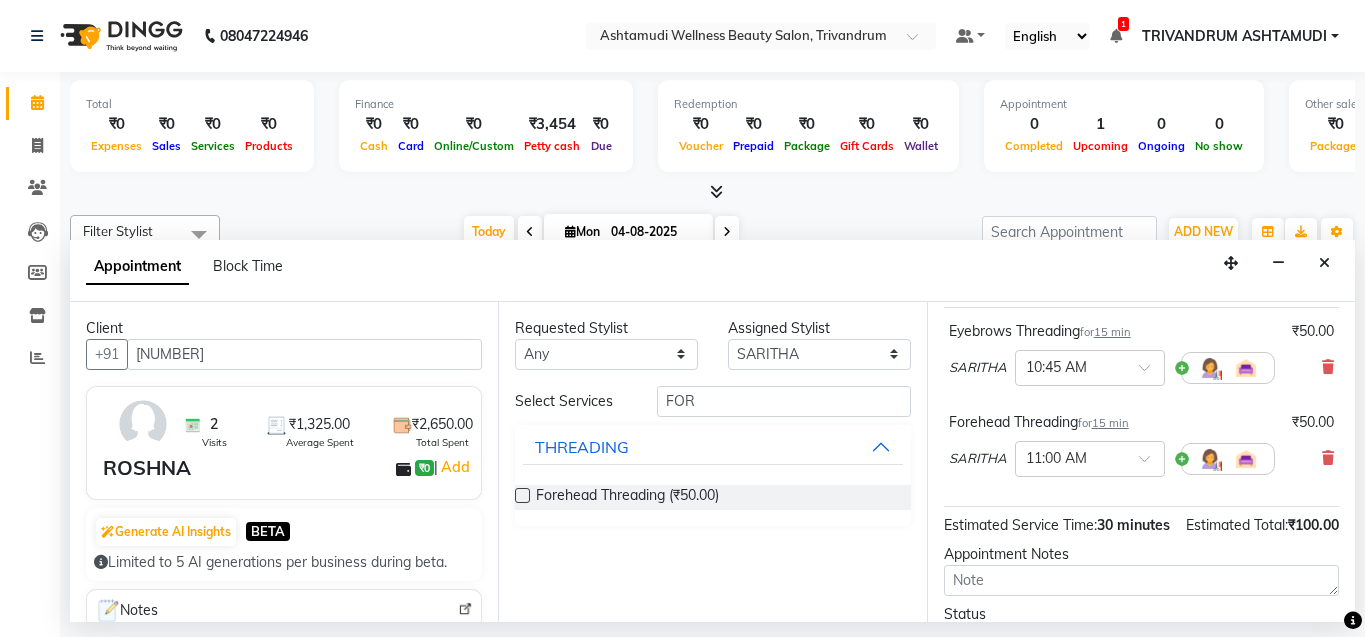 scroll, scrollTop: 333, scrollLeft: 0, axis: vertical 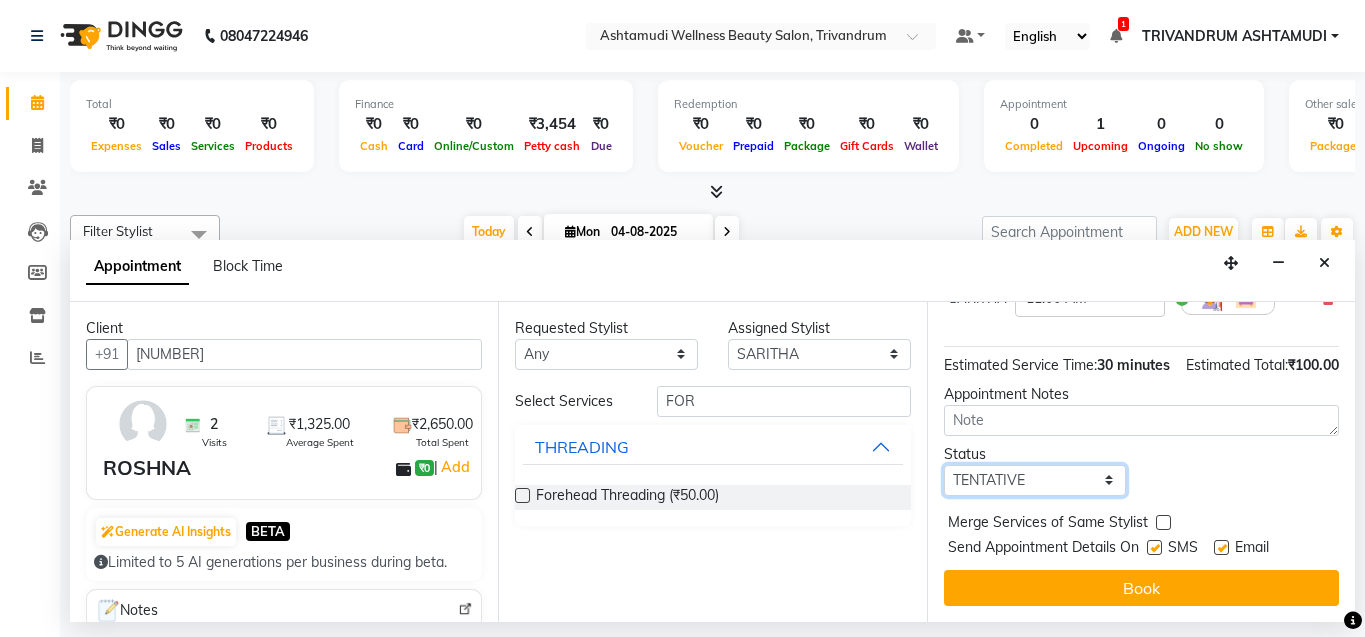 click on "Select TENTATIVE CONFIRM CHECK-IN UPCOMING" at bounding box center (1035, 480) 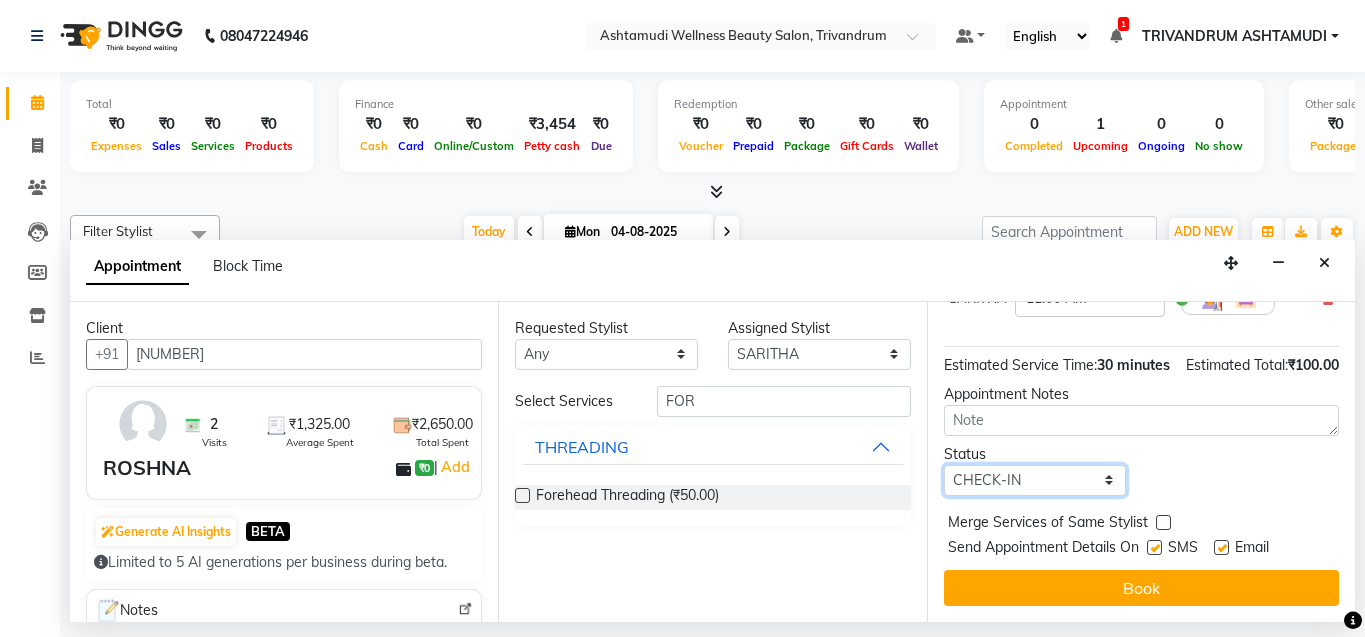 click on "Select TENTATIVE CONFIRM CHECK-IN UPCOMING" at bounding box center [1035, 480] 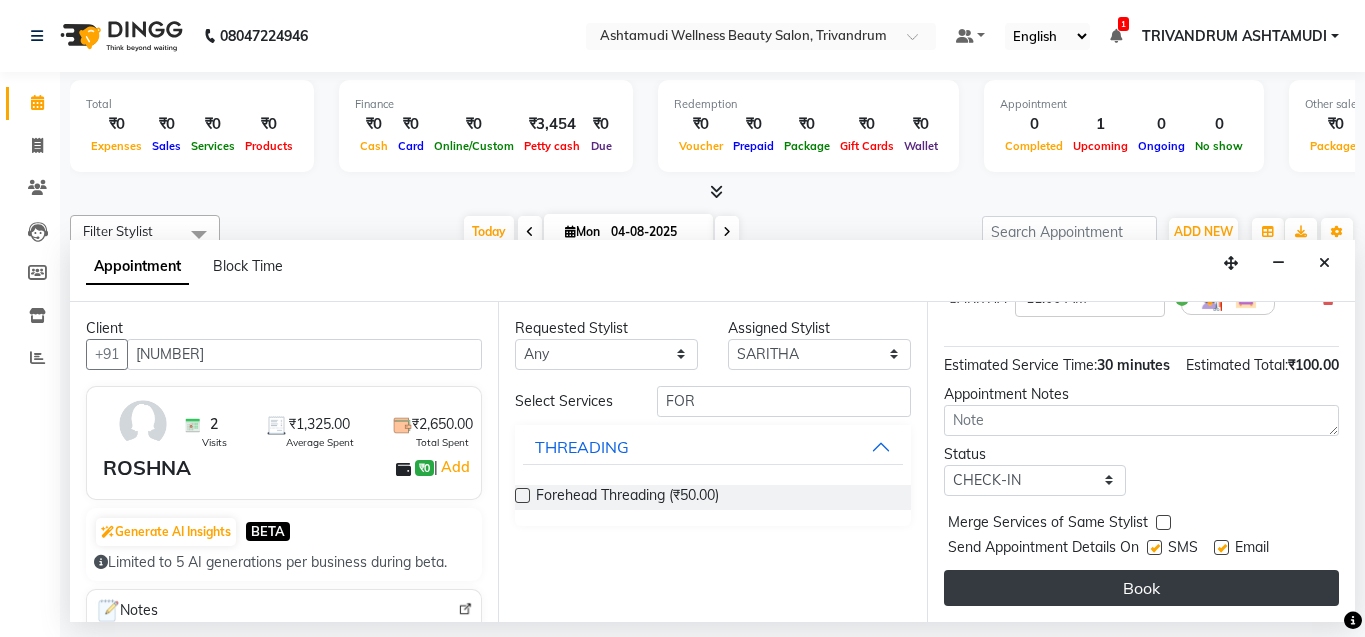 click on "Book" at bounding box center [1141, 588] 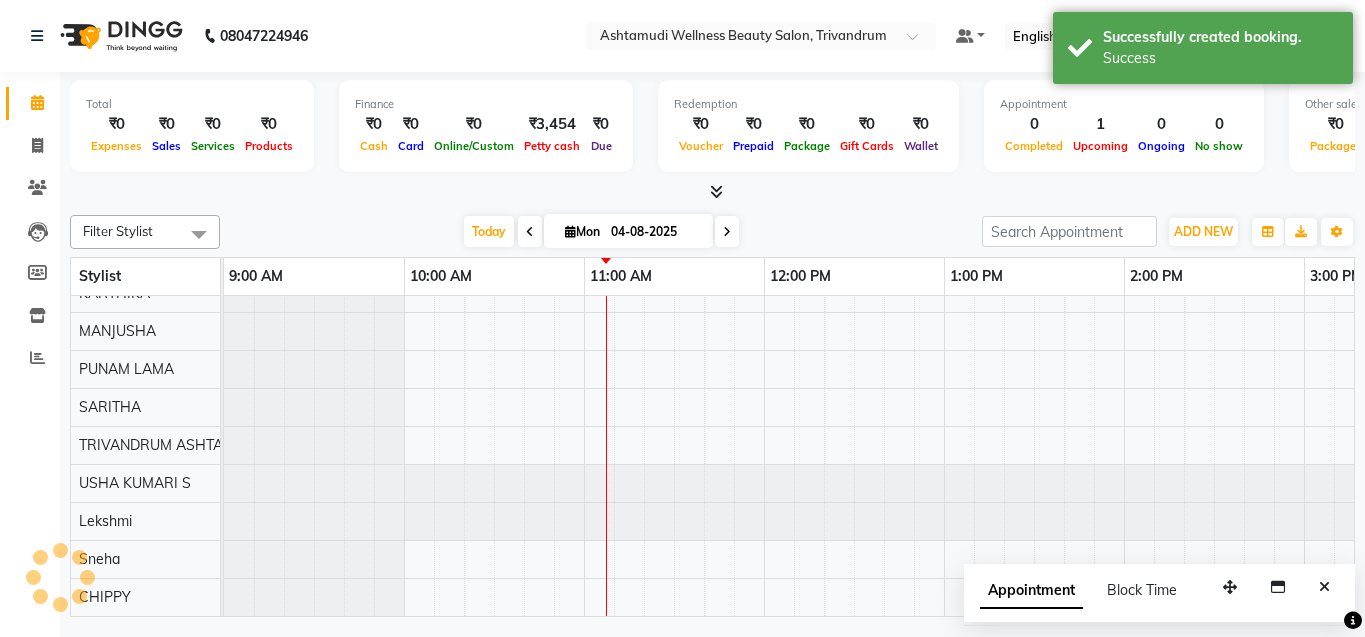 scroll, scrollTop: 172, scrollLeft: 0, axis: vertical 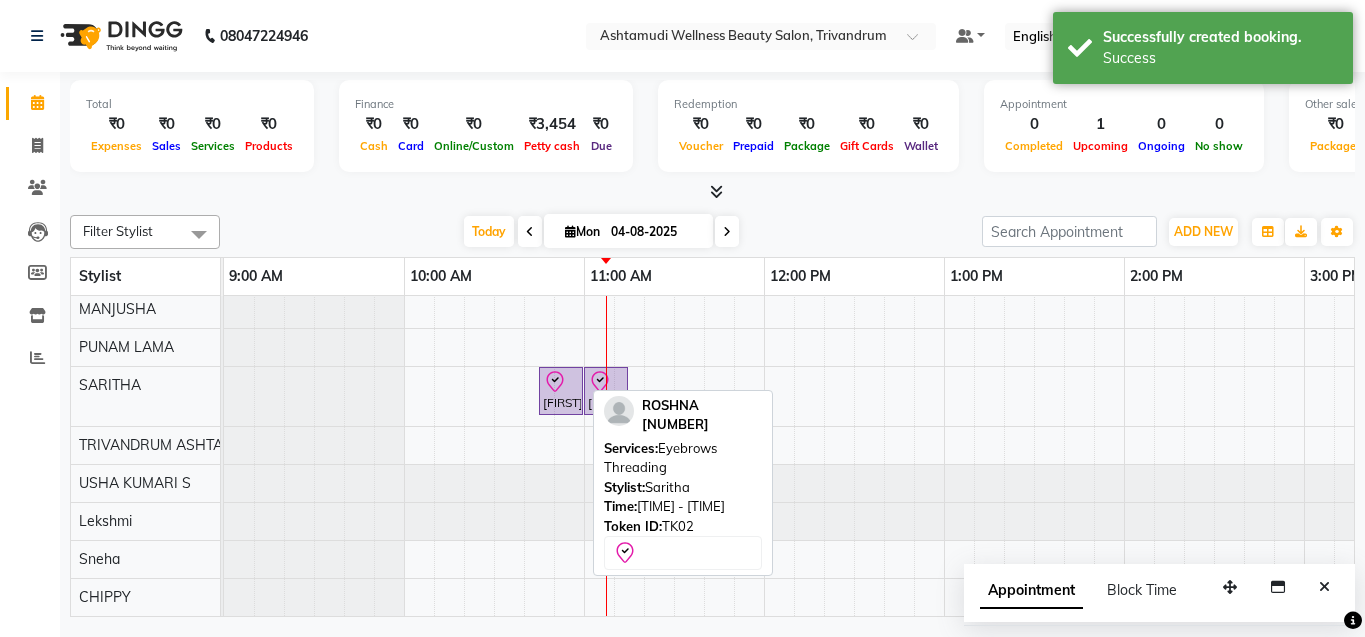 click 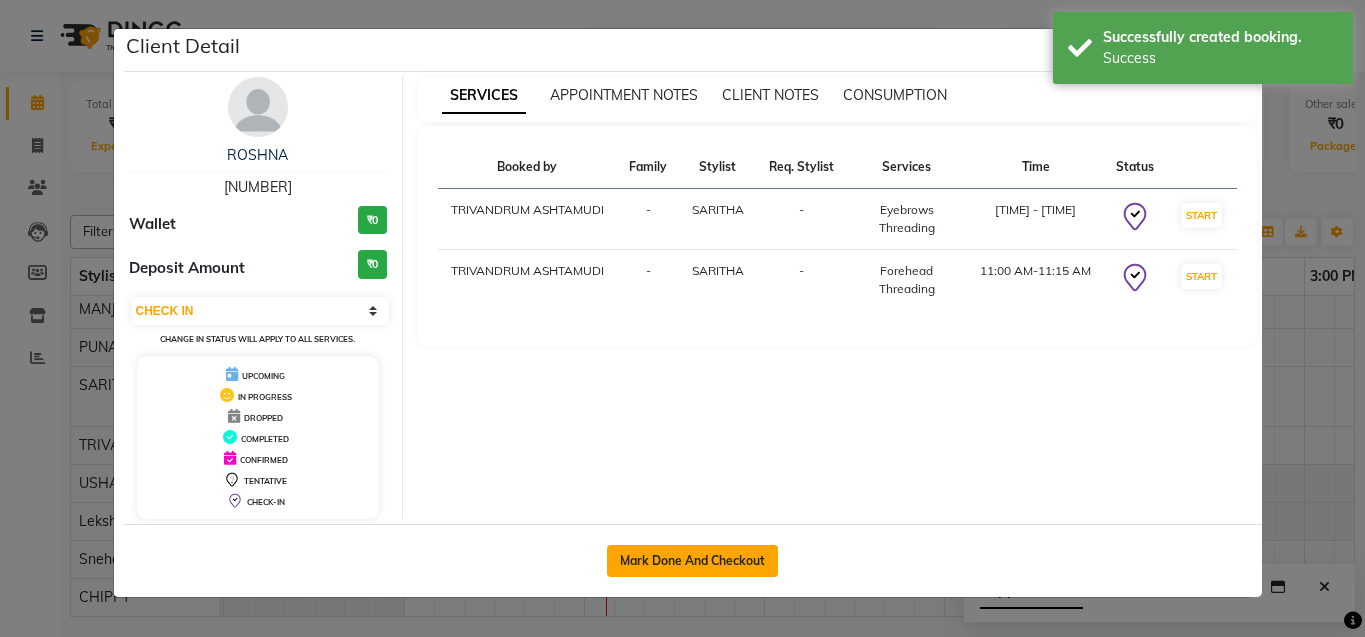 click on "Mark Done And Checkout" 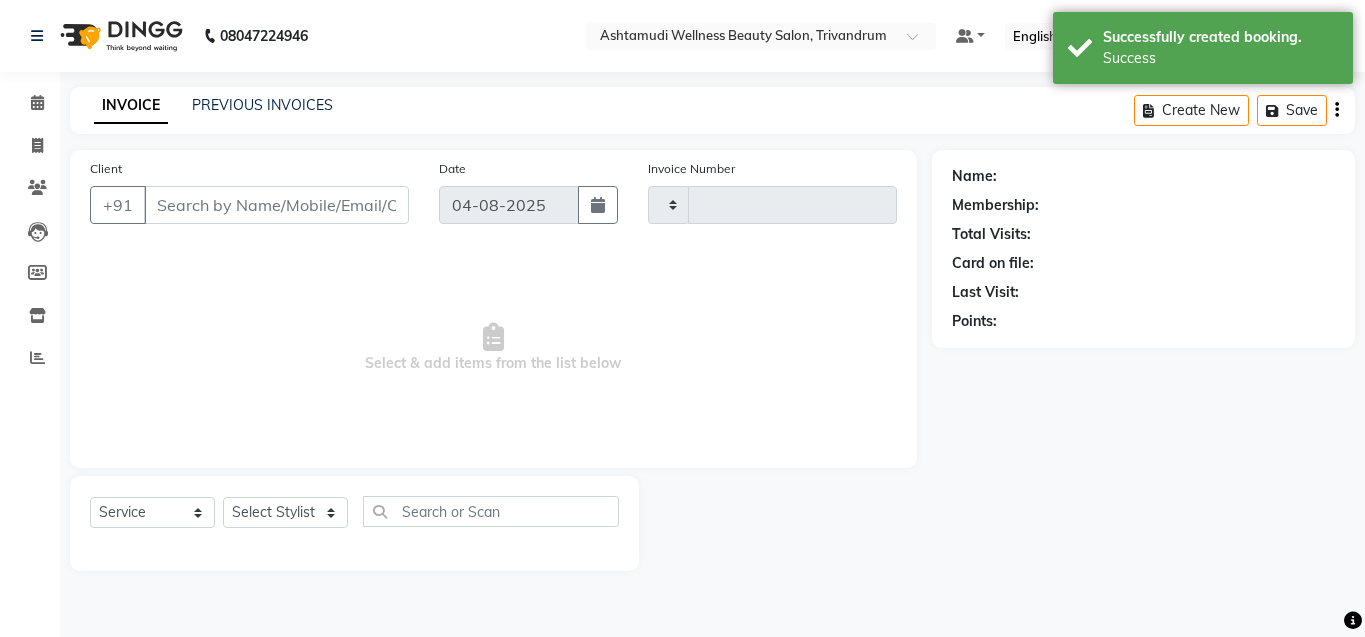 type on "2434" 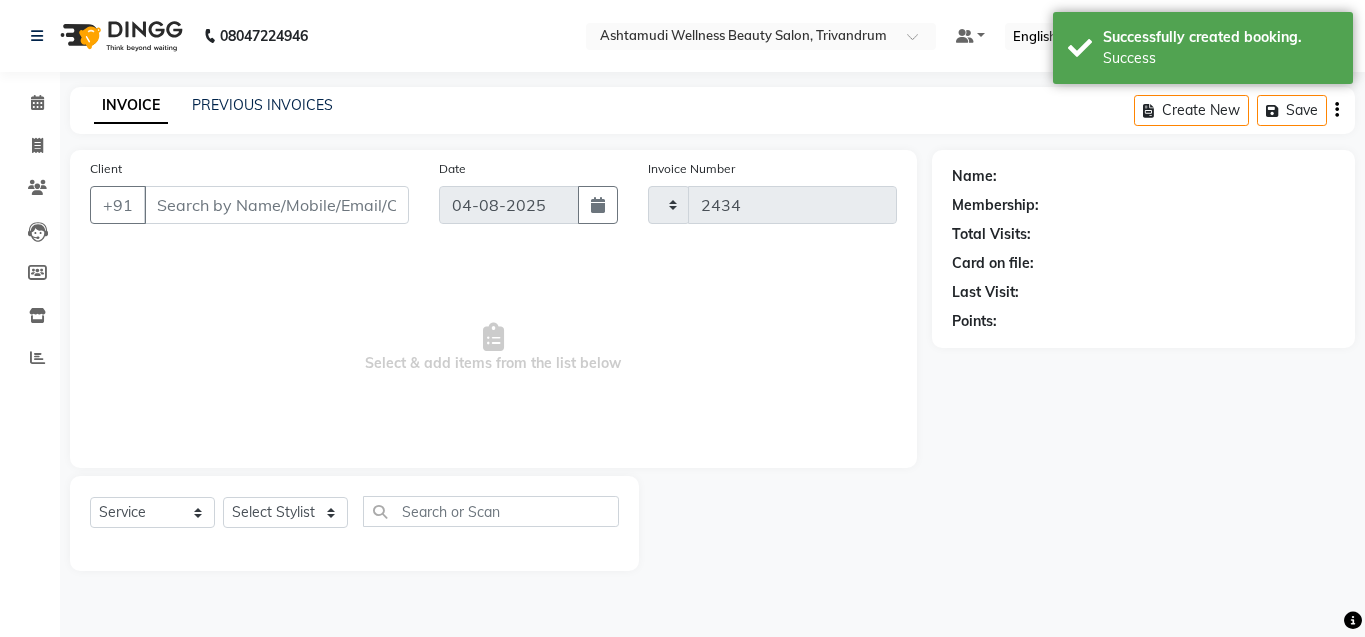 select on "4636" 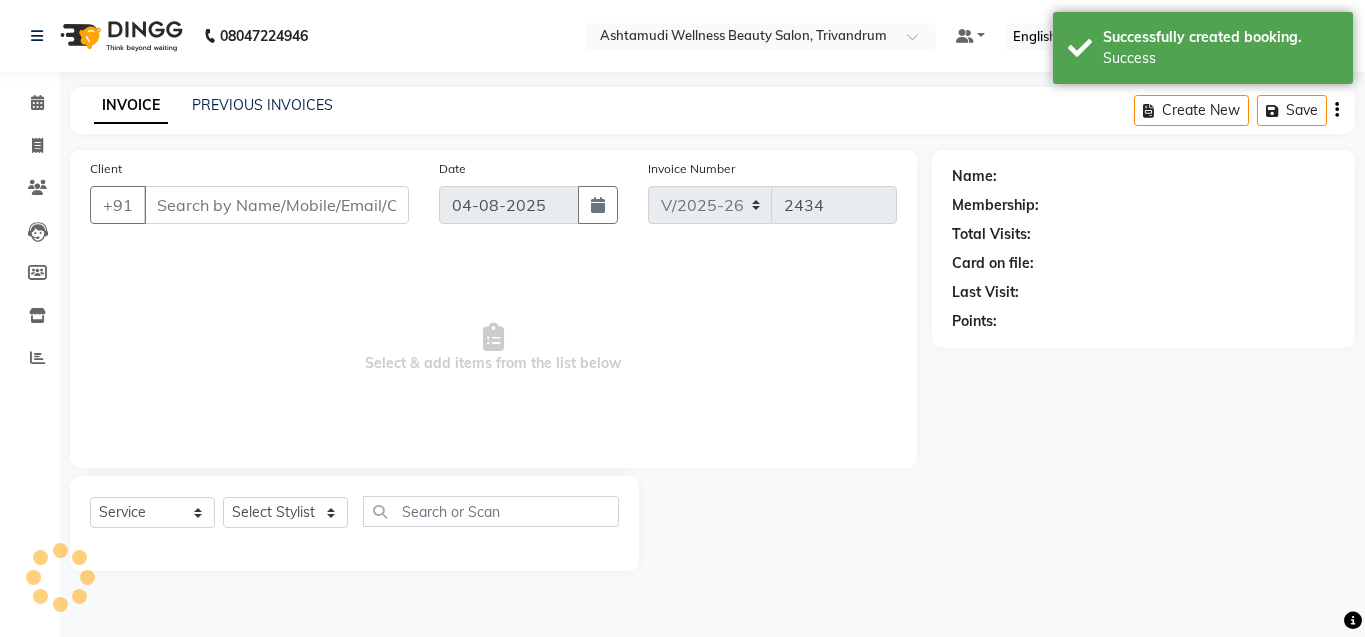 type on "[NUMBER]" 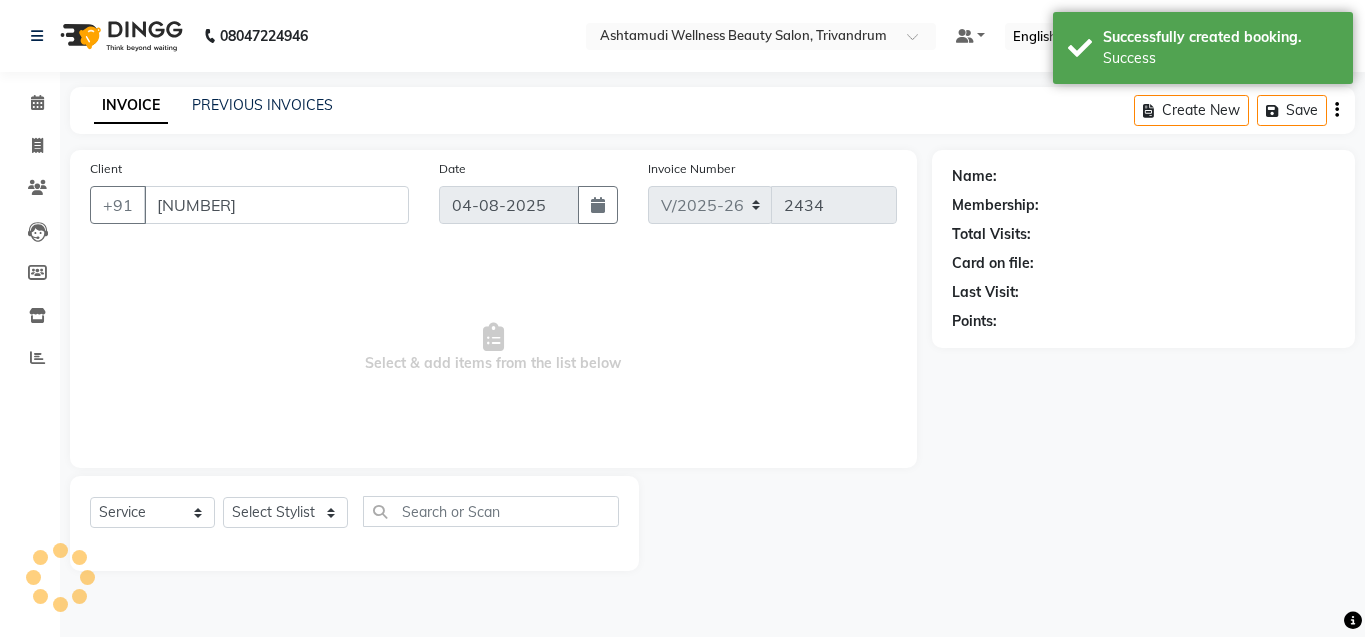 select on "27034" 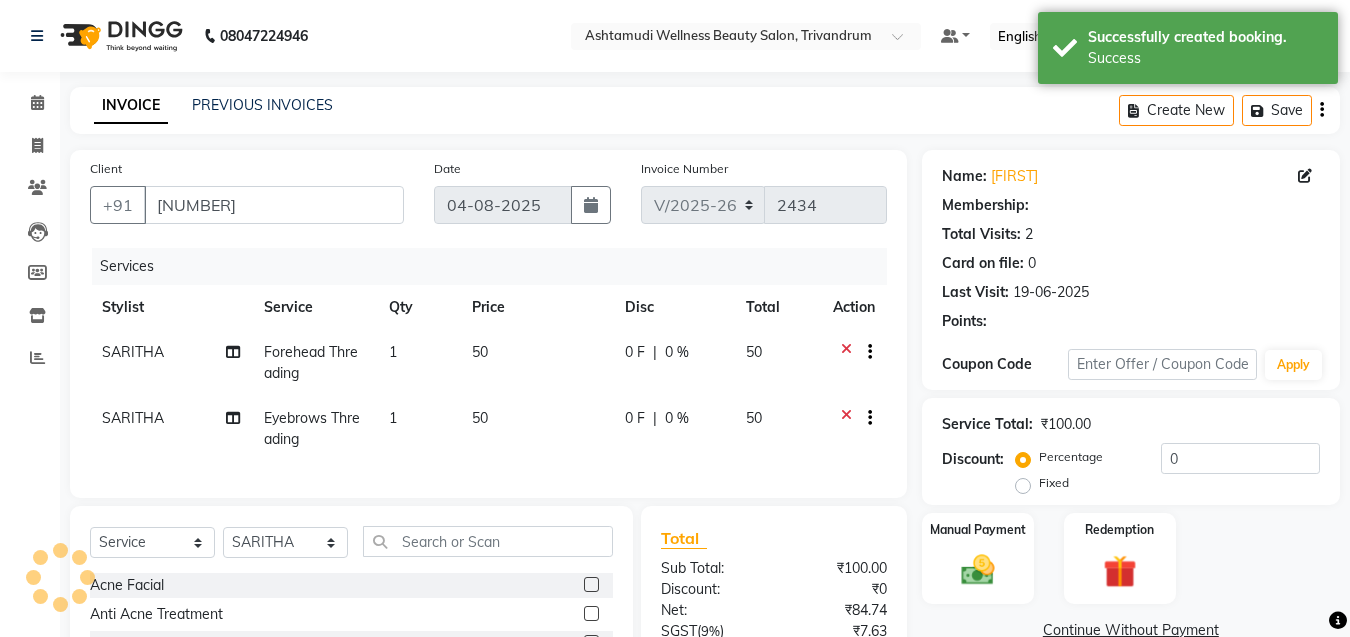 select on "1: Object" 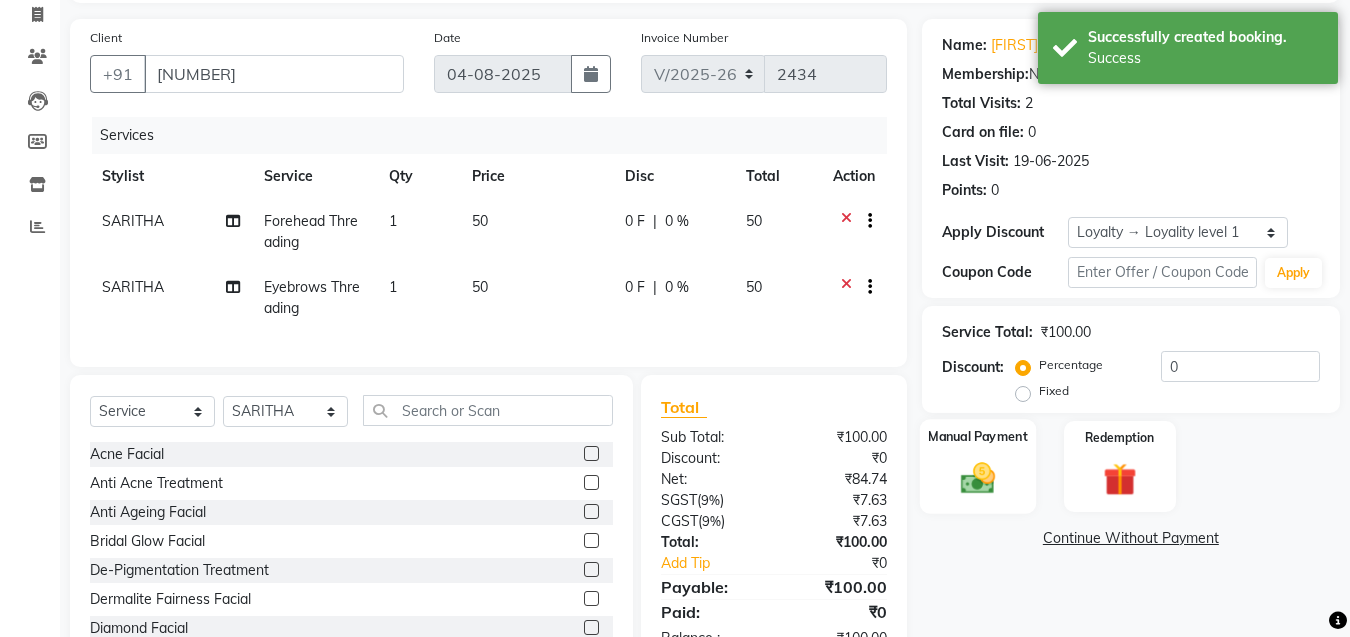 scroll, scrollTop: 209, scrollLeft: 0, axis: vertical 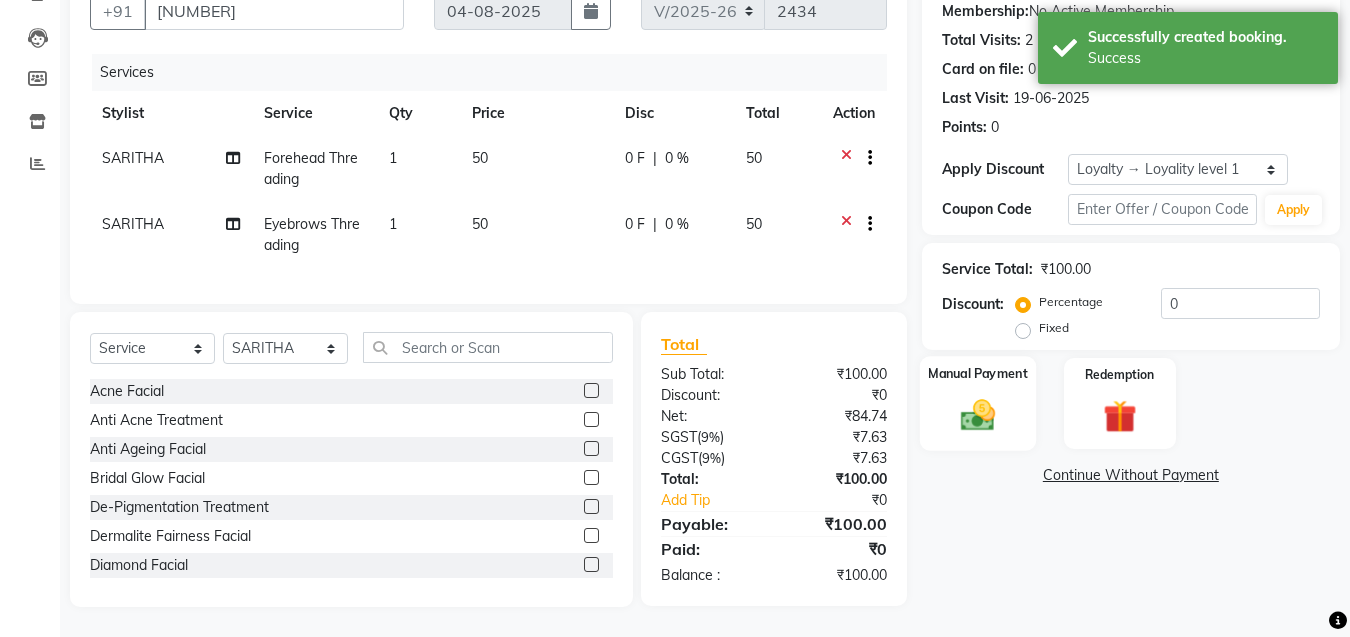 click 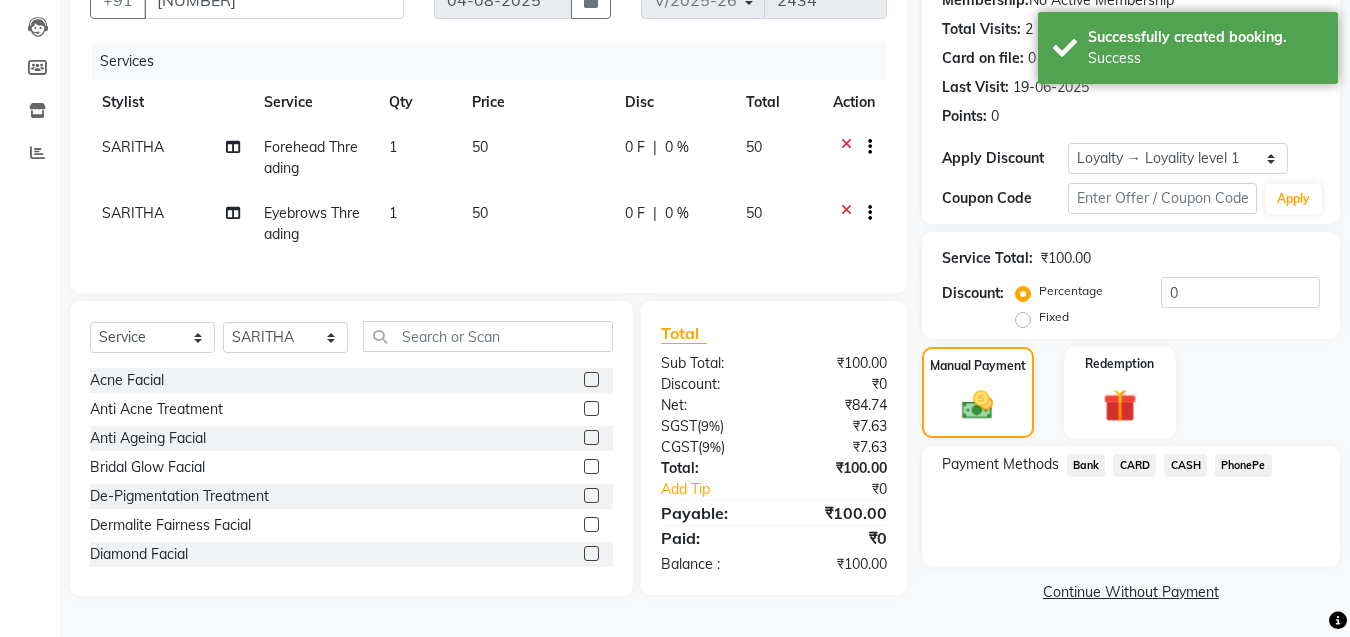 click on "CASH" 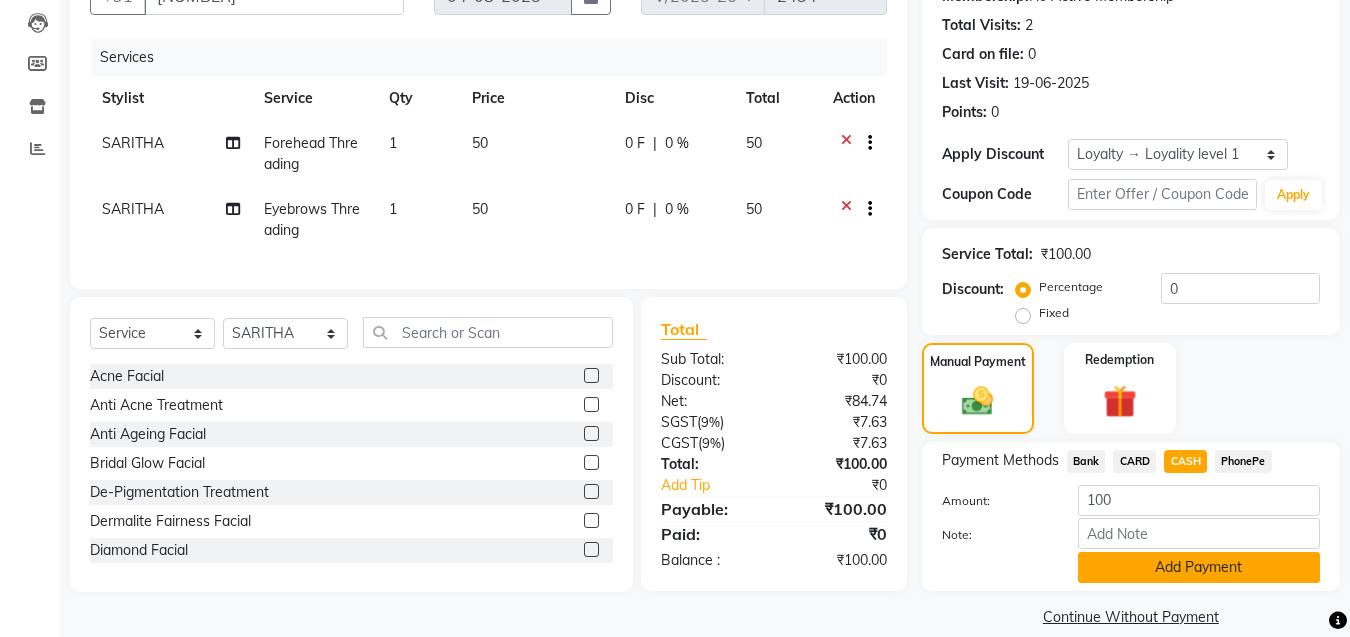 click on "Add Payment" 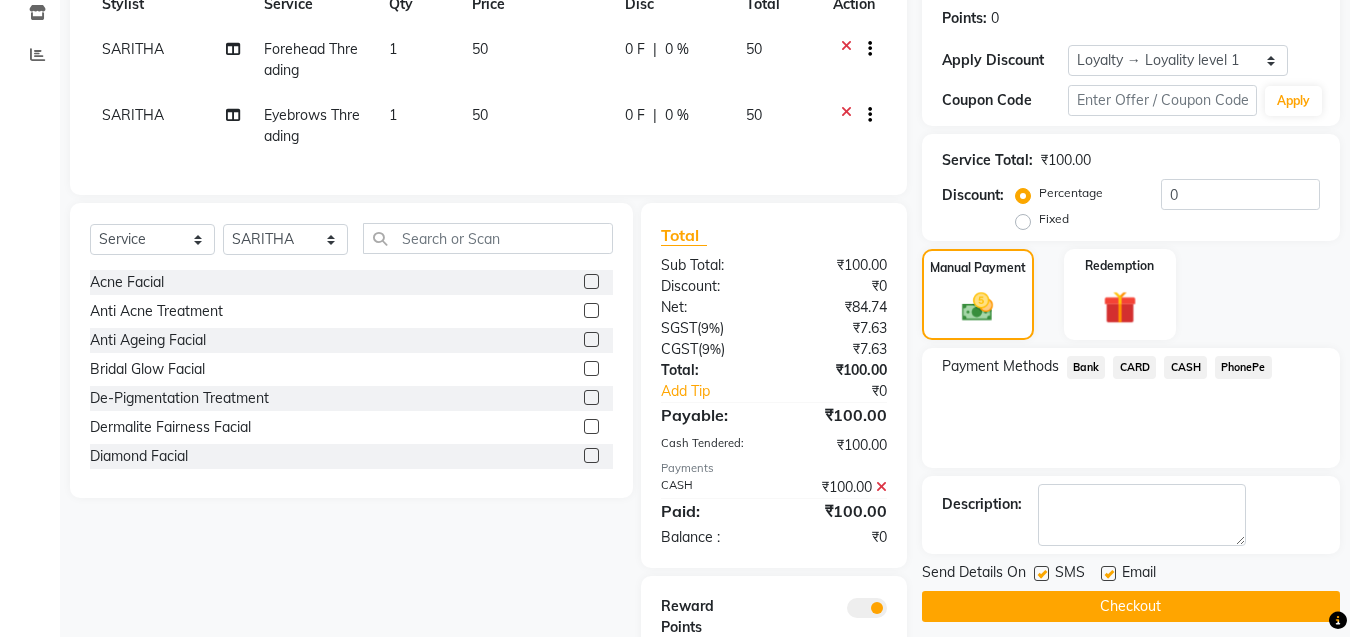 scroll, scrollTop: 378, scrollLeft: 0, axis: vertical 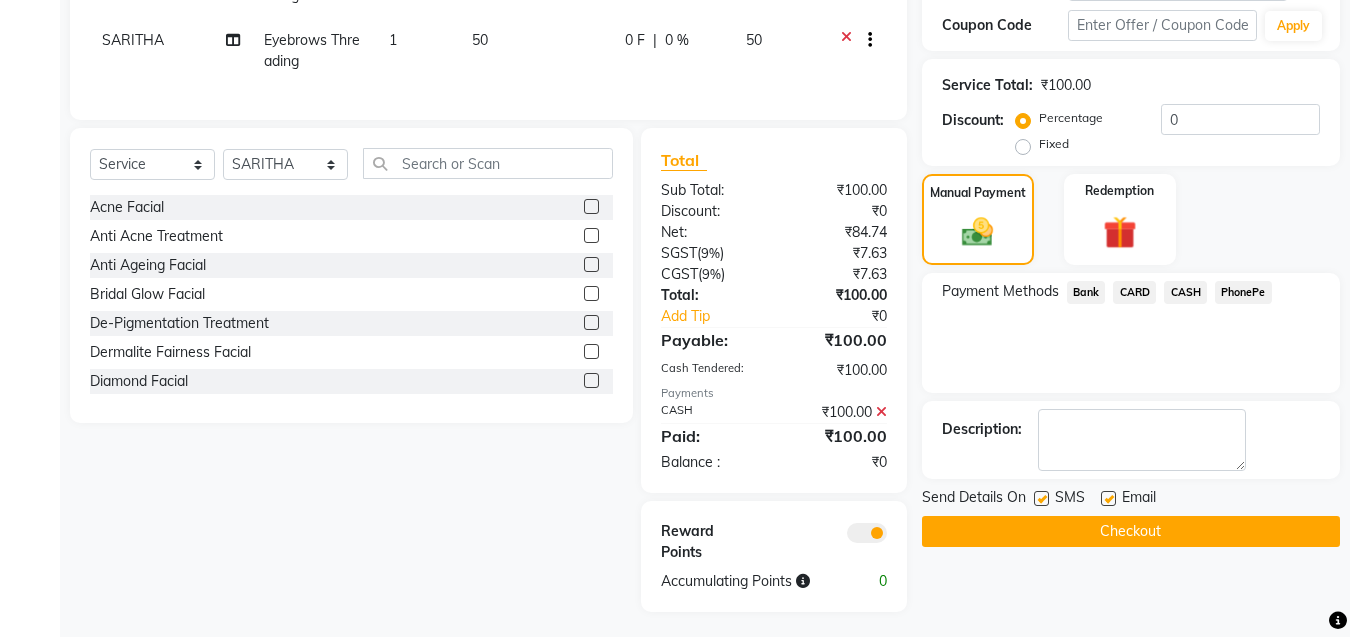 click on "Checkout" 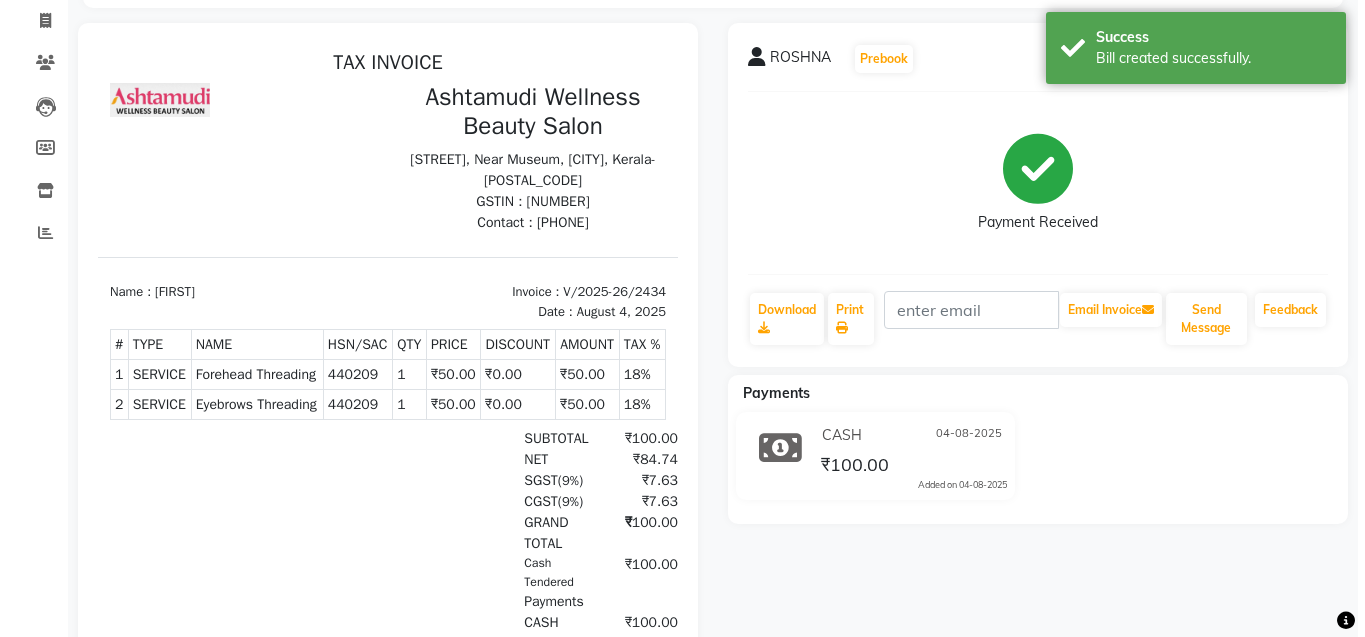 scroll, scrollTop: 0, scrollLeft: 0, axis: both 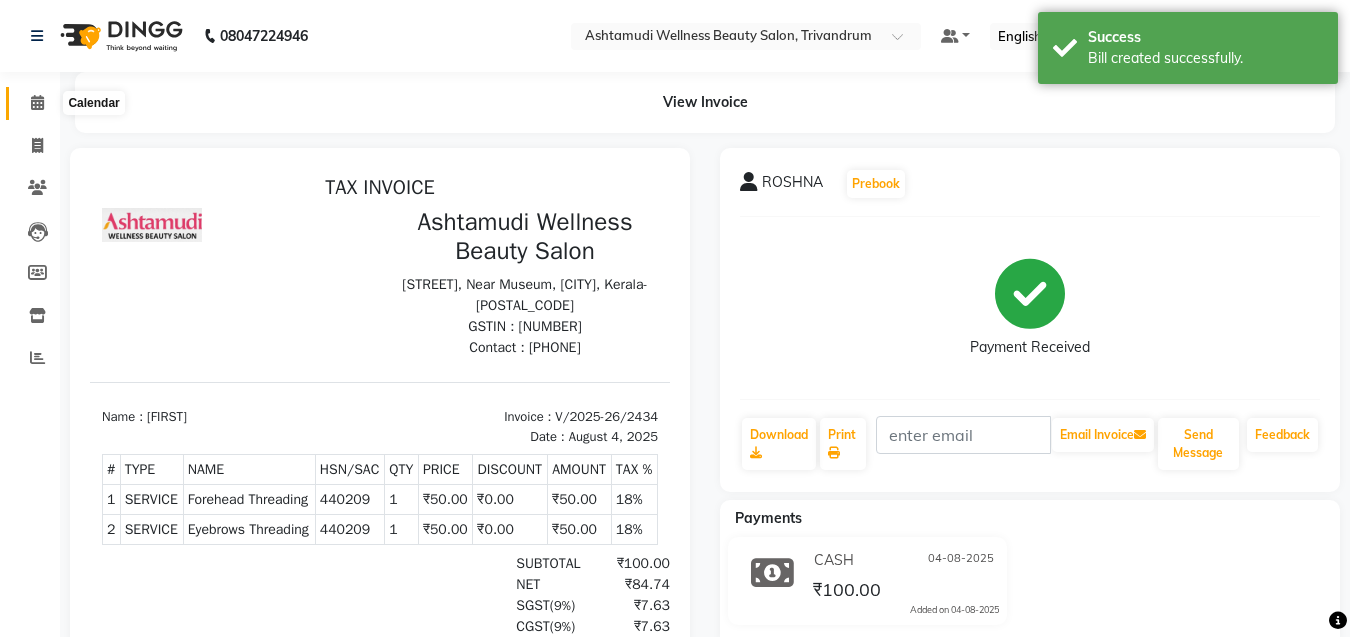 click 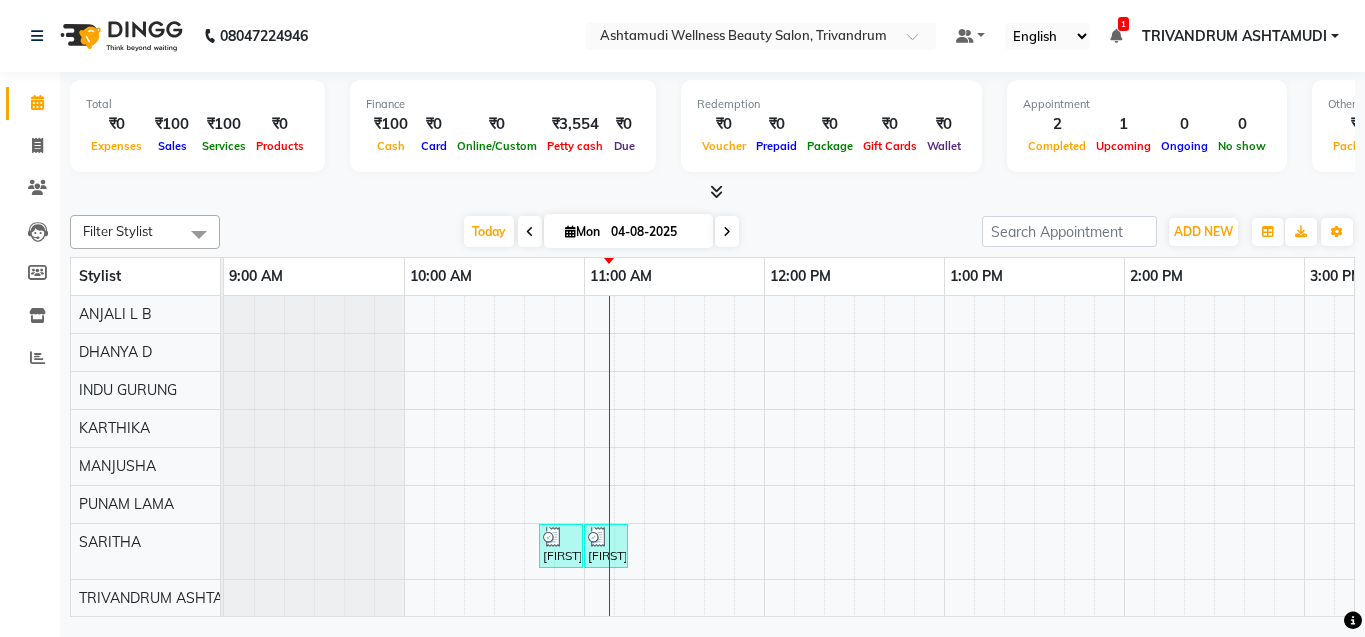 click on "Total  ₹0  Expenses ₹100  Sales ₹100  Services ₹0  Products Finance  ₹100  Cash ₹0  Card ₹0  Online/Custom ₹3,554 Petty cash ₹0 Due  Redemption  ₹0 Voucher ₹0 Prepaid ₹0 Package ₹0  Gift Cards ₹0  Wallet  Appointment  2 Completed 1 Upcoming 0 Ongoing 0 No show  Other sales  ₹0  Packages ₹0  Memberships ₹0  Vouchers ₹0  Prepaids ₹0  Gift Cards Filter Stylist Select All [FIRST] [LAST]	 [FIRST] [FIRST] [FIRST] [FIRST]	 [FIRST]	 [FIRST] [FIRST]	 [FIRST] [FIRST]	 [FIRST]	 [FIRST] [FIRST] [FIRST] [FIRST] Today  Mon 04-08-2025 Toggle Dropdown Add Appointment Add Invoice Add Expense Add Attendance Add Client Toggle Dropdown Add Appointment Add Invoice Add Expense Add Attendance Add Client ADD NEW Toggle Dropdown Add Appointment Add Invoice Add Expense Add Attendance Add Client Filter Stylist Select All [FIRST] [LAST]	 [FIRST] [FIRST] [FIRST] [FIRST]	 [FIRST]	 [FIRST] [FIRST]	 [FIRST] [FIRST]	 [FIRST]	 [FIRST] [FIRST] [FIRST] [FIRST] Group By  Staff View   Room View  View as Vertical" 